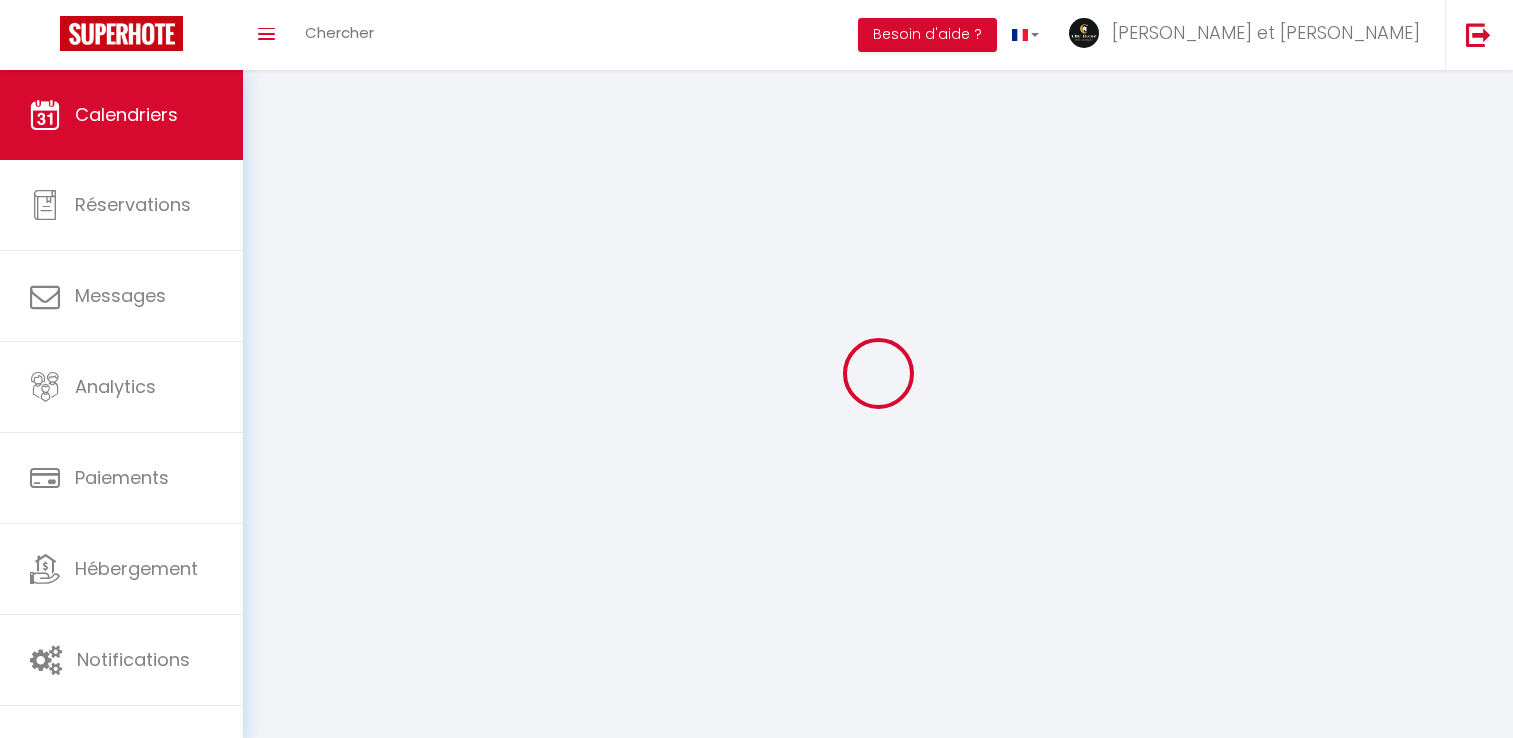 scroll, scrollTop: 0, scrollLeft: 0, axis: both 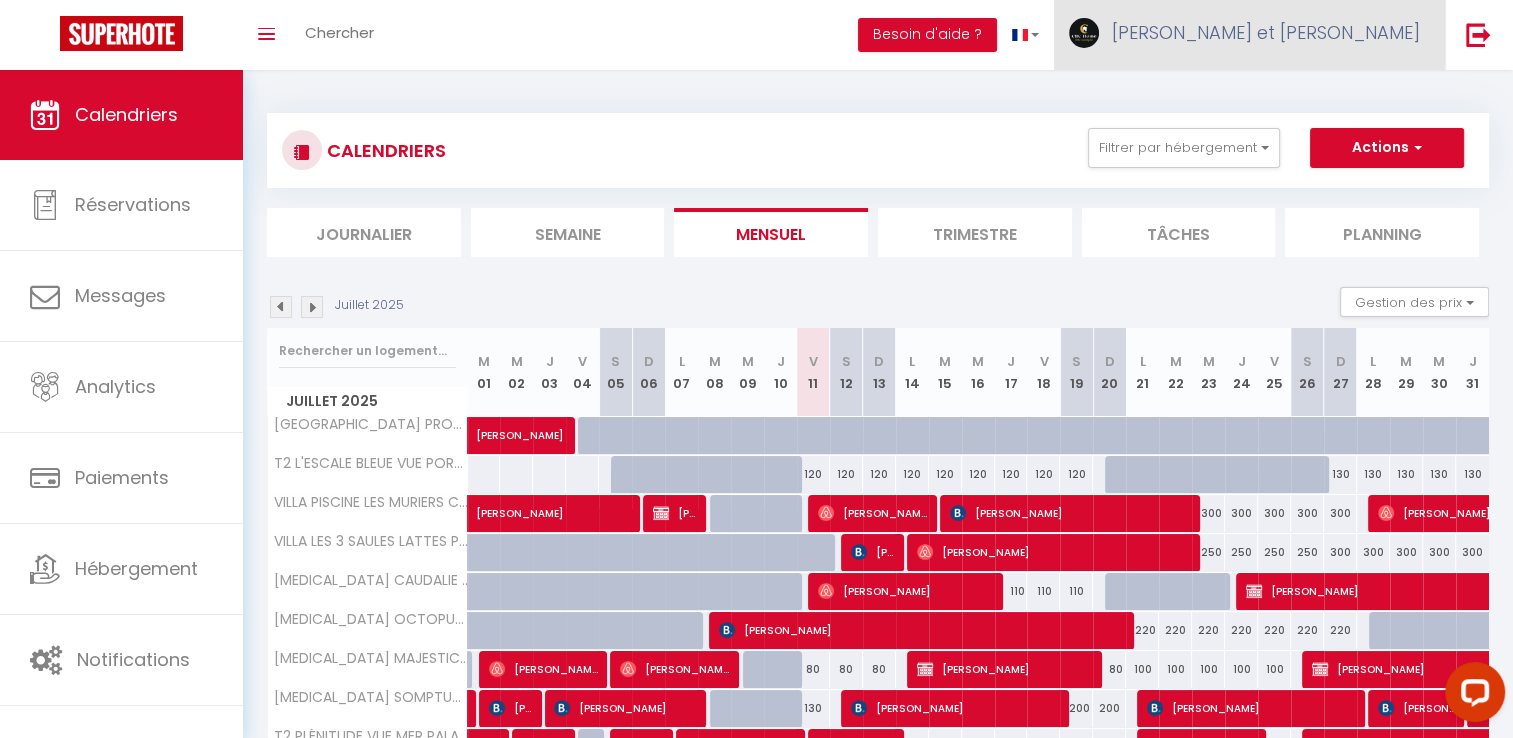 click on "[PERSON_NAME] et [PERSON_NAME]" at bounding box center (1249, 35) 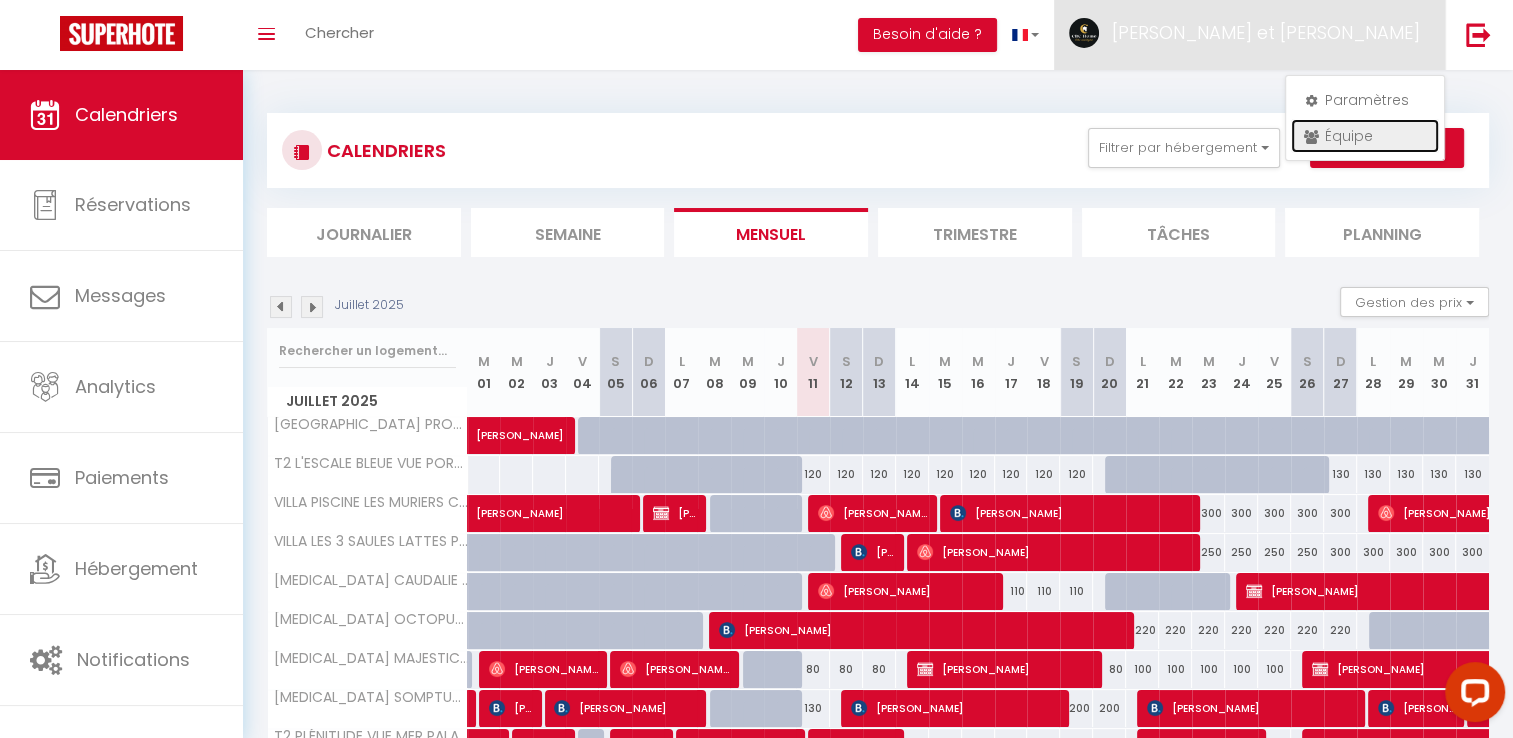 click on "Équipe" at bounding box center [1365, 136] 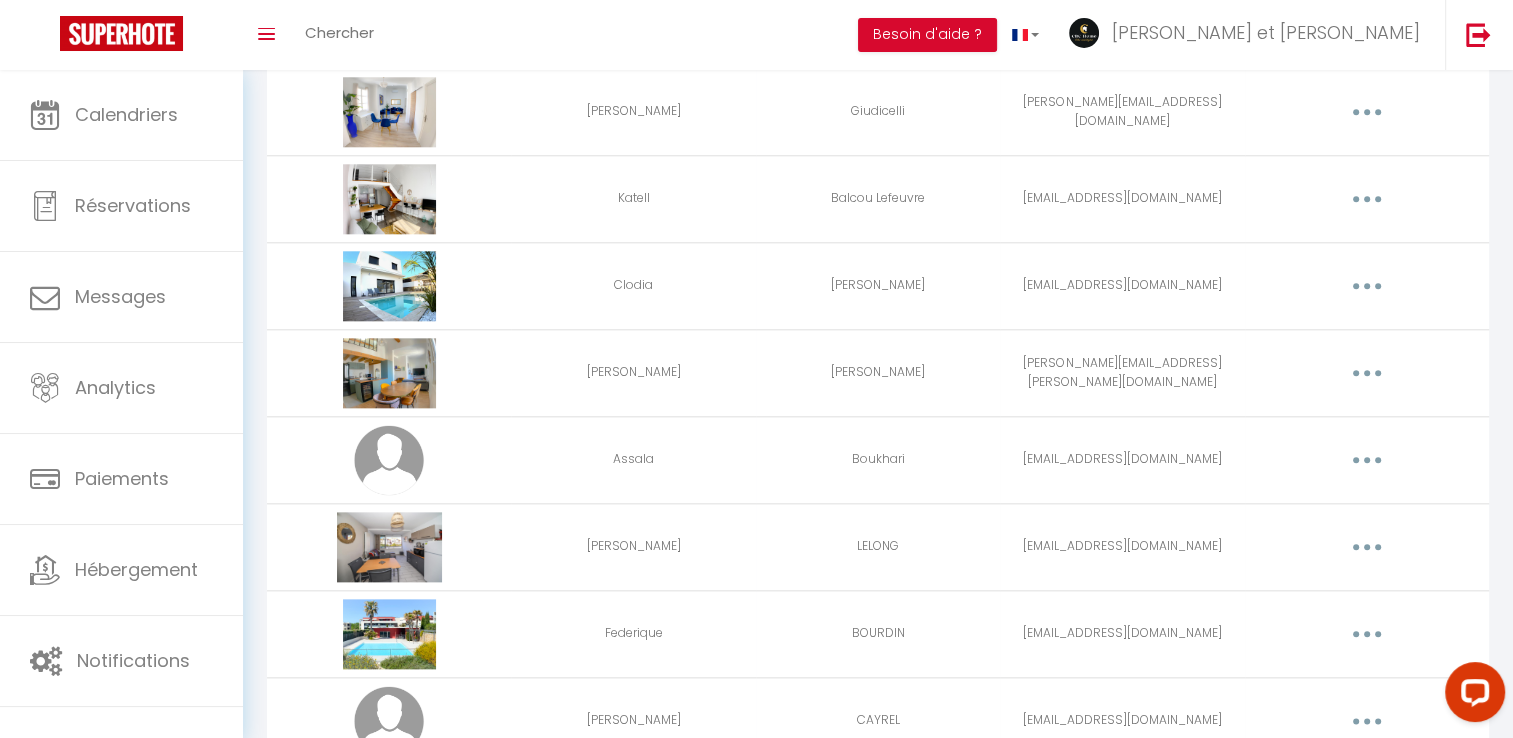 scroll, scrollTop: 2168, scrollLeft: 0, axis: vertical 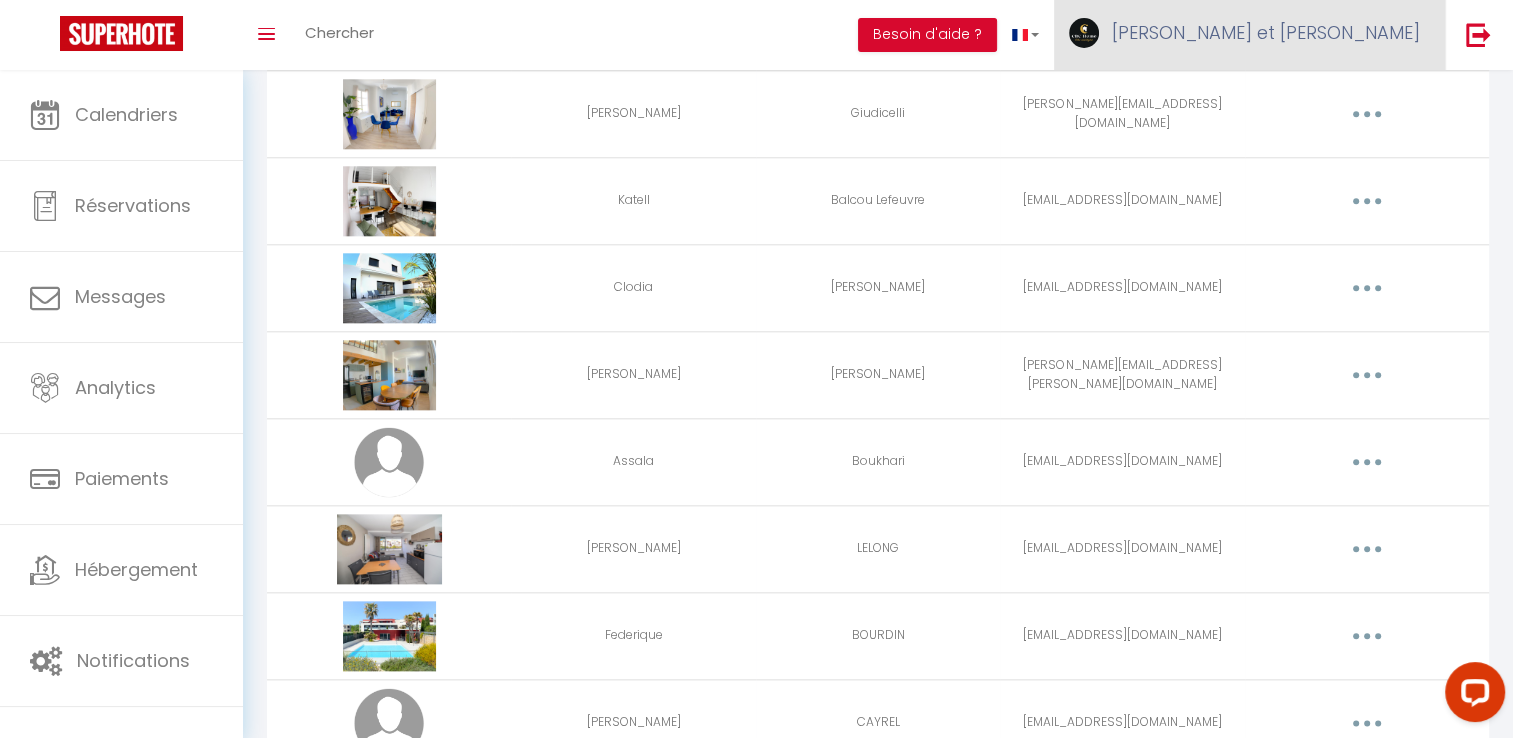 click on "[PERSON_NAME] et [PERSON_NAME]" at bounding box center (1266, 32) 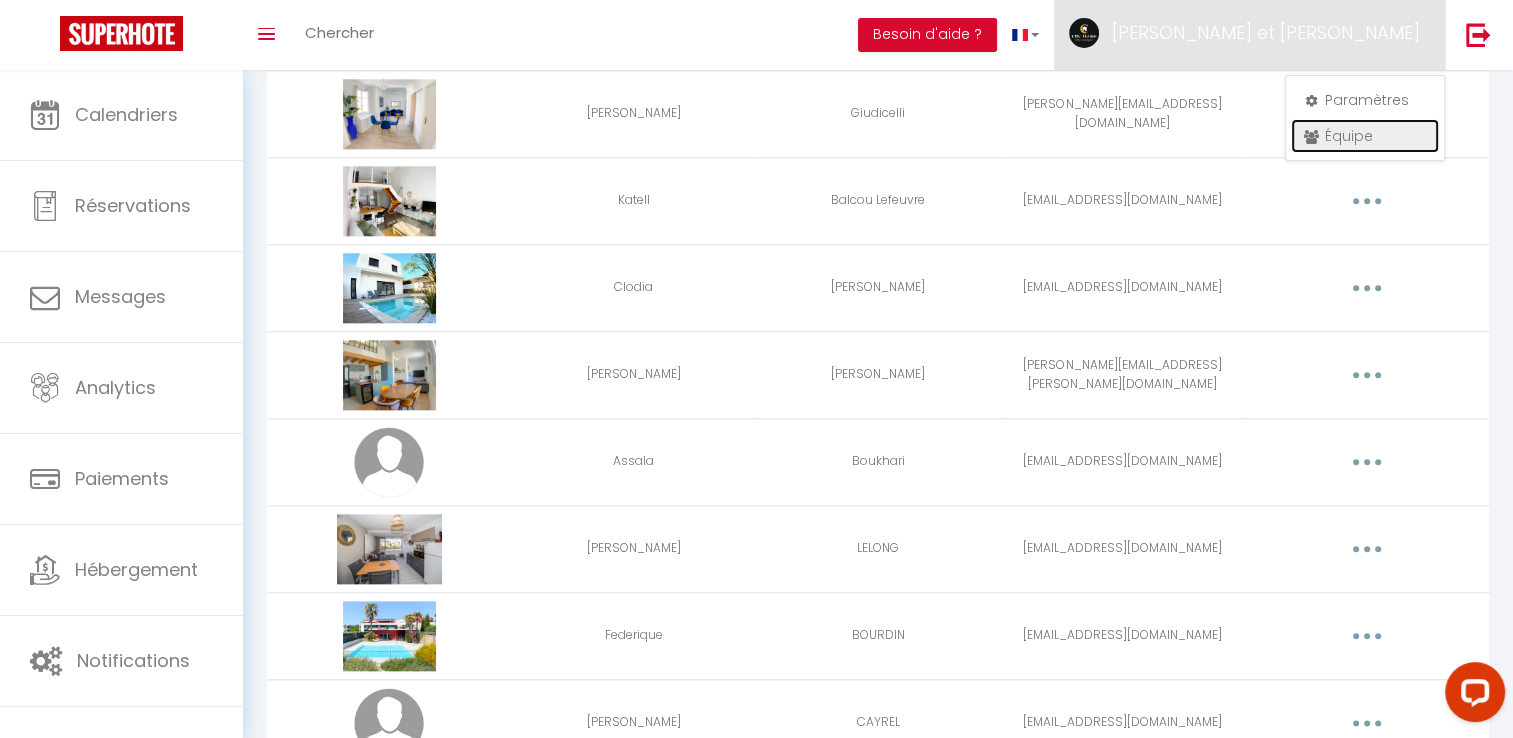 click on "Équipe" at bounding box center (1365, 136) 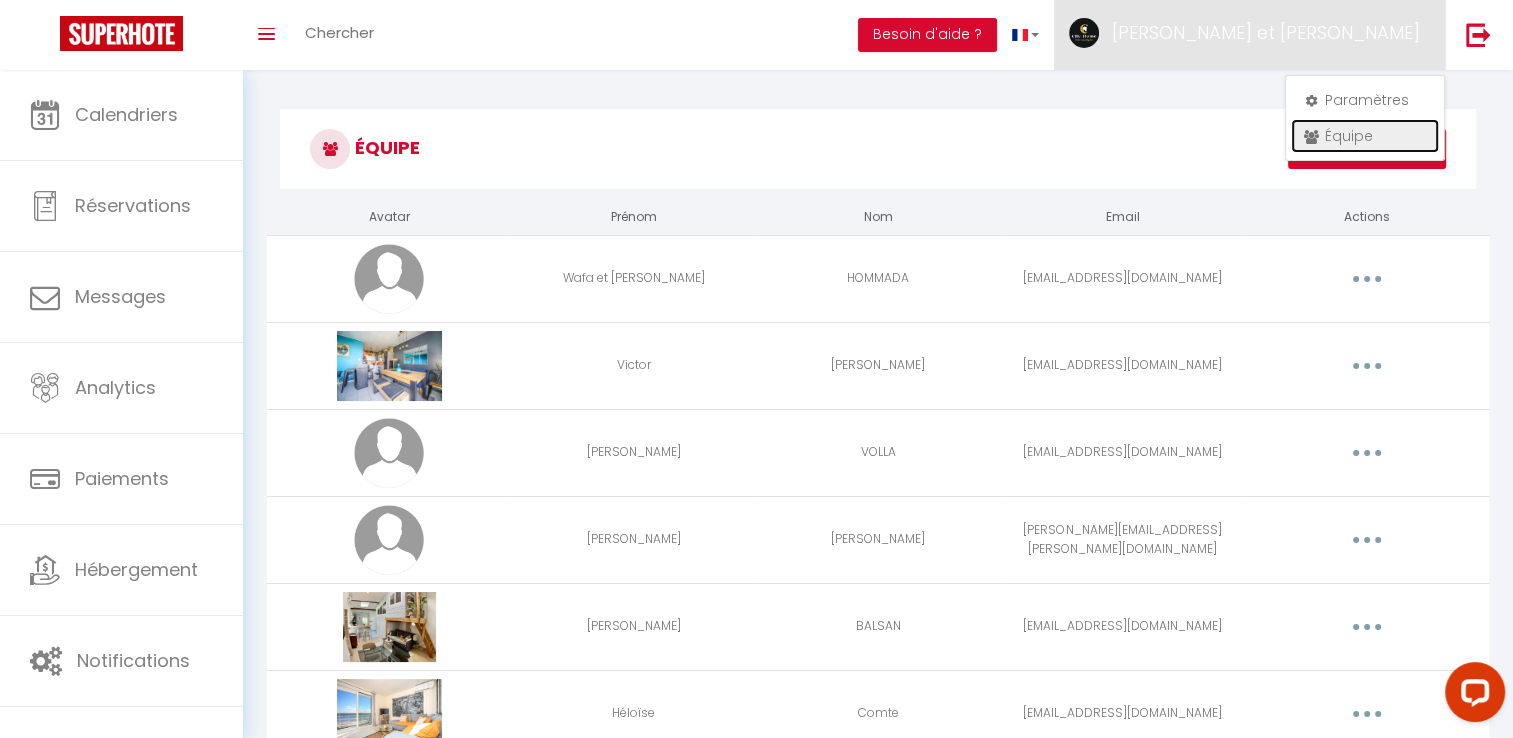 scroll, scrollTop: 0, scrollLeft: 0, axis: both 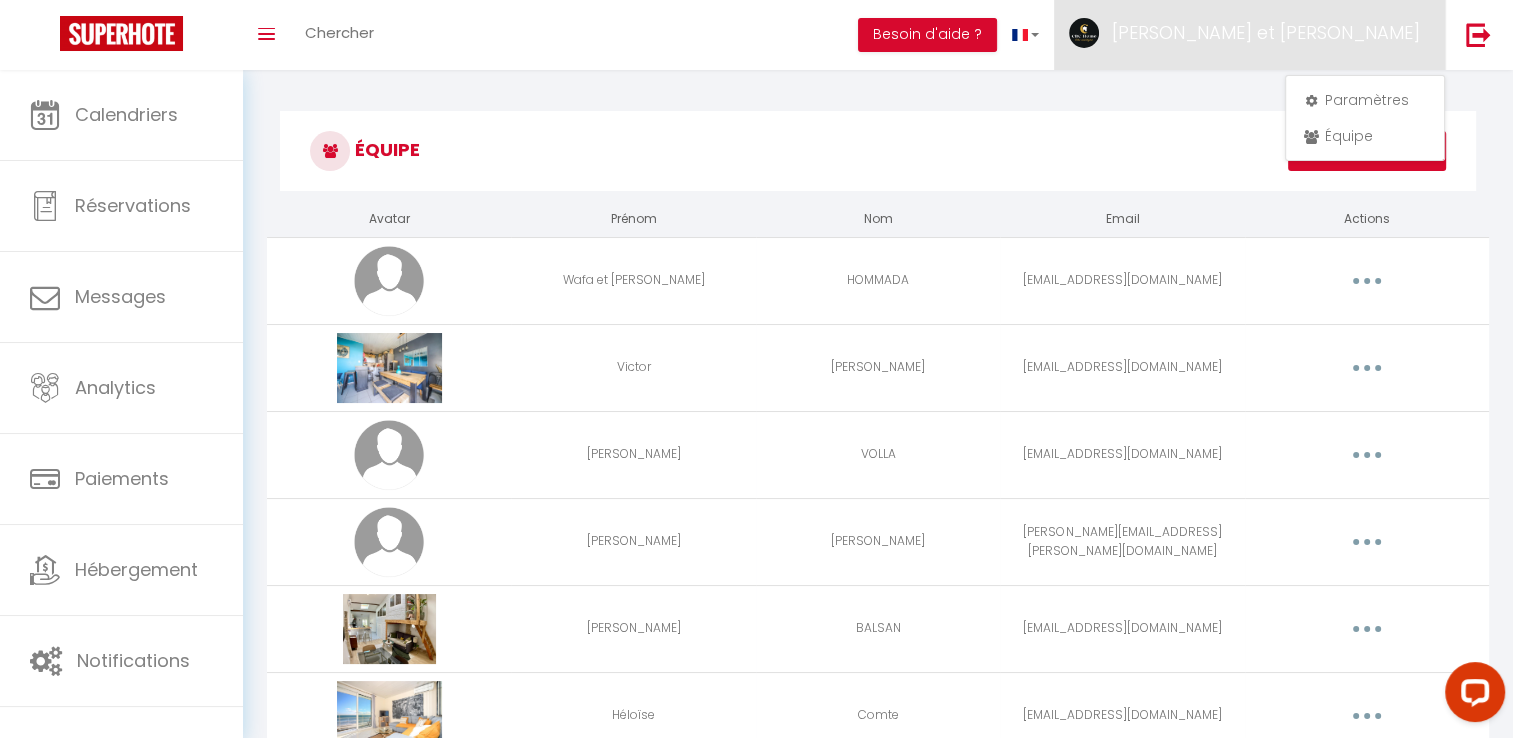 click on "Équipe" at bounding box center [878, 151] 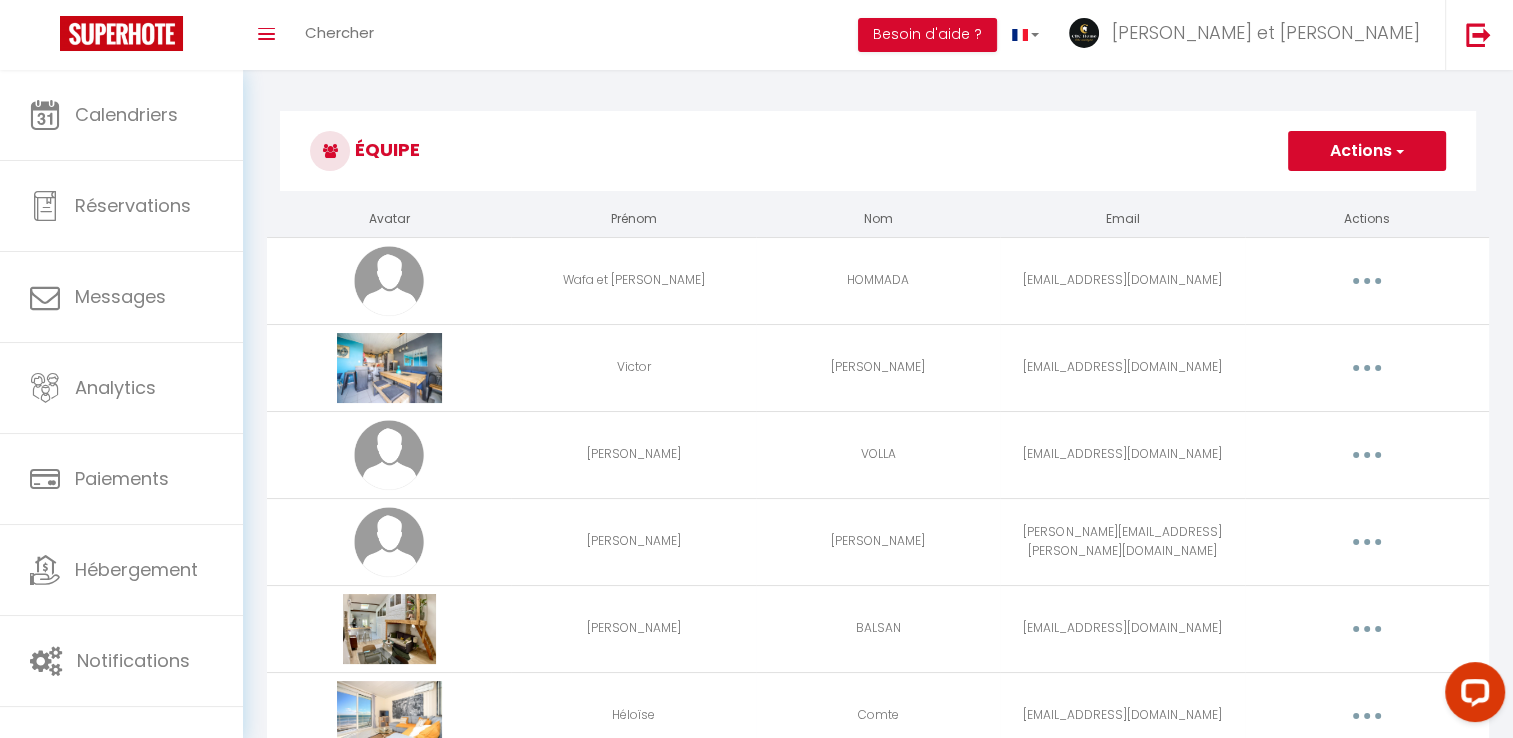 click on "Actions" at bounding box center (1367, 151) 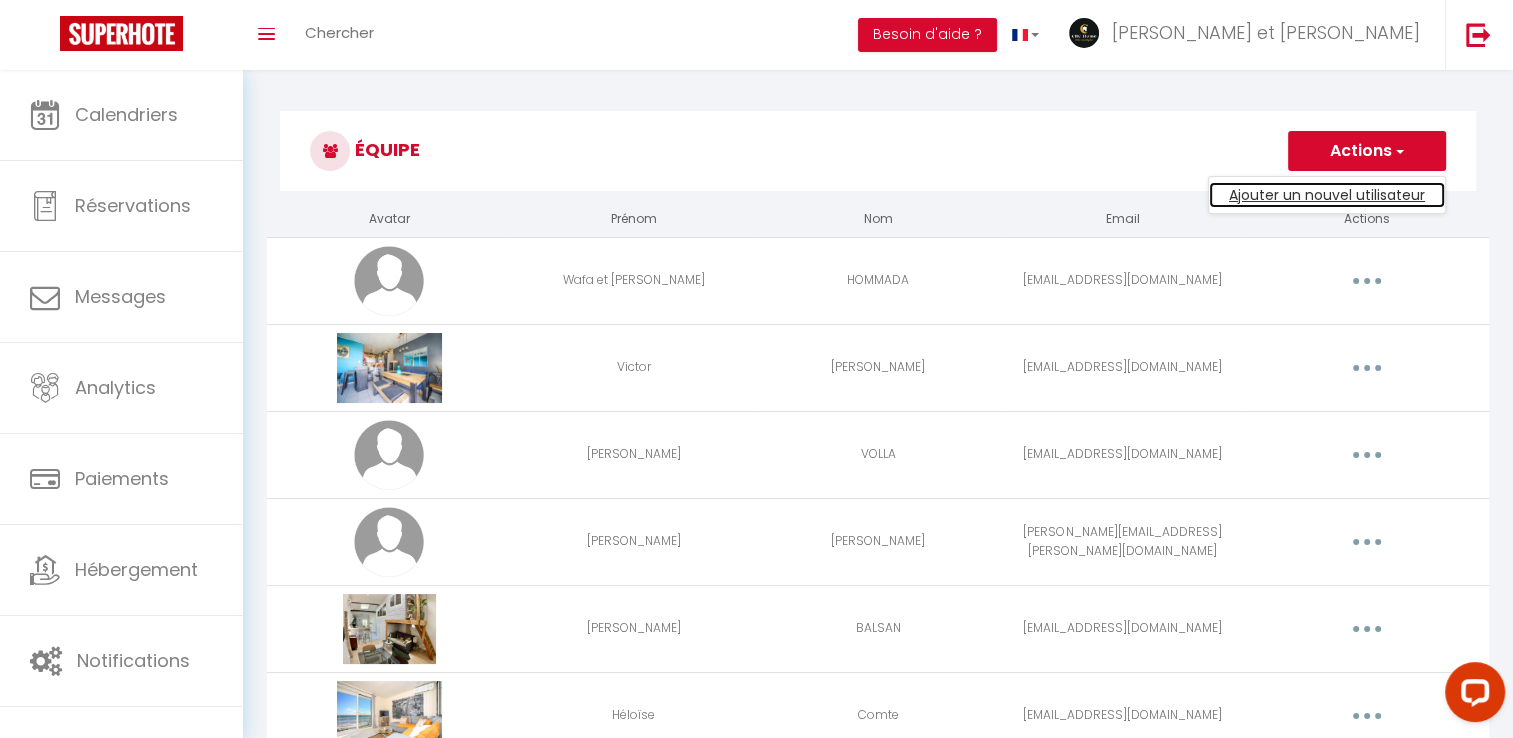 click on "Ajouter un nouvel utilisateur" at bounding box center [1327, 195] 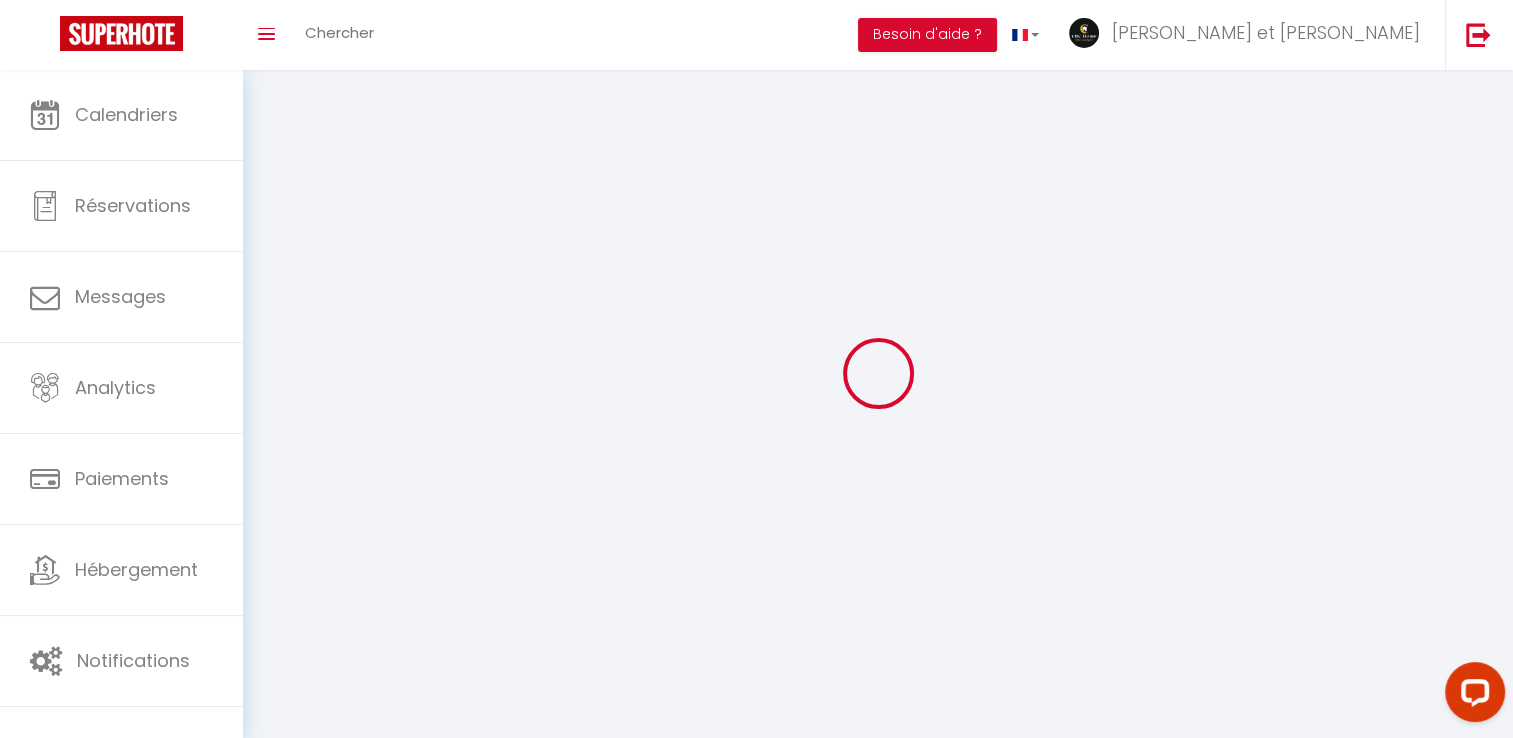 type on "[EMAIL_ADDRESS][DOMAIN_NAME]" 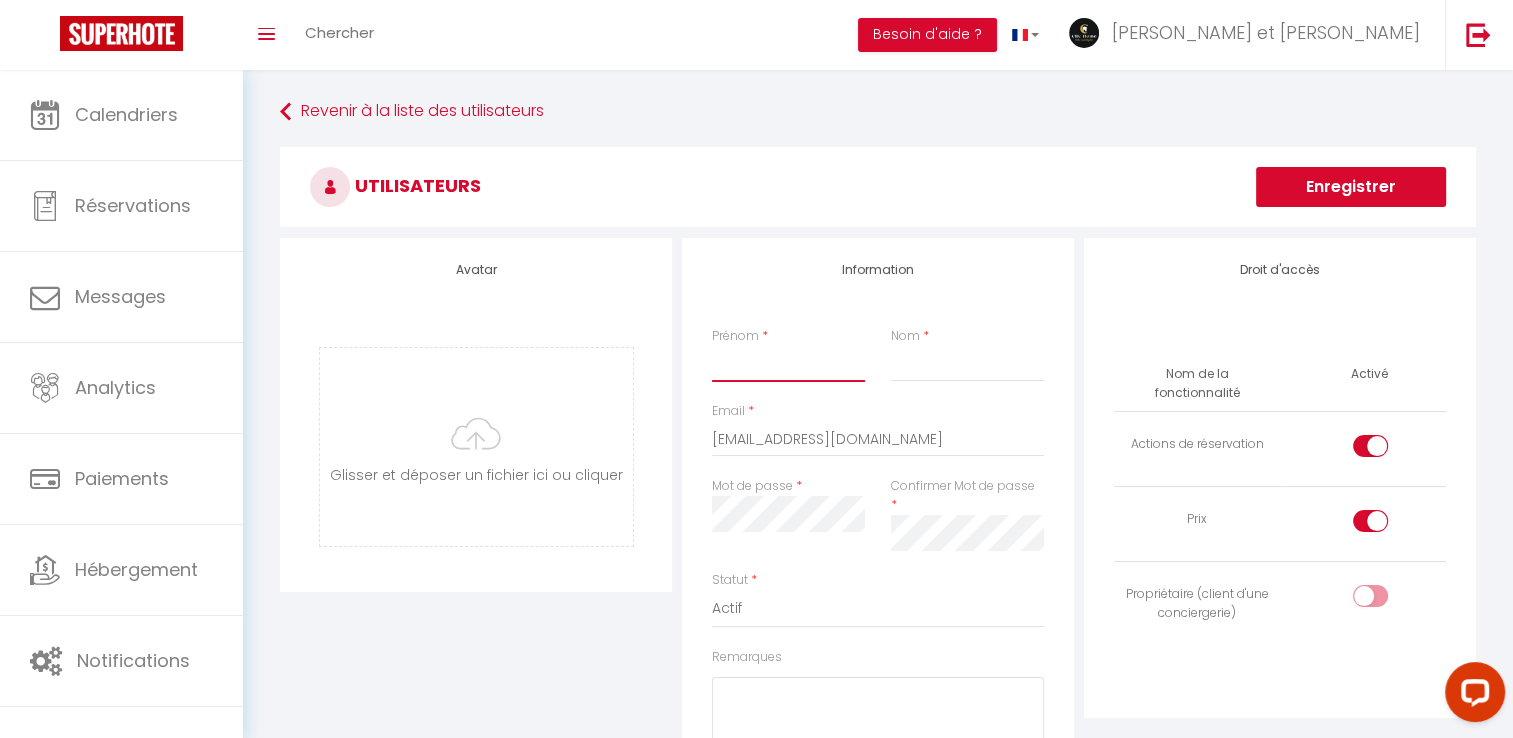 click on "Prénom" at bounding box center (788, 364) 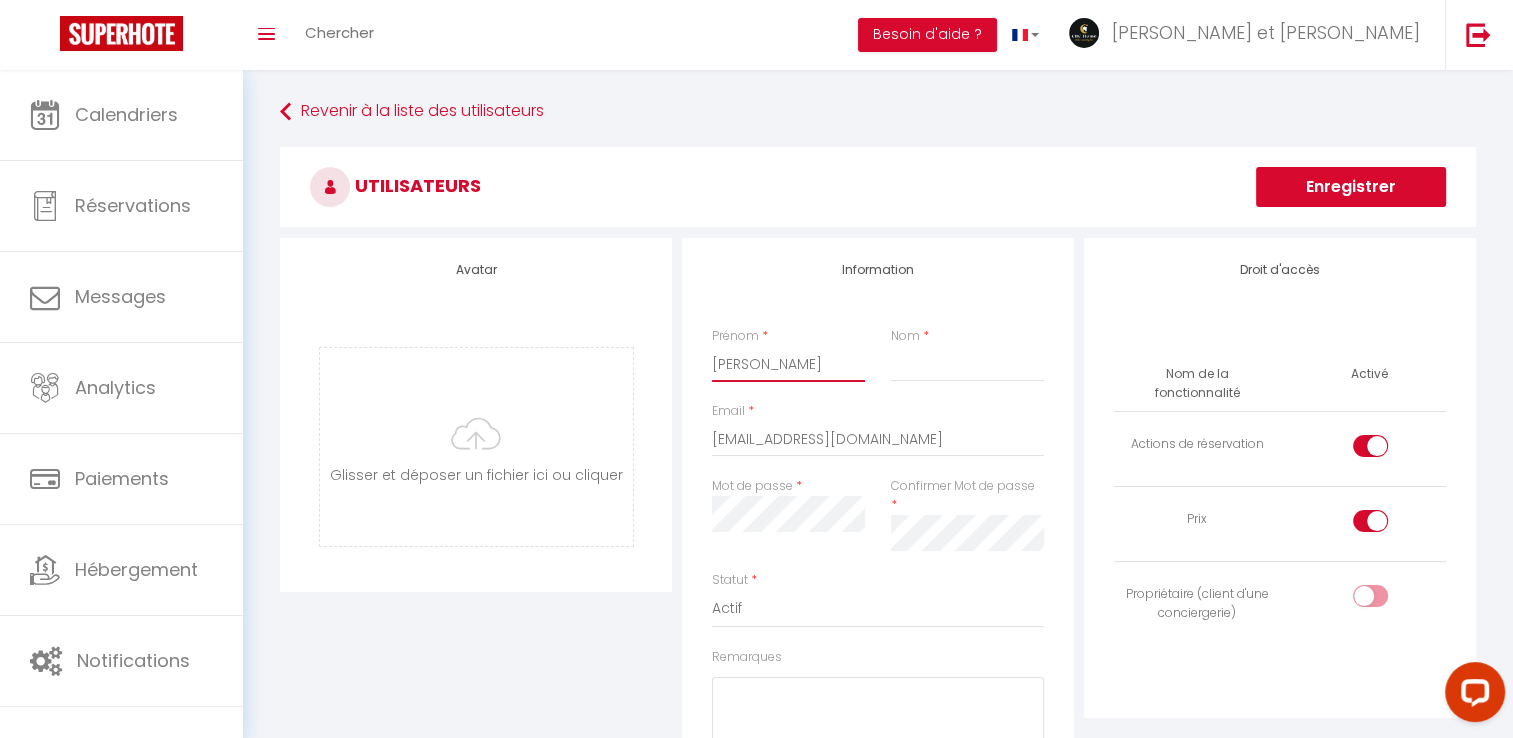 drag, startPoint x: 780, startPoint y: 366, endPoint x: 844, endPoint y: 370, distance: 64.12488 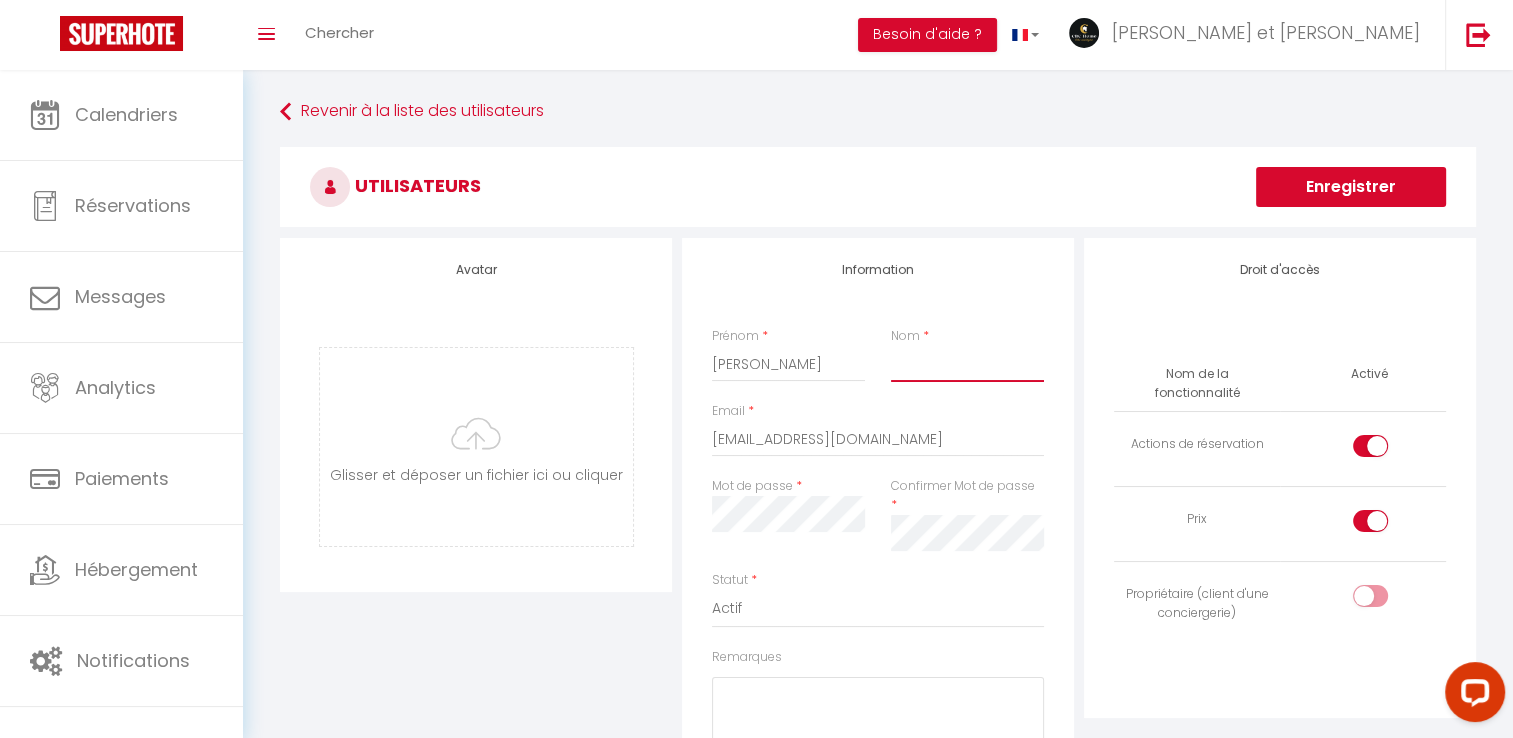 click on "Nom" at bounding box center (967, 364) 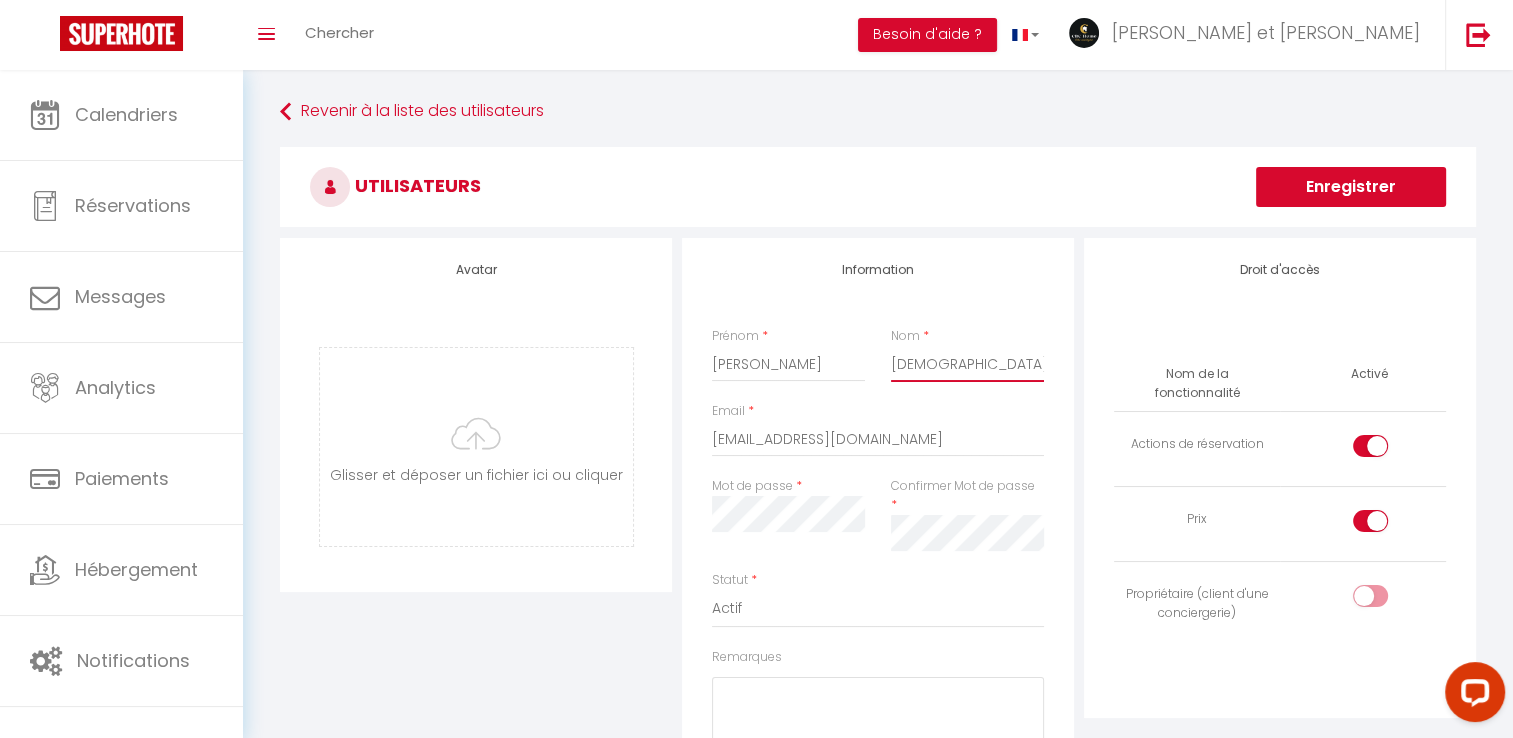 type on "[DEMOGRAPHIC_DATA]" 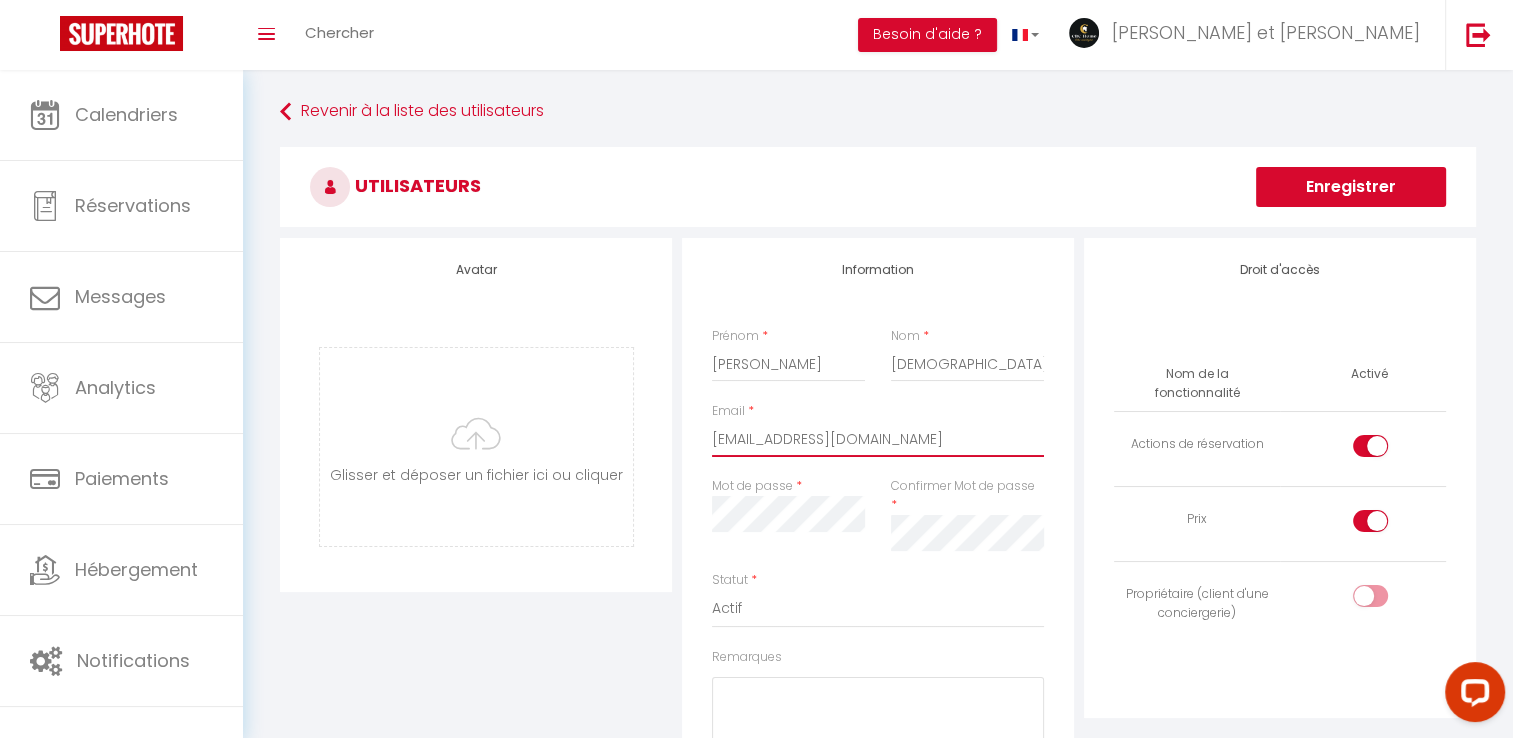 drag, startPoint x: 870, startPoint y: 444, endPoint x: 714, endPoint y: 434, distance: 156.32019 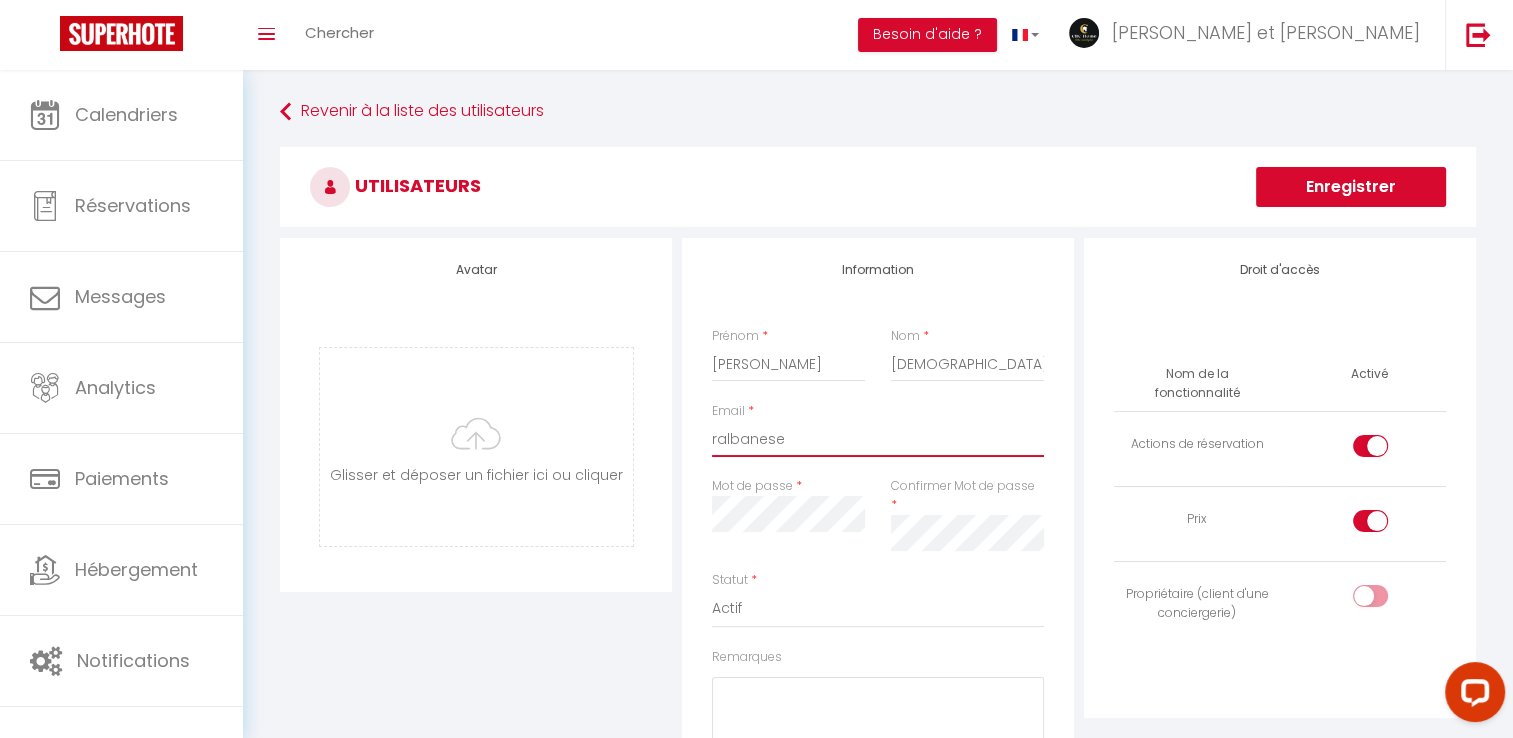 type on "[EMAIL_ADDRESS][DOMAIN_NAME]" 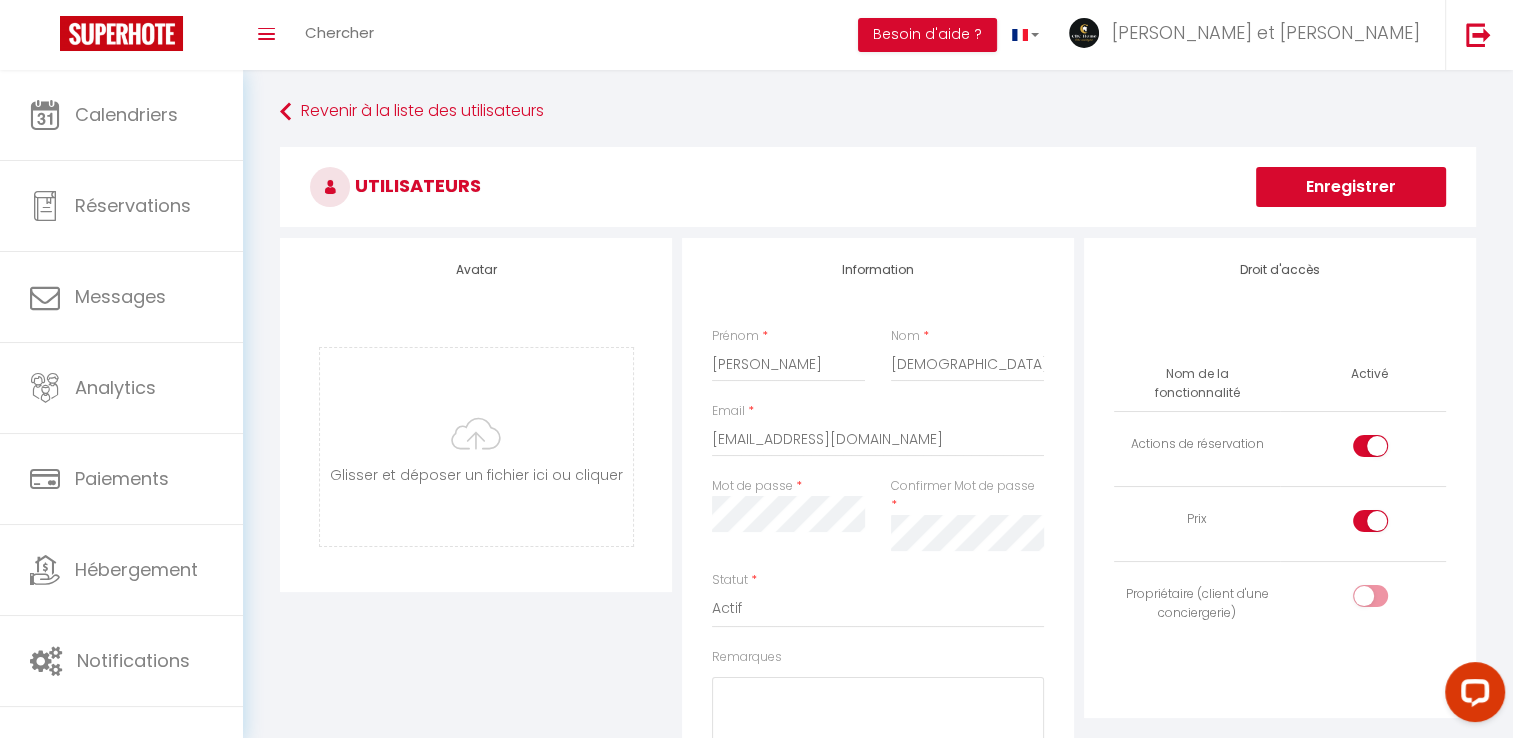 click on "Mot de passe   *" at bounding box center [788, 524] 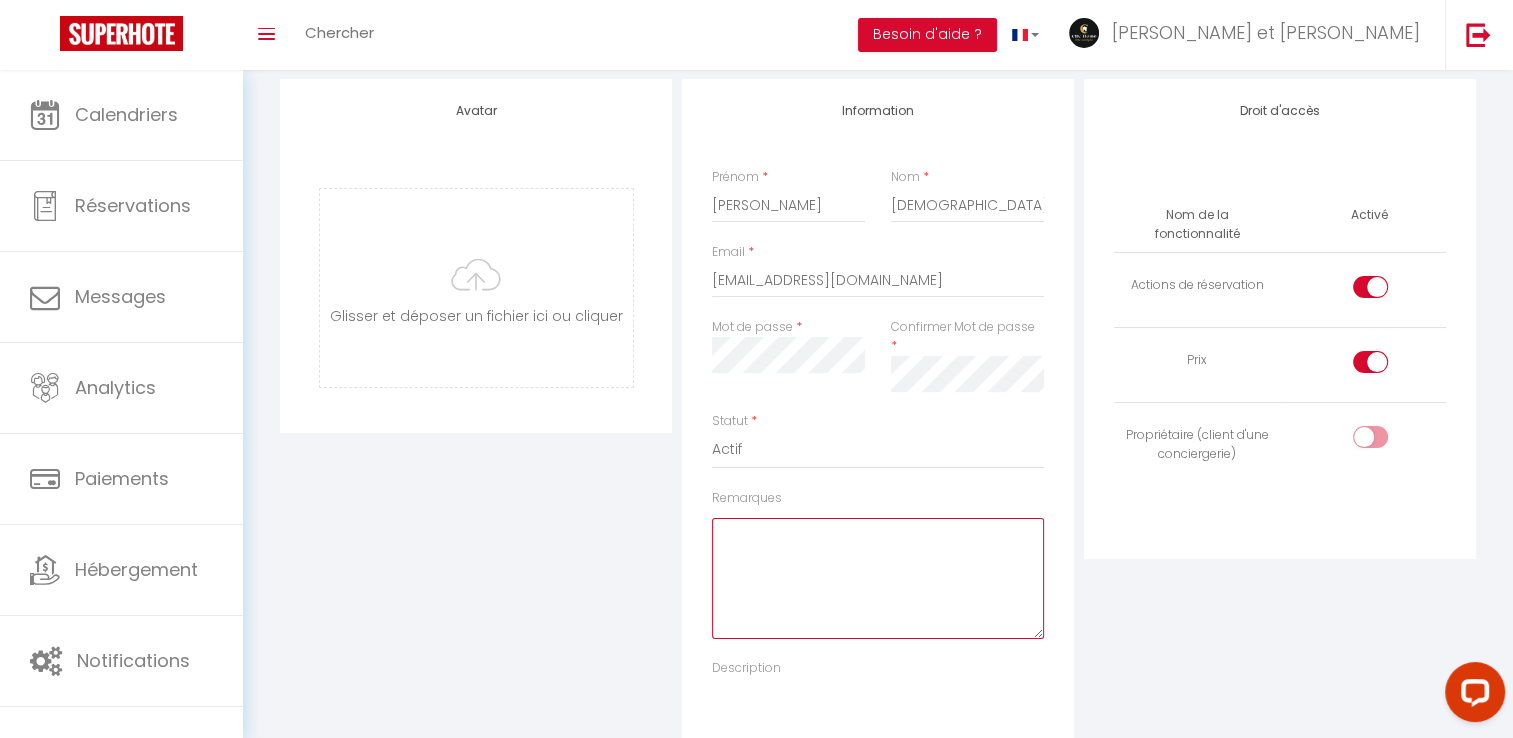 click on "Remarques" at bounding box center (878, 578) 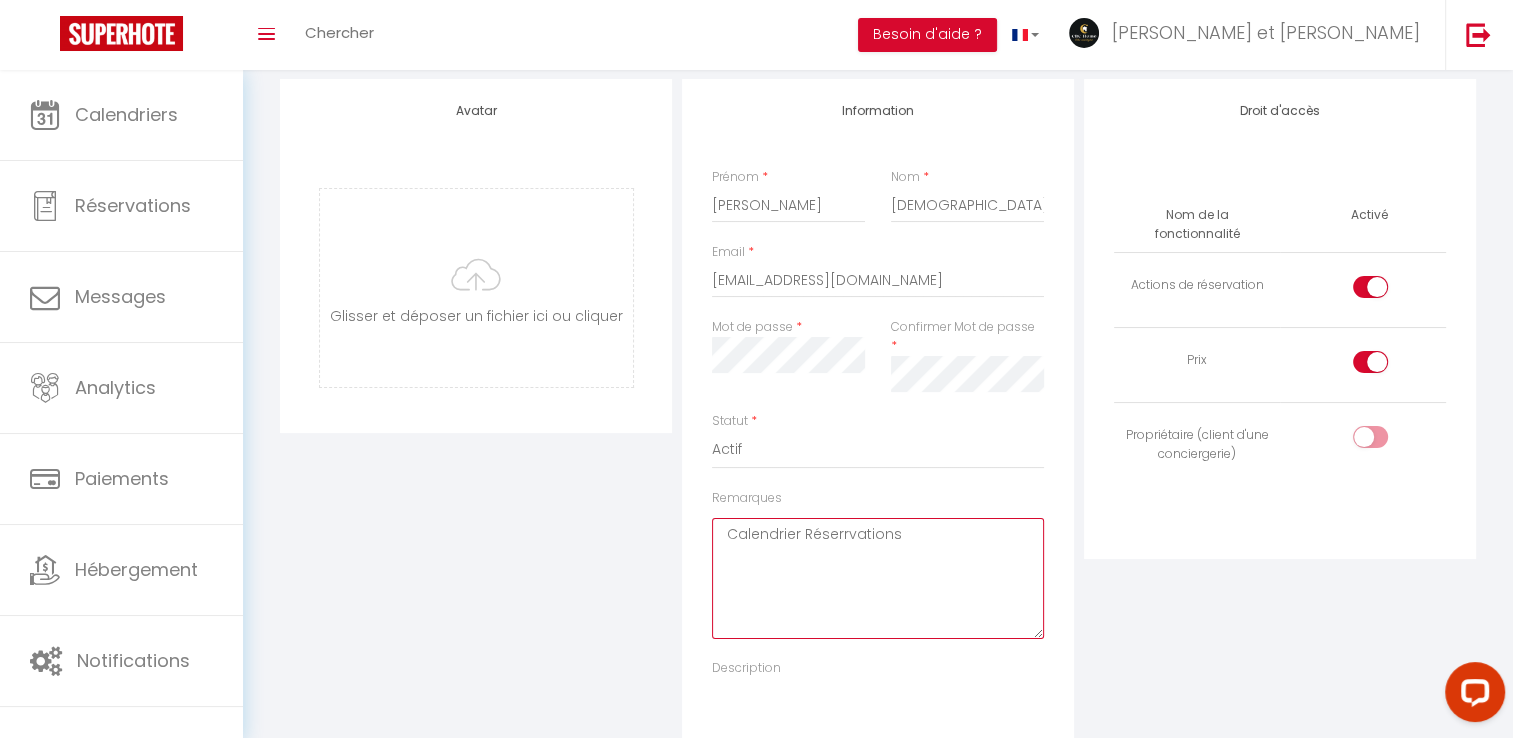 drag, startPoint x: 724, startPoint y: 511, endPoint x: 978, endPoint y: 510, distance: 254.00197 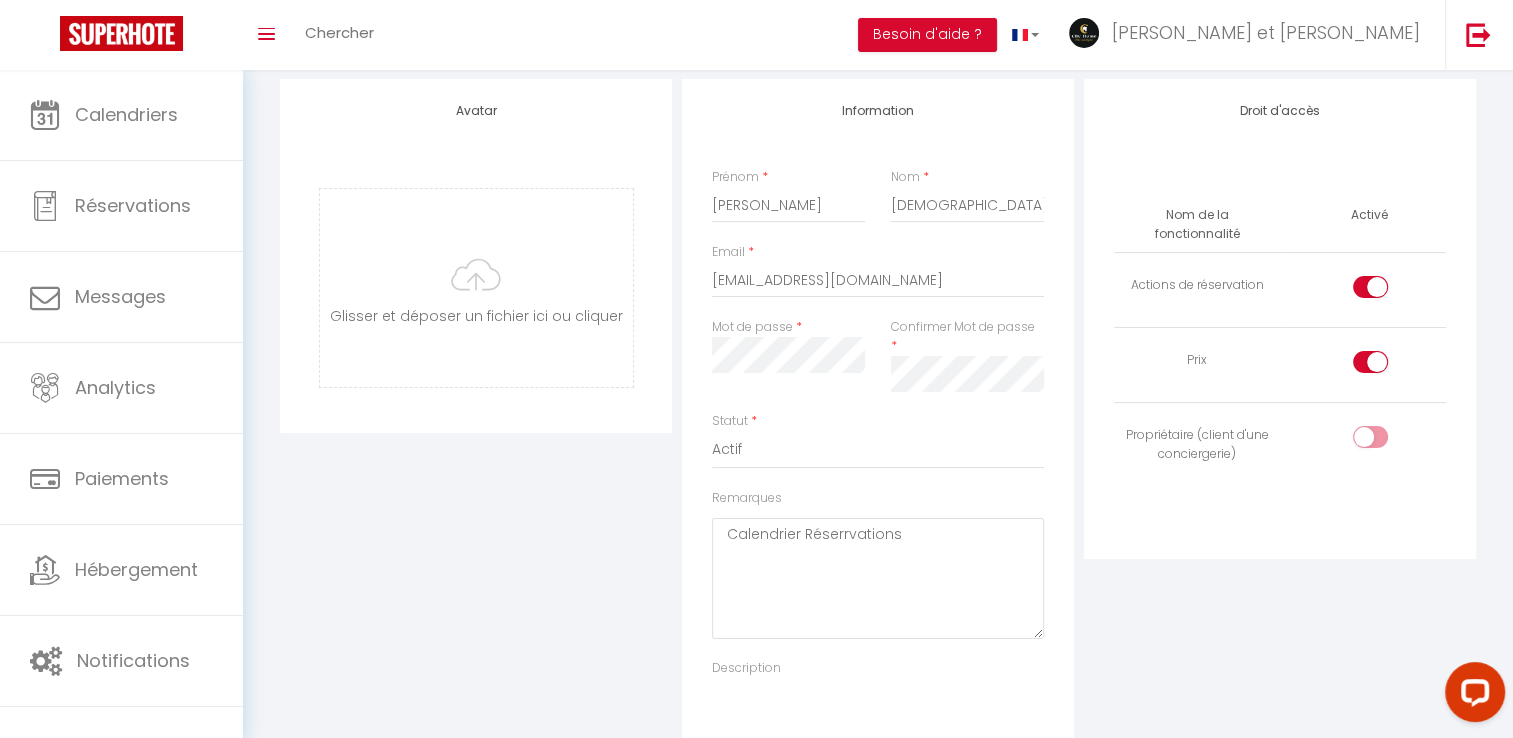 click on "Description" at bounding box center [878, 710] 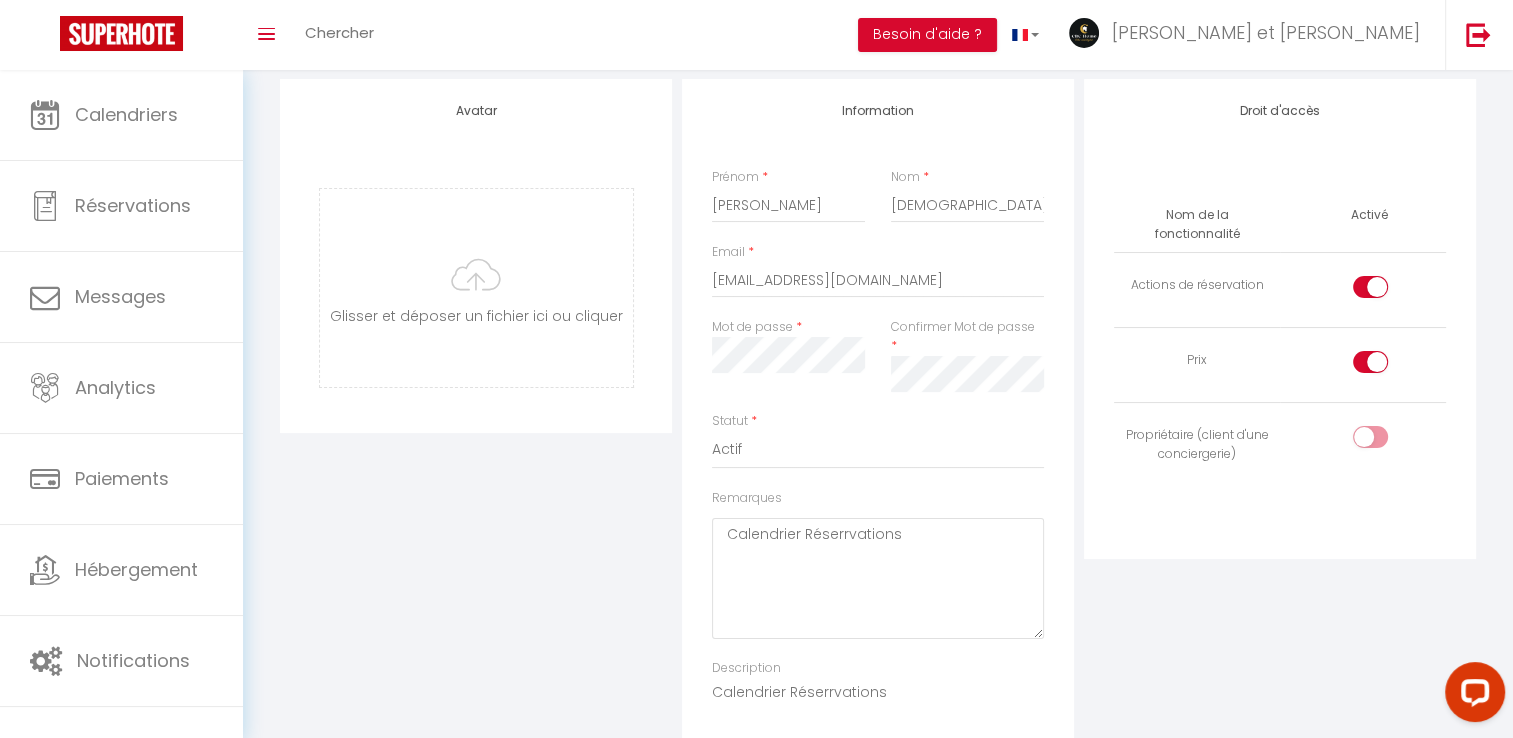 type on "Calendrier Réserrvations" 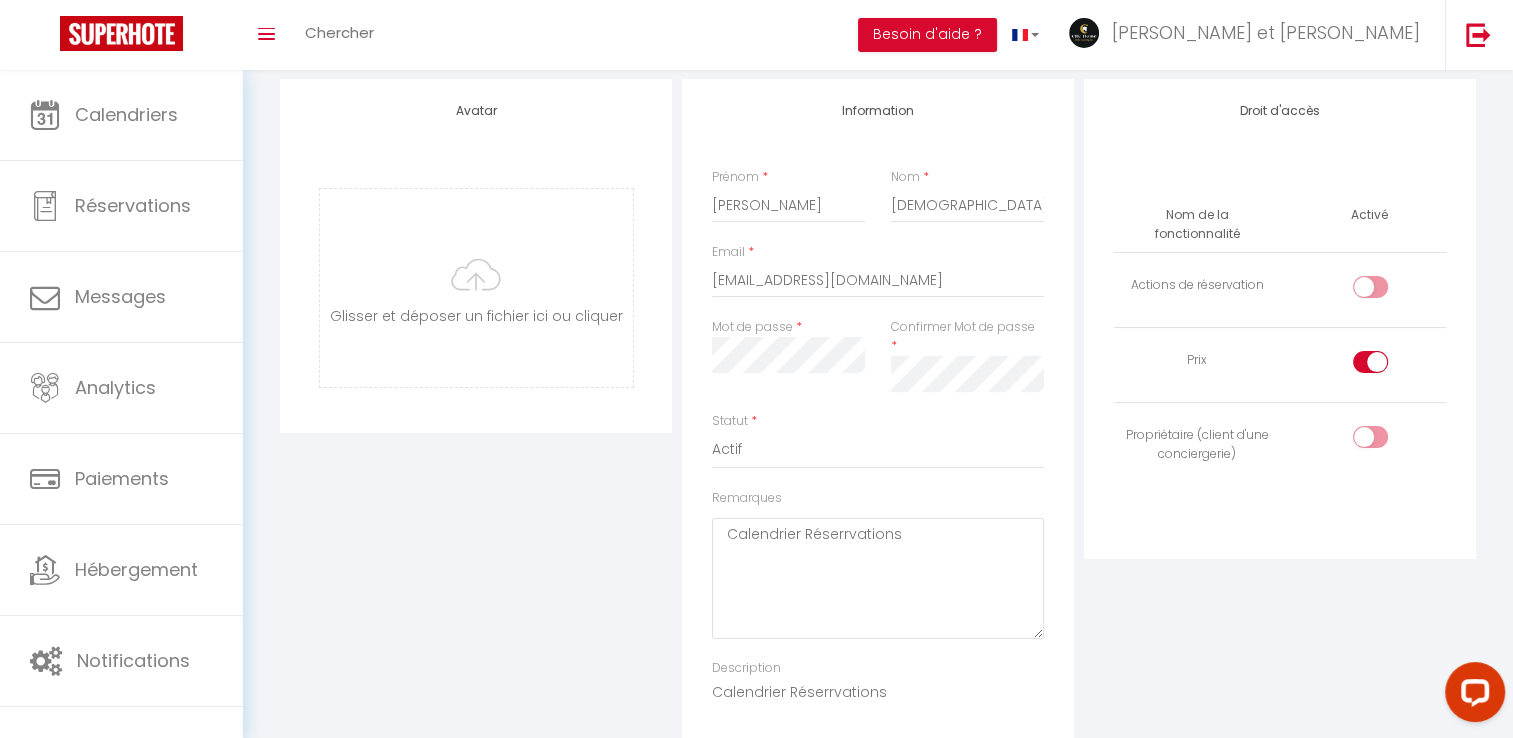 click at bounding box center [1370, 362] 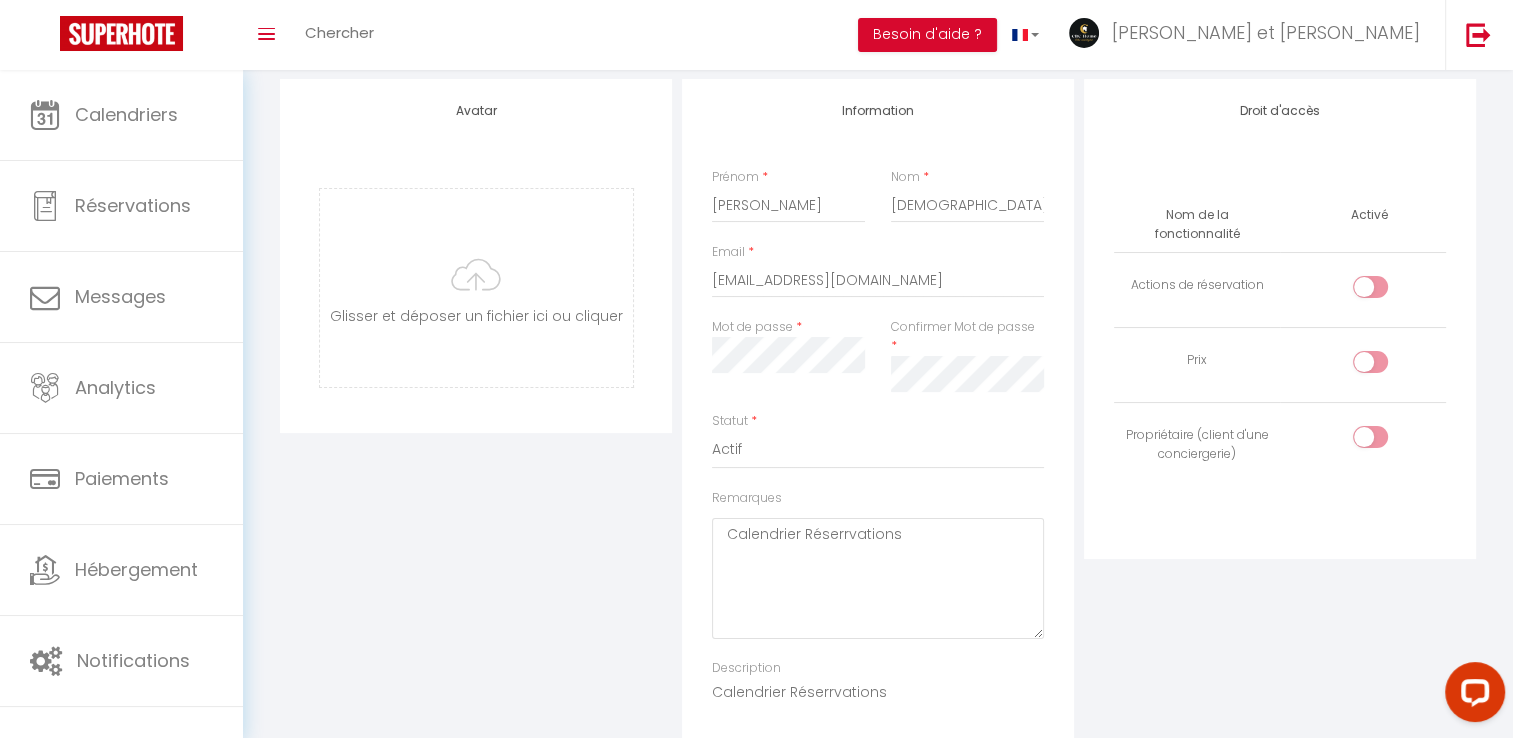 click at bounding box center (1370, 437) 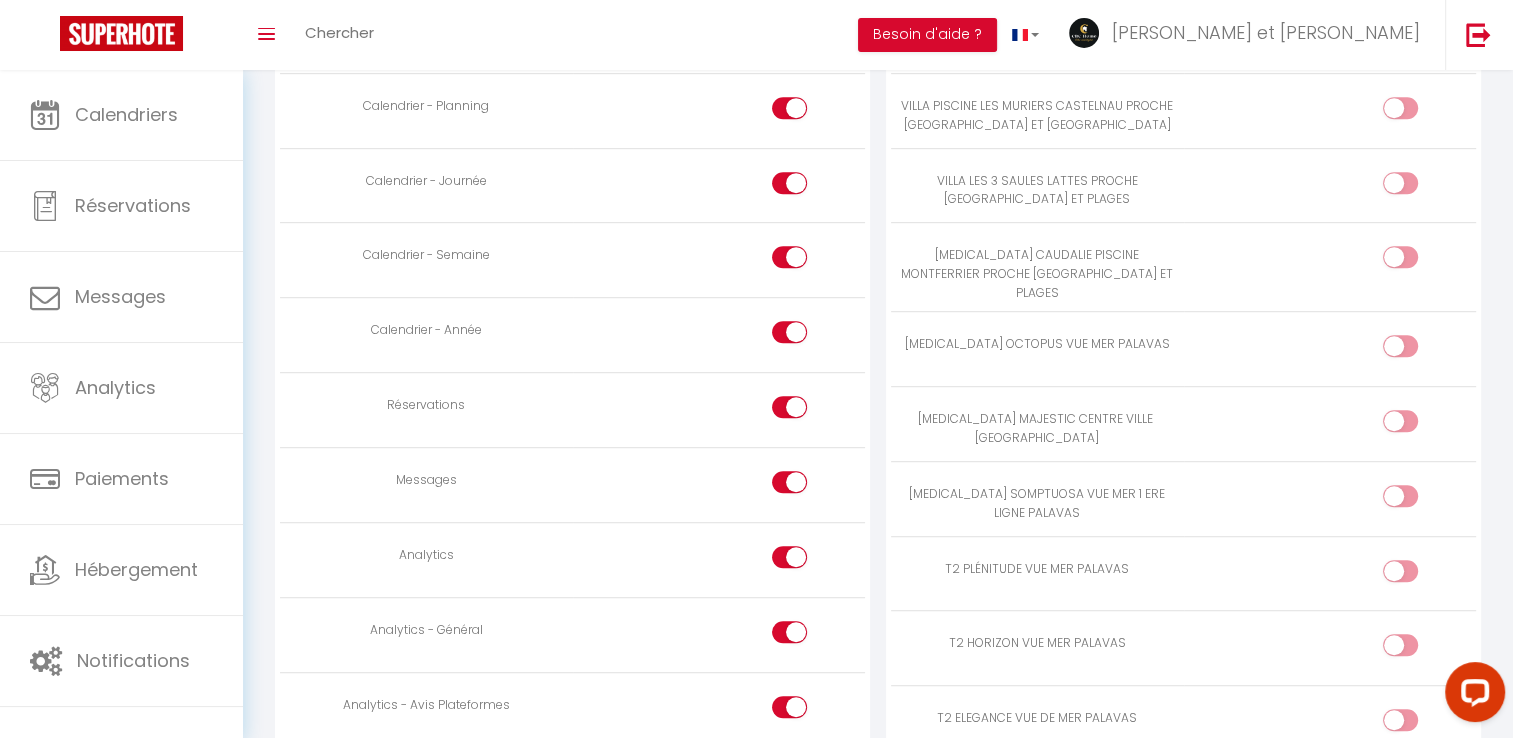 scroll, scrollTop: 1152, scrollLeft: 0, axis: vertical 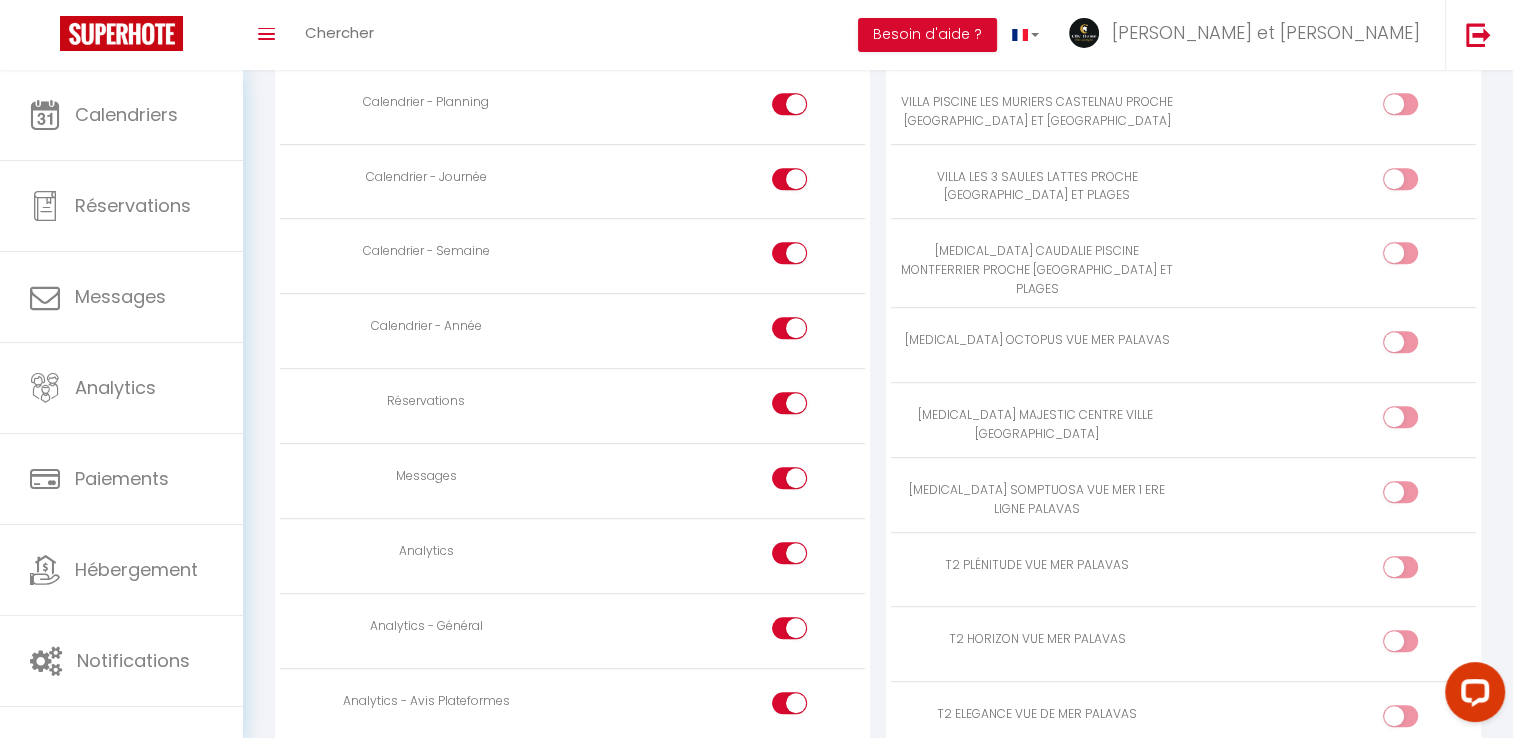 click at bounding box center [806, 407] 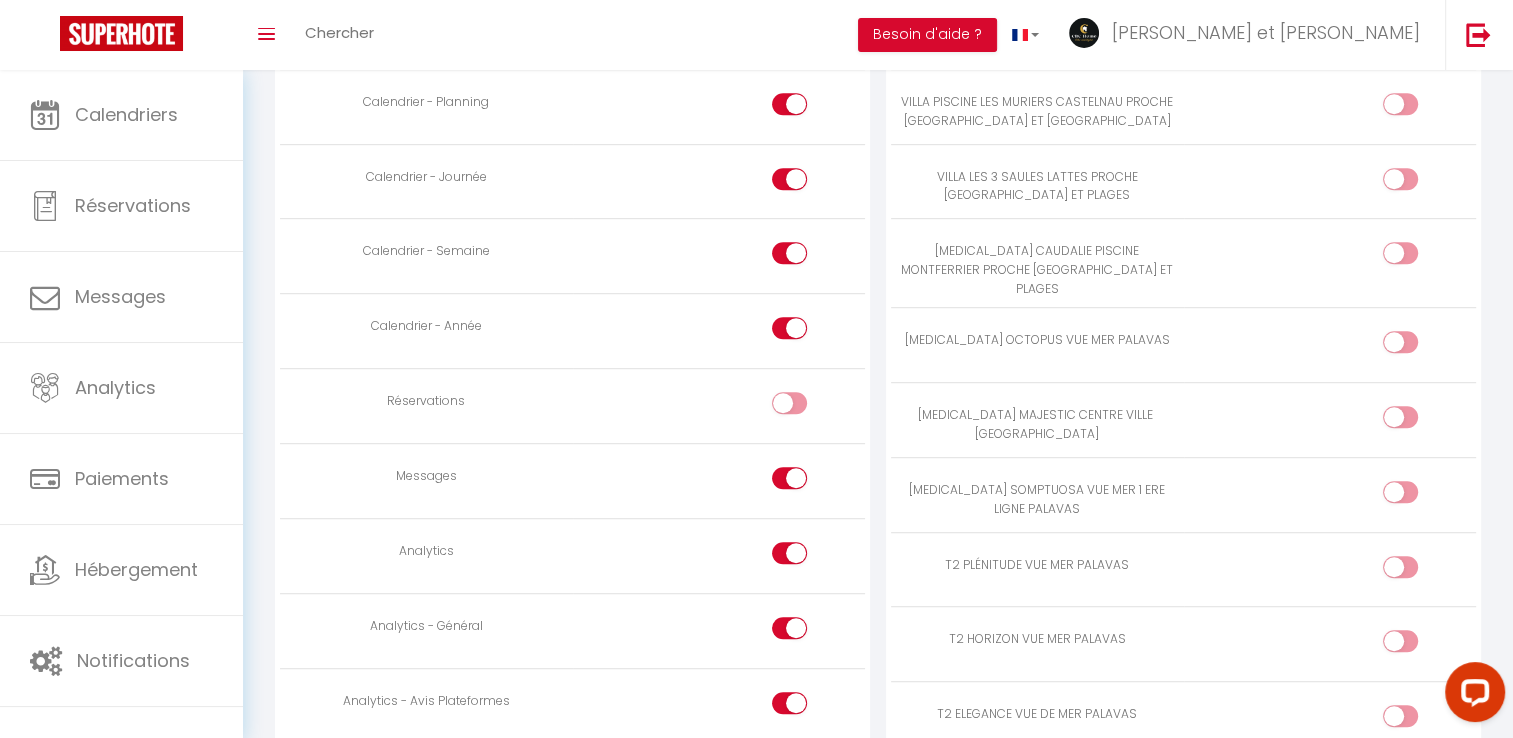 click at bounding box center [789, 478] 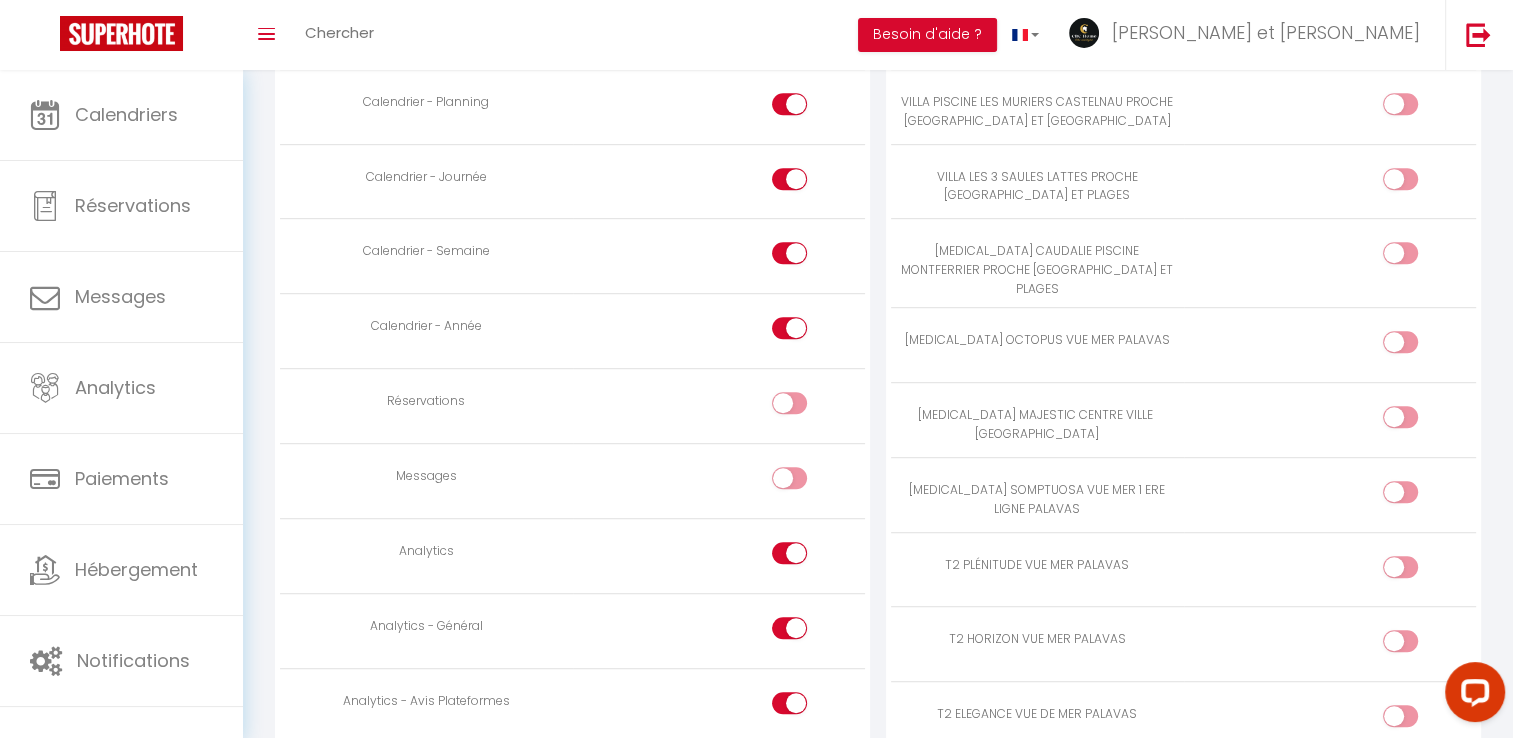 click at bounding box center [806, 557] 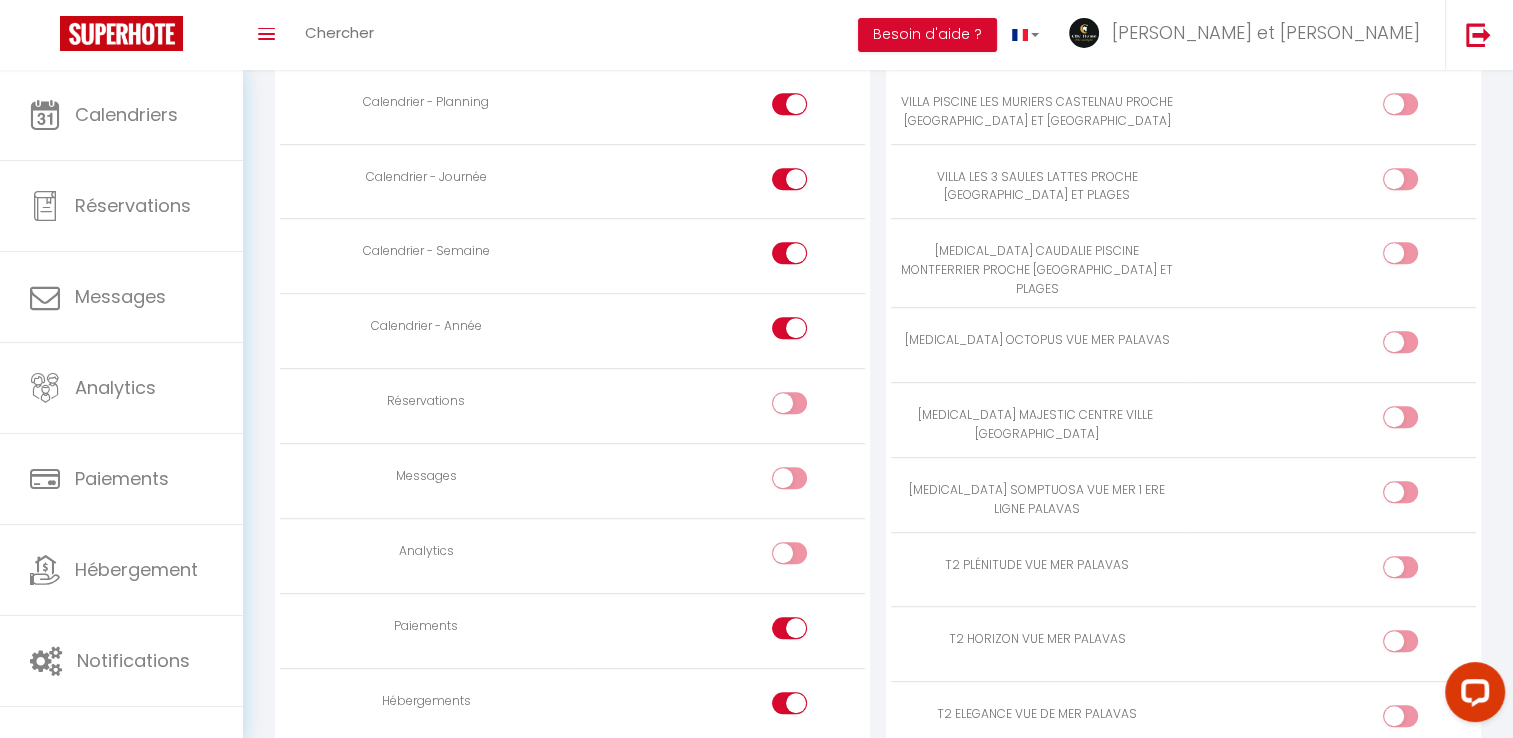click at bounding box center [806, 632] 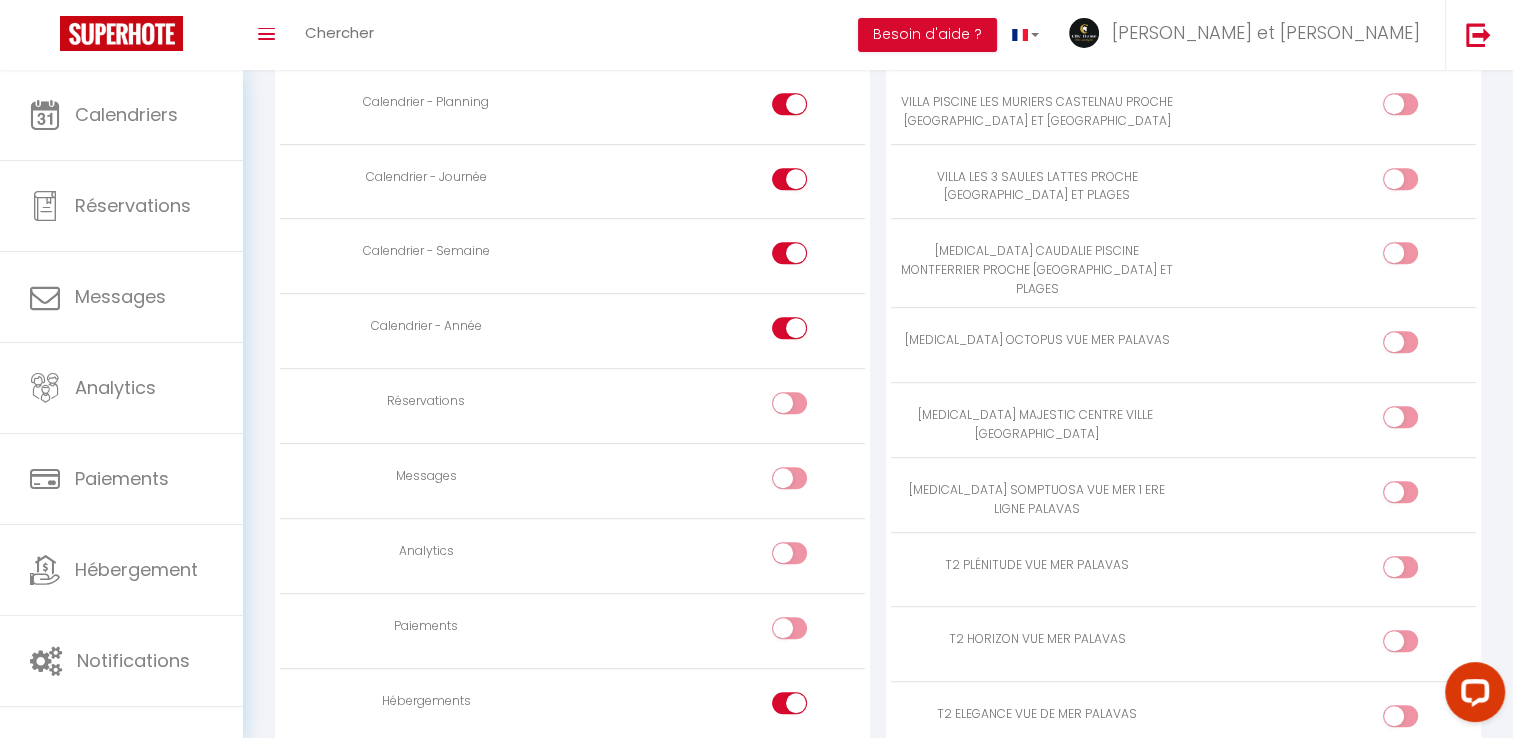 click at bounding box center (789, 703) 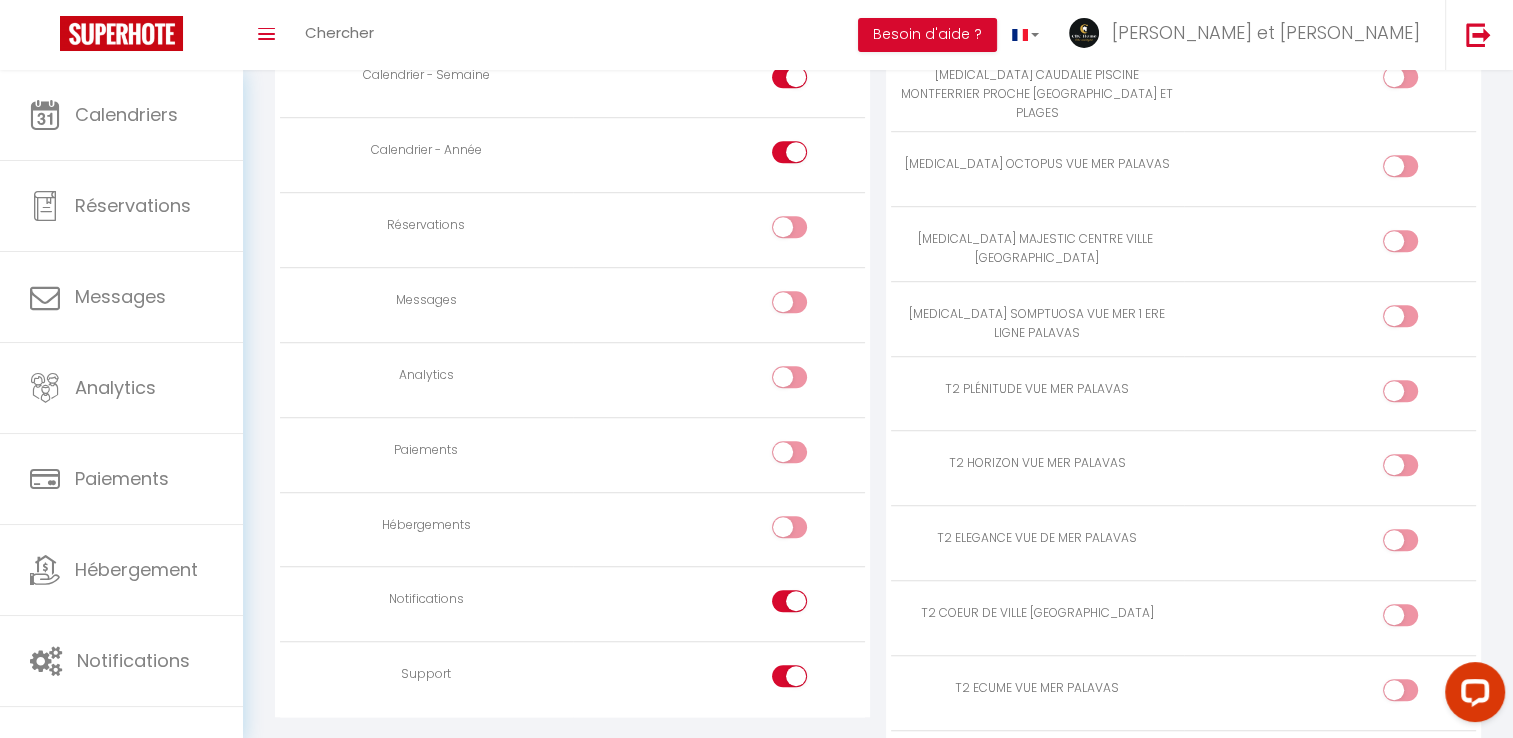 scroll, scrollTop: 1336, scrollLeft: 0, axis: vertical 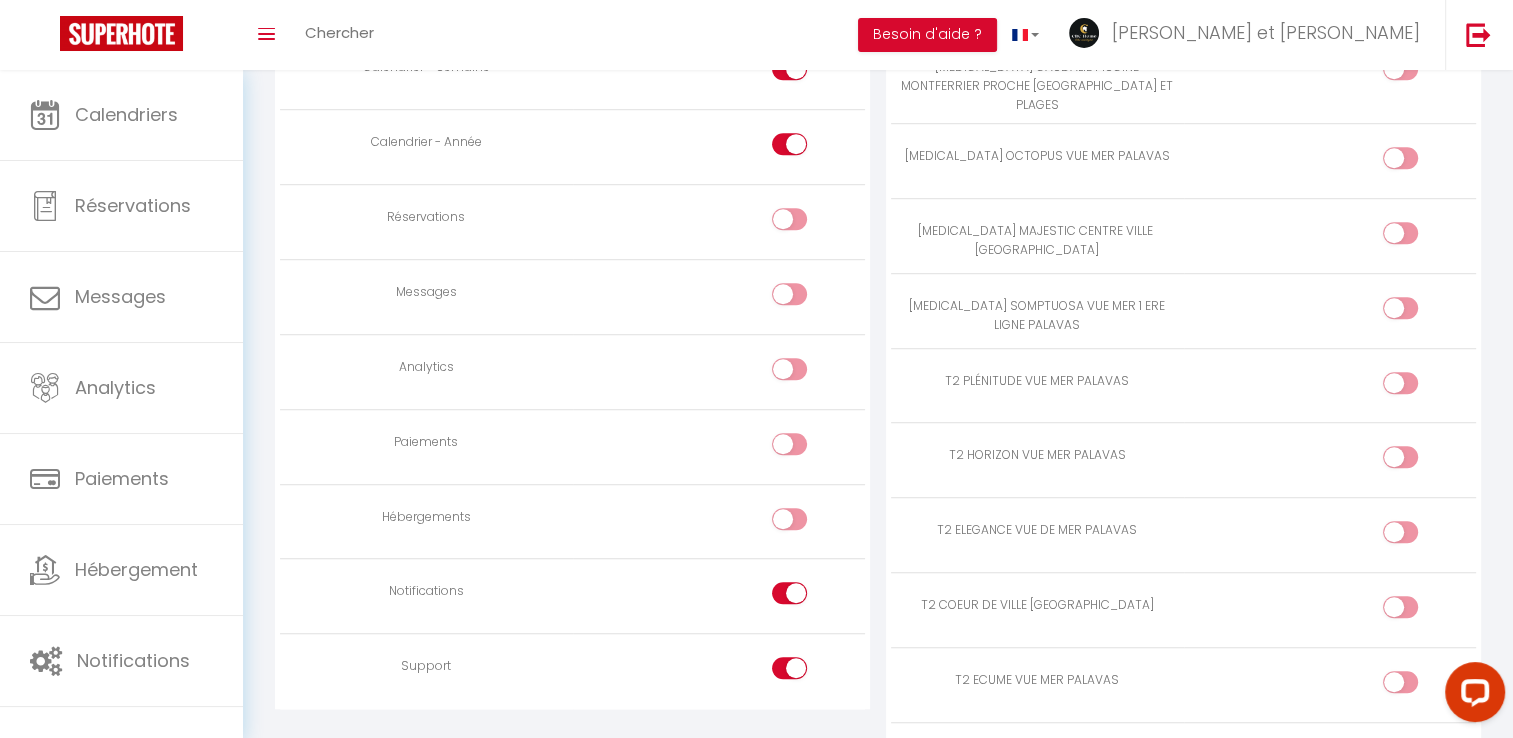 click at bounding box center [789, 593] 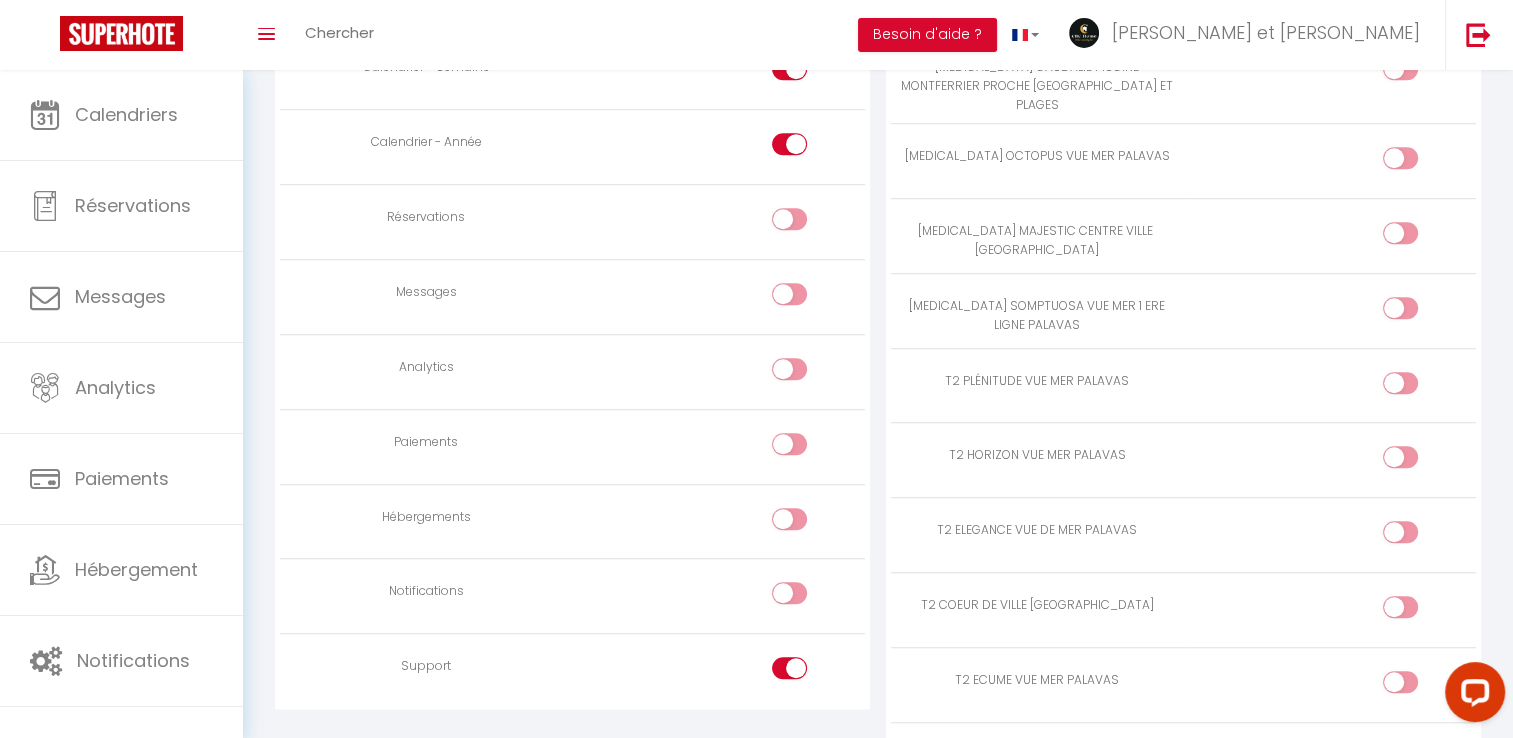 click at bounding box center [806, 672] 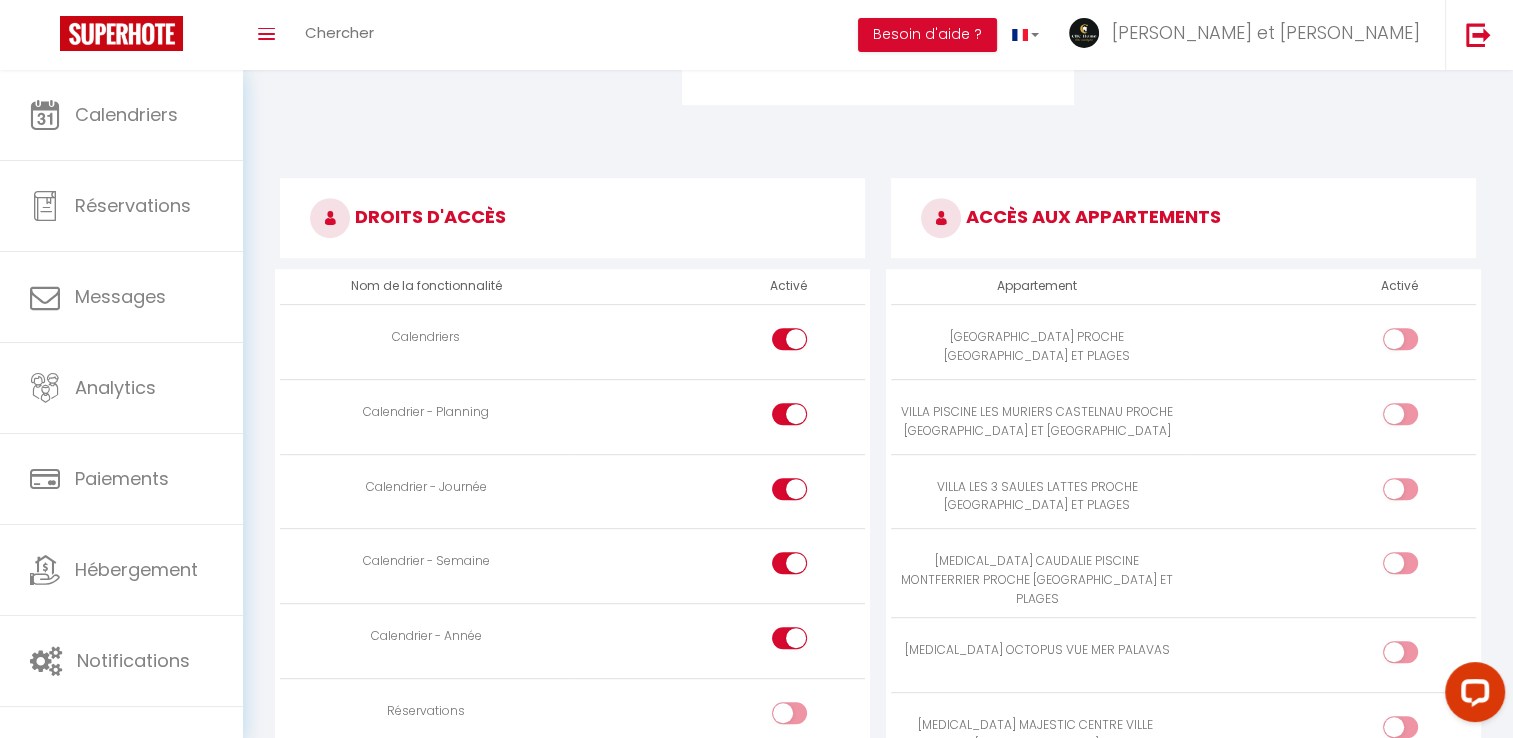 scroll, scrollTop: 882, scrollLeft: 0, axis: vertical 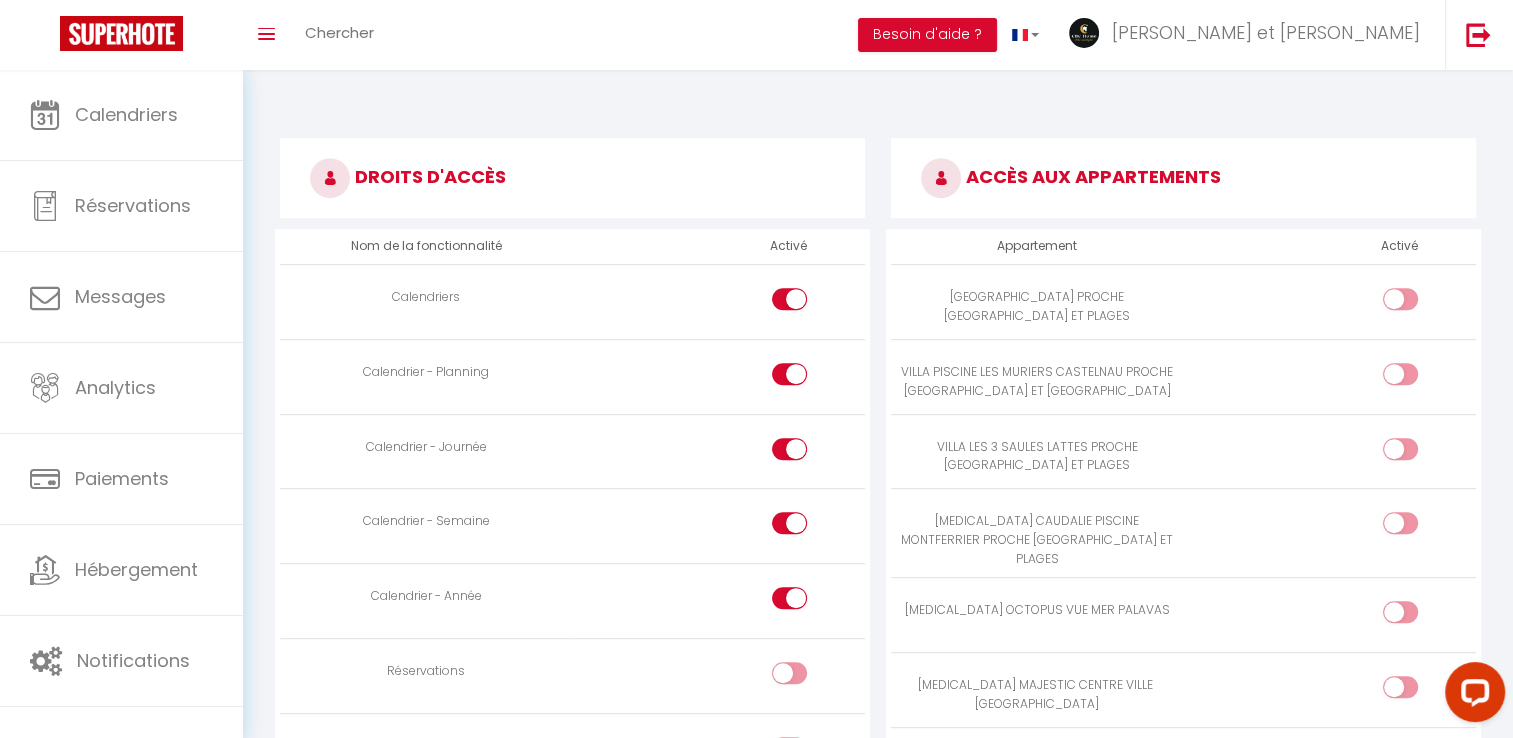 click at bounding box center [1400, 449] 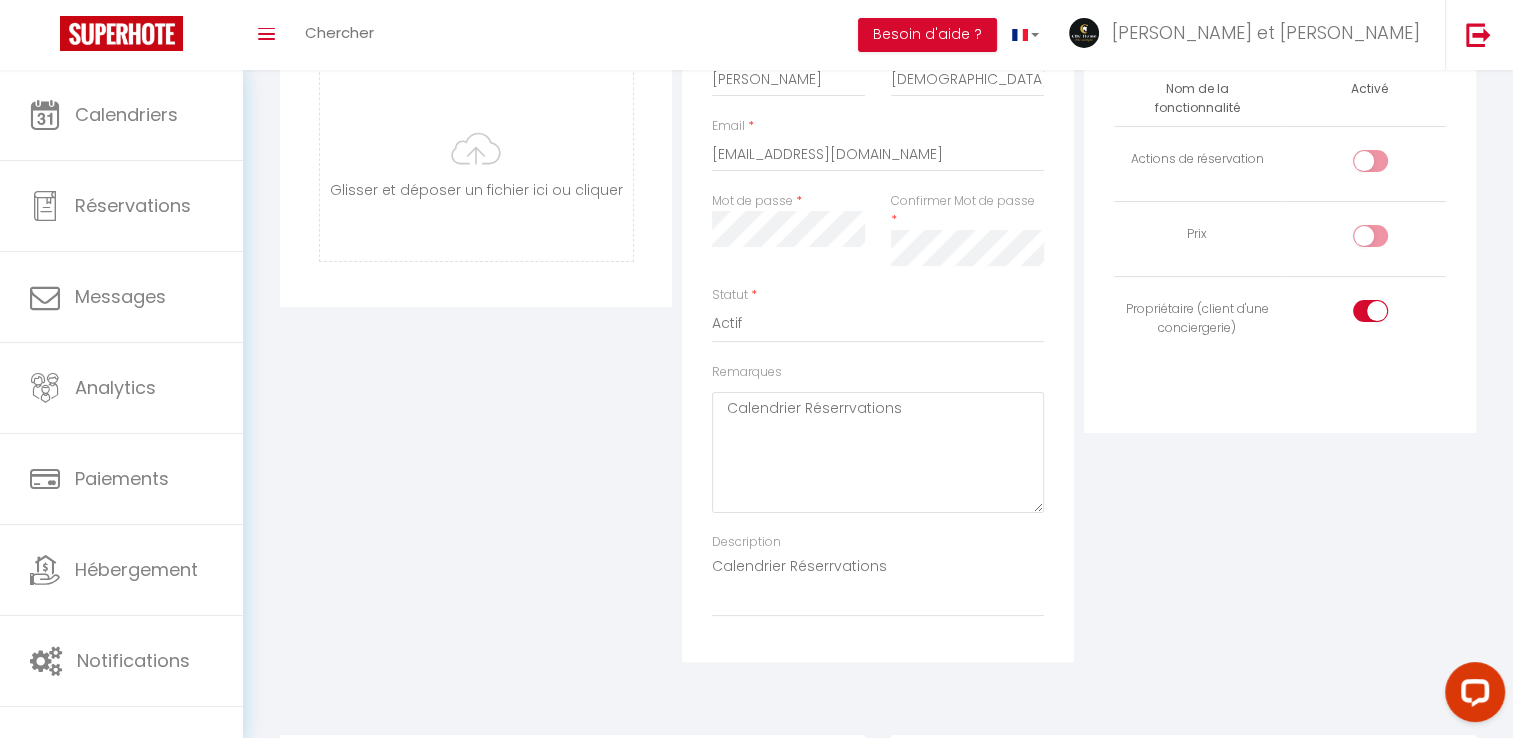 scroll, scrollTop: 0, scrollLeft: 0, axis: both 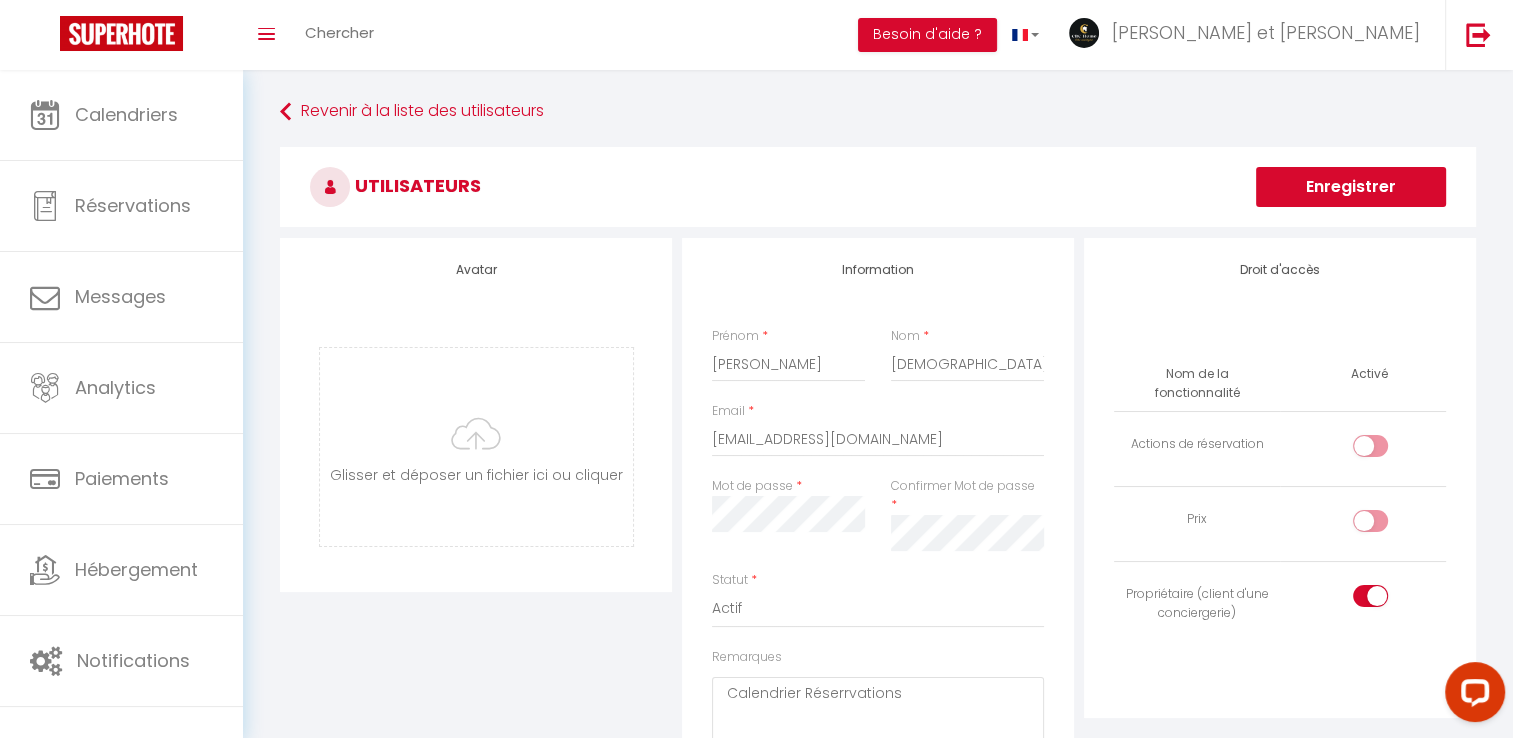 click on "Enregistrer" at bounding box center [1351, 187] 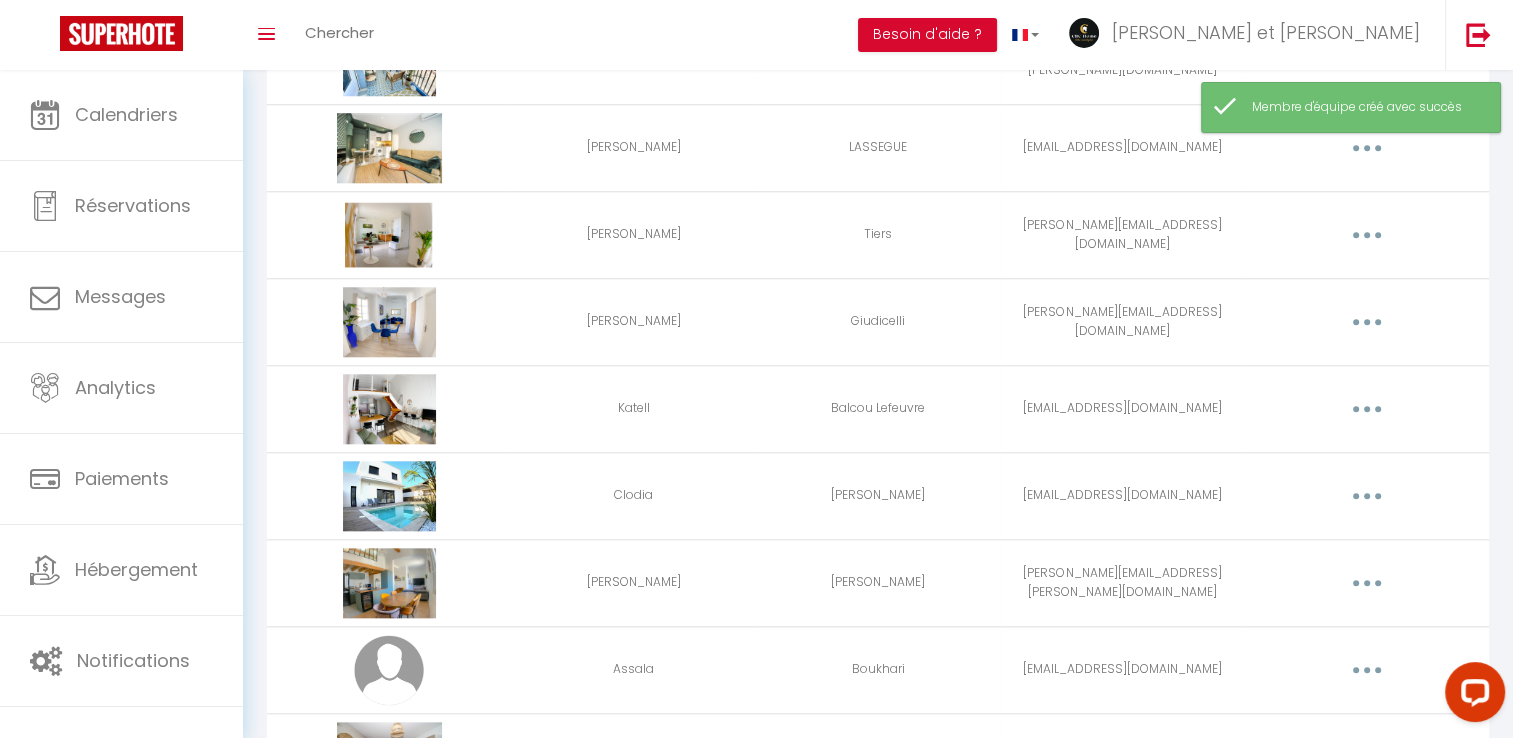 scroll, scrollTop: 2514, scrollLeft: 0, axis: vertical 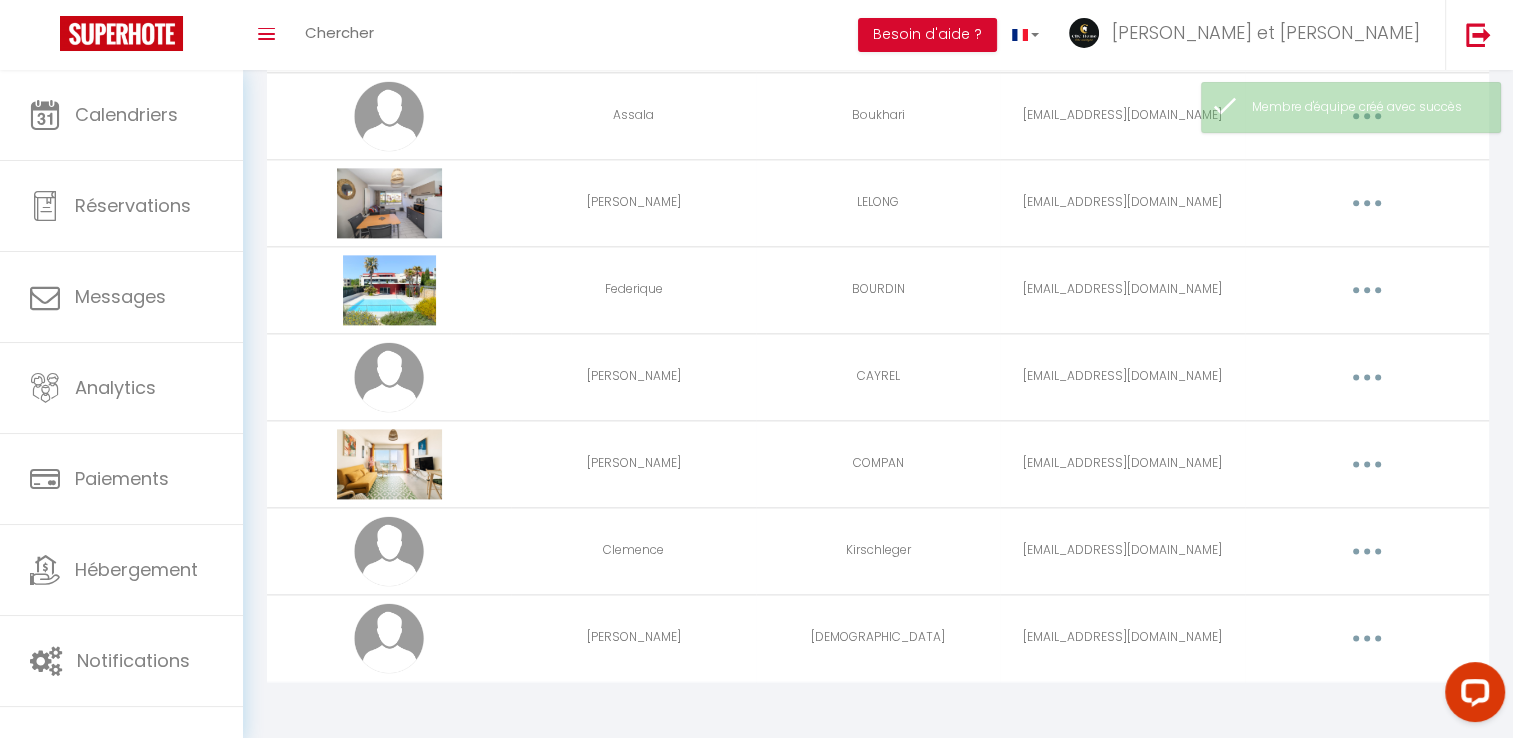 click at bounding box center (1367, 638) 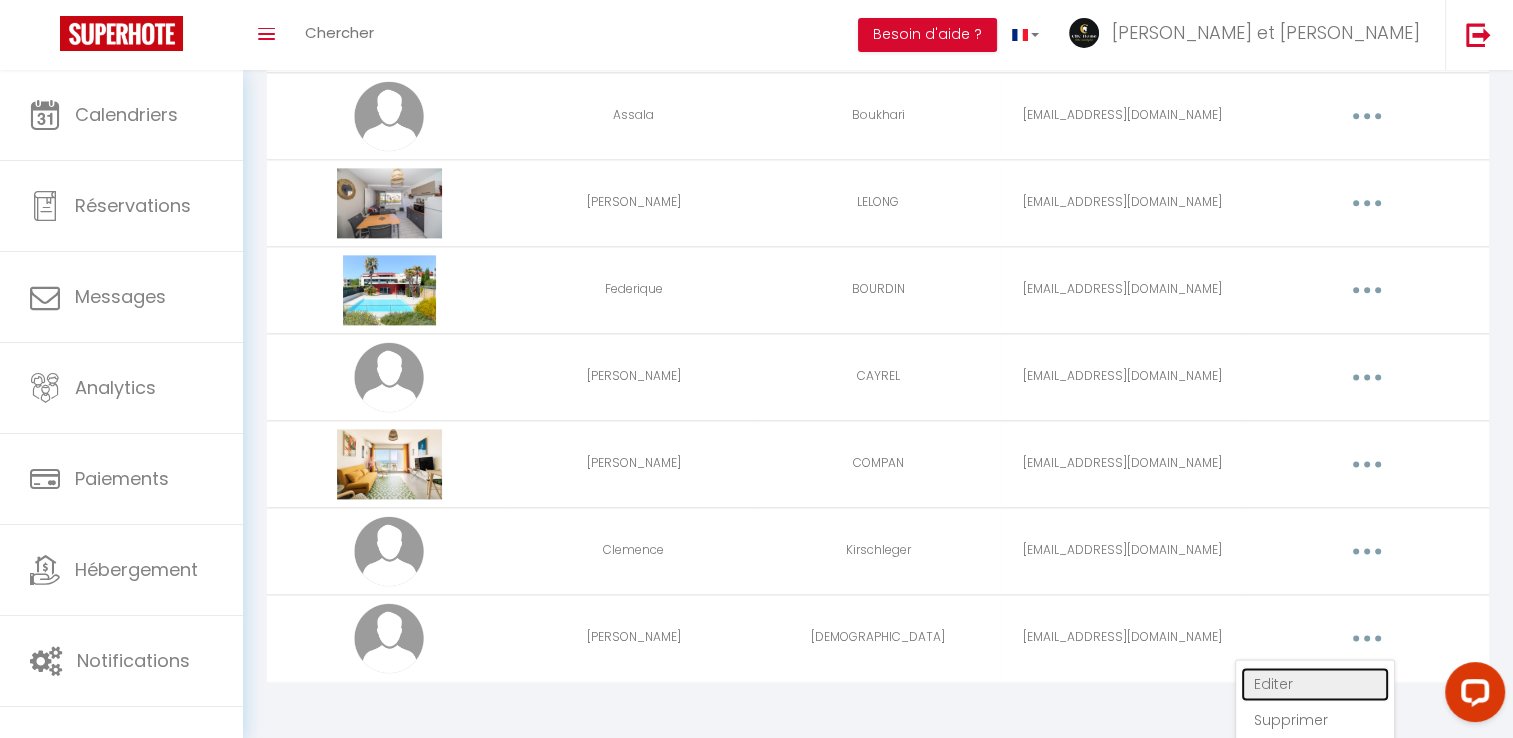 click on "Editer" at bounding box center (1315, 684) 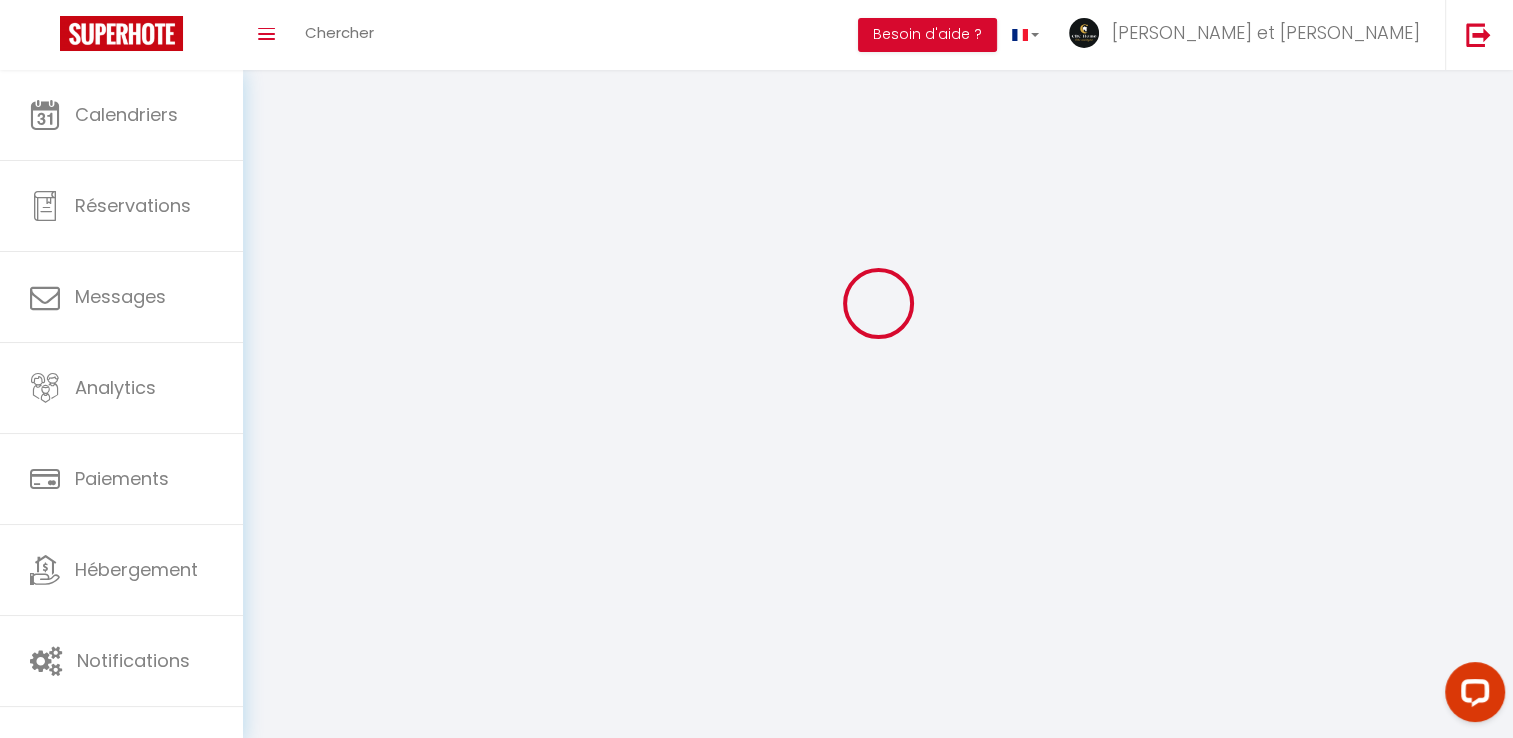 type on "[PERSON_NAME]" 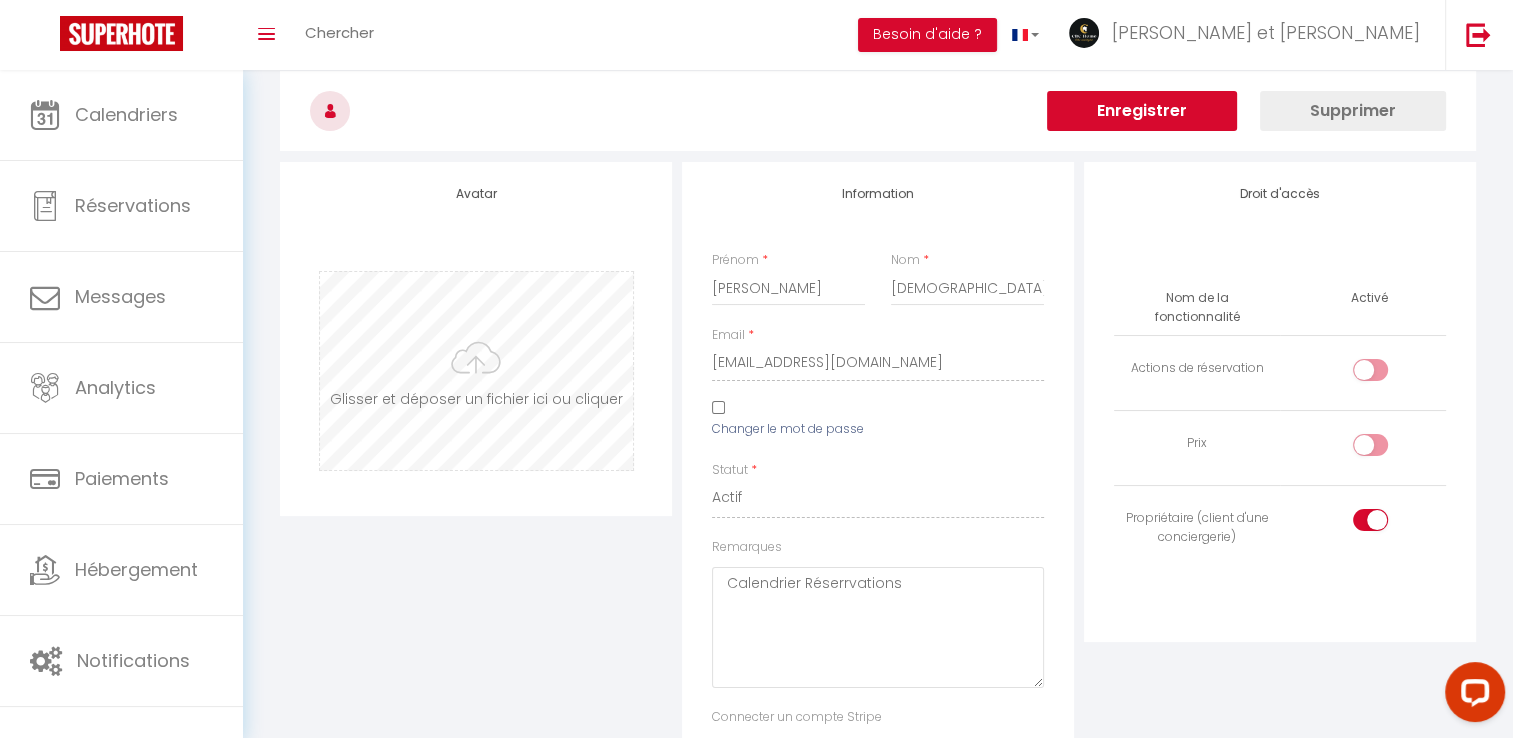 scroll, scrollTop: 75, scrollLeft: 0, axis: vertical 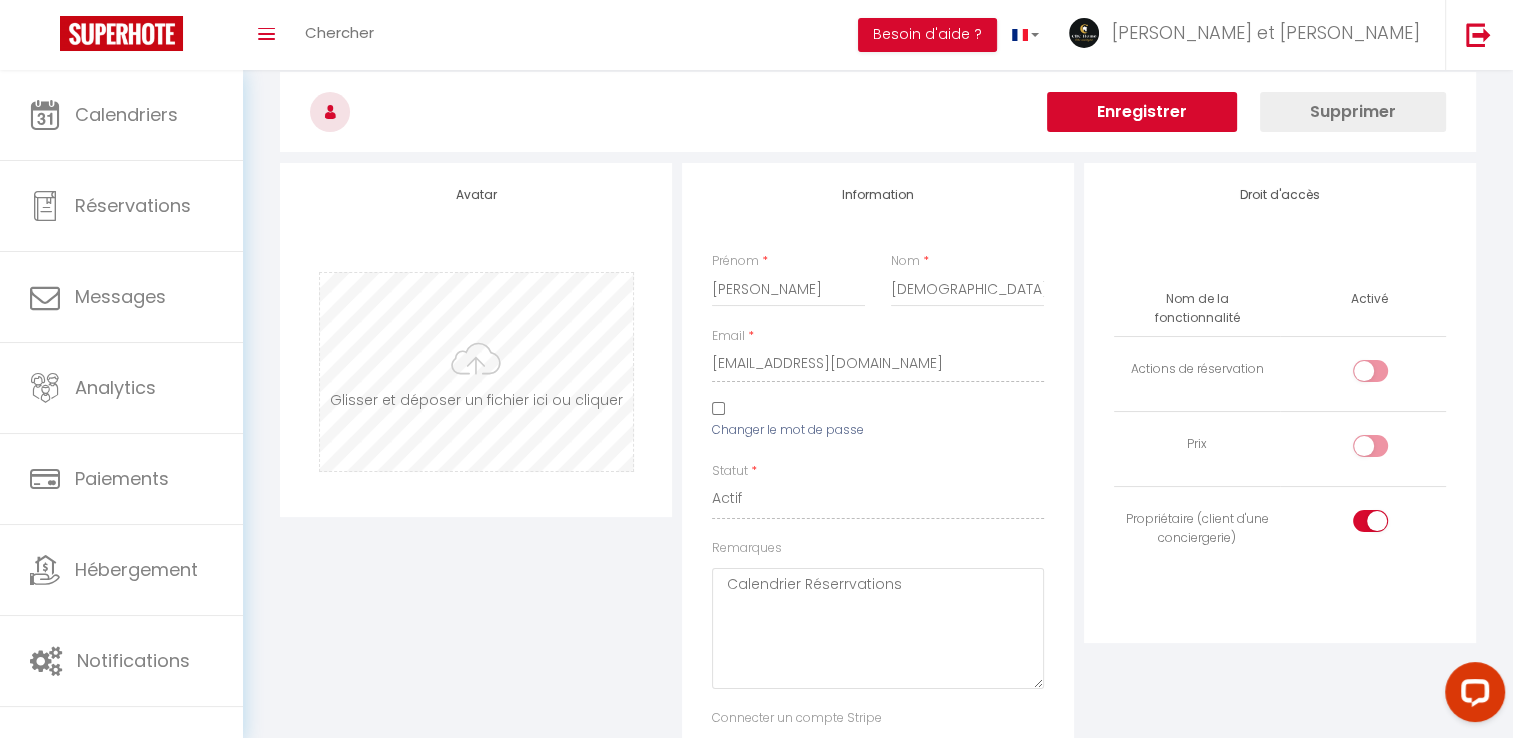 click at bounding box center (476, 372) 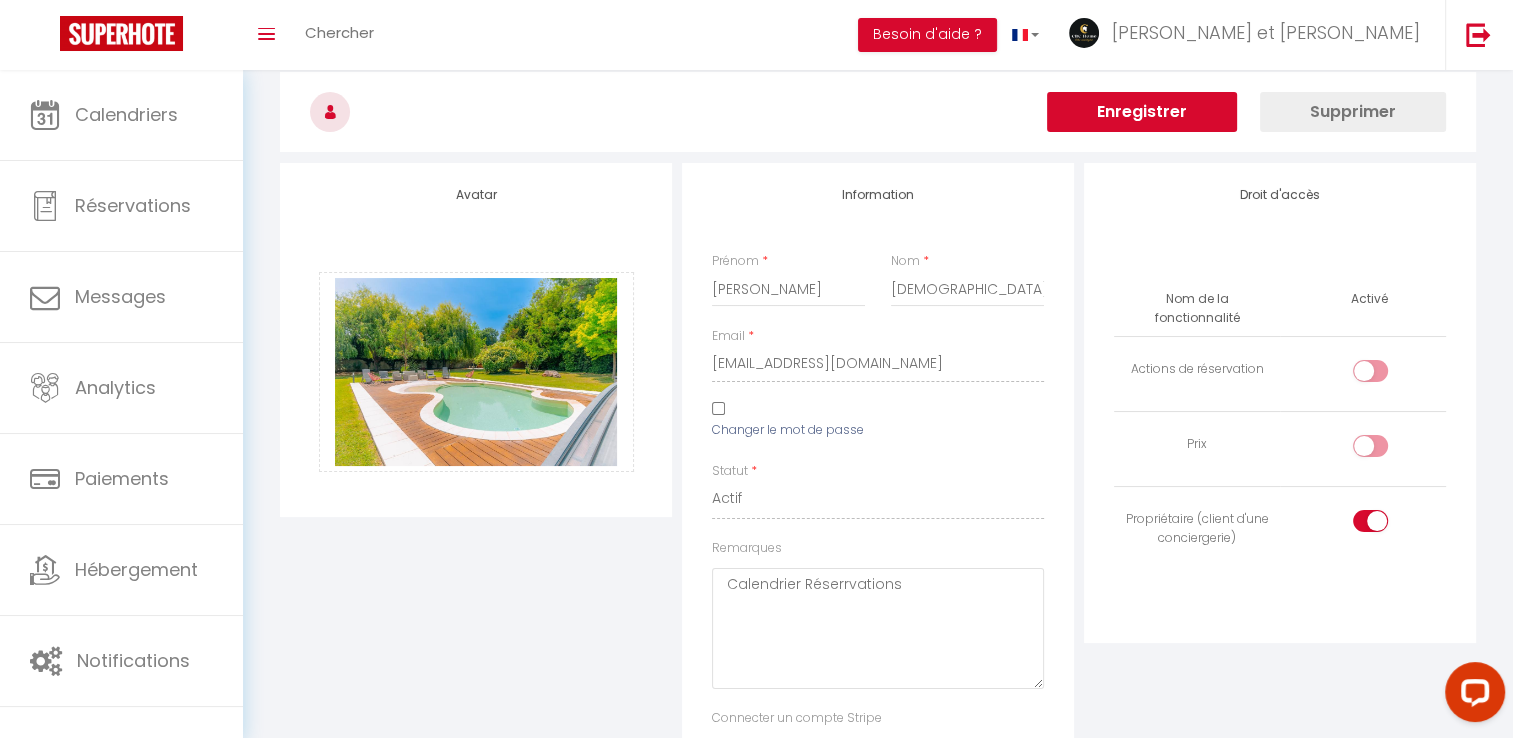 scroll, scrollTop: 0, scrollLeft: 0, axis: both 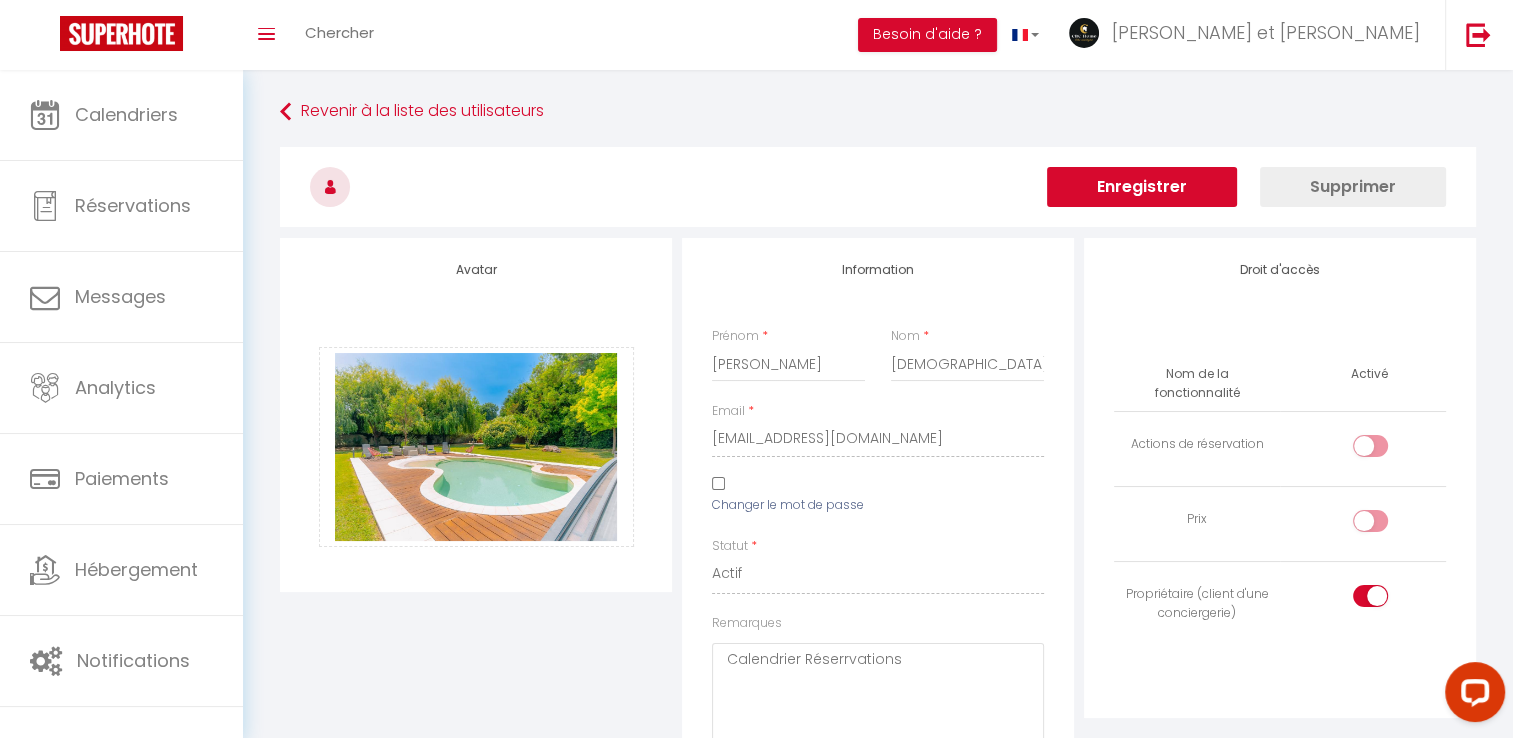 click on "Enregistrer" at bounding box center (1142, 187) 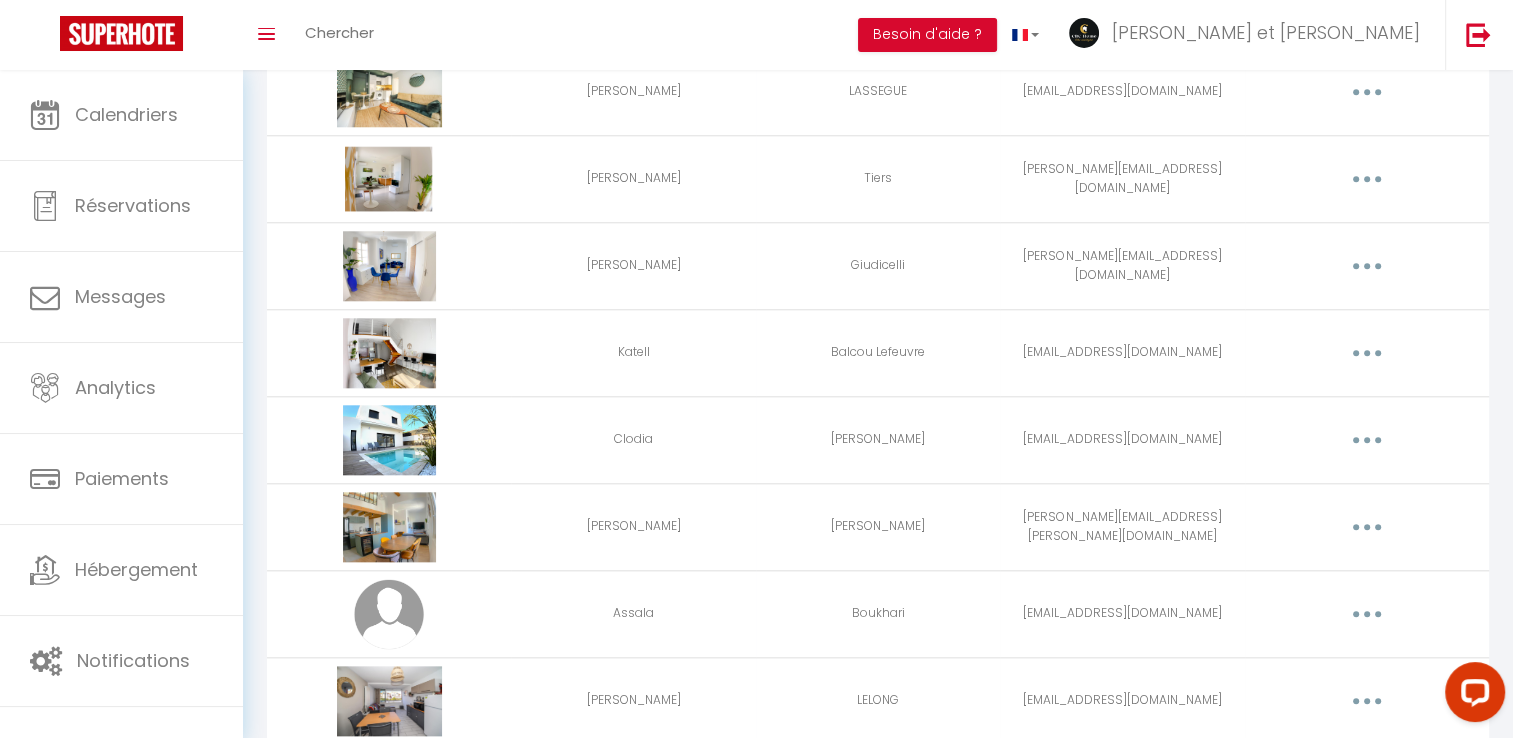 scroll, scrollTop: 2514, scrollLeft: 0, axis: vertical 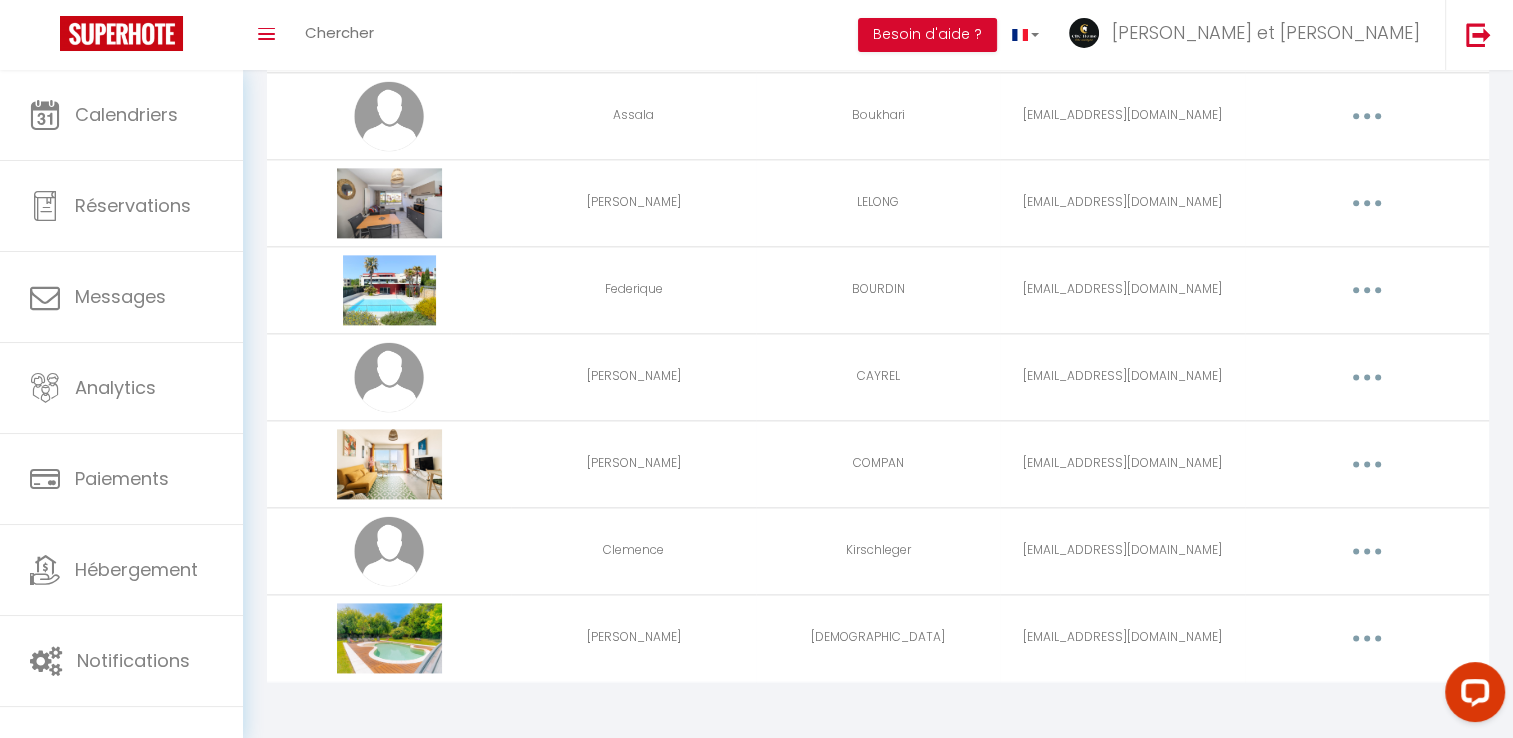 click at bounding box center [1367, 638] 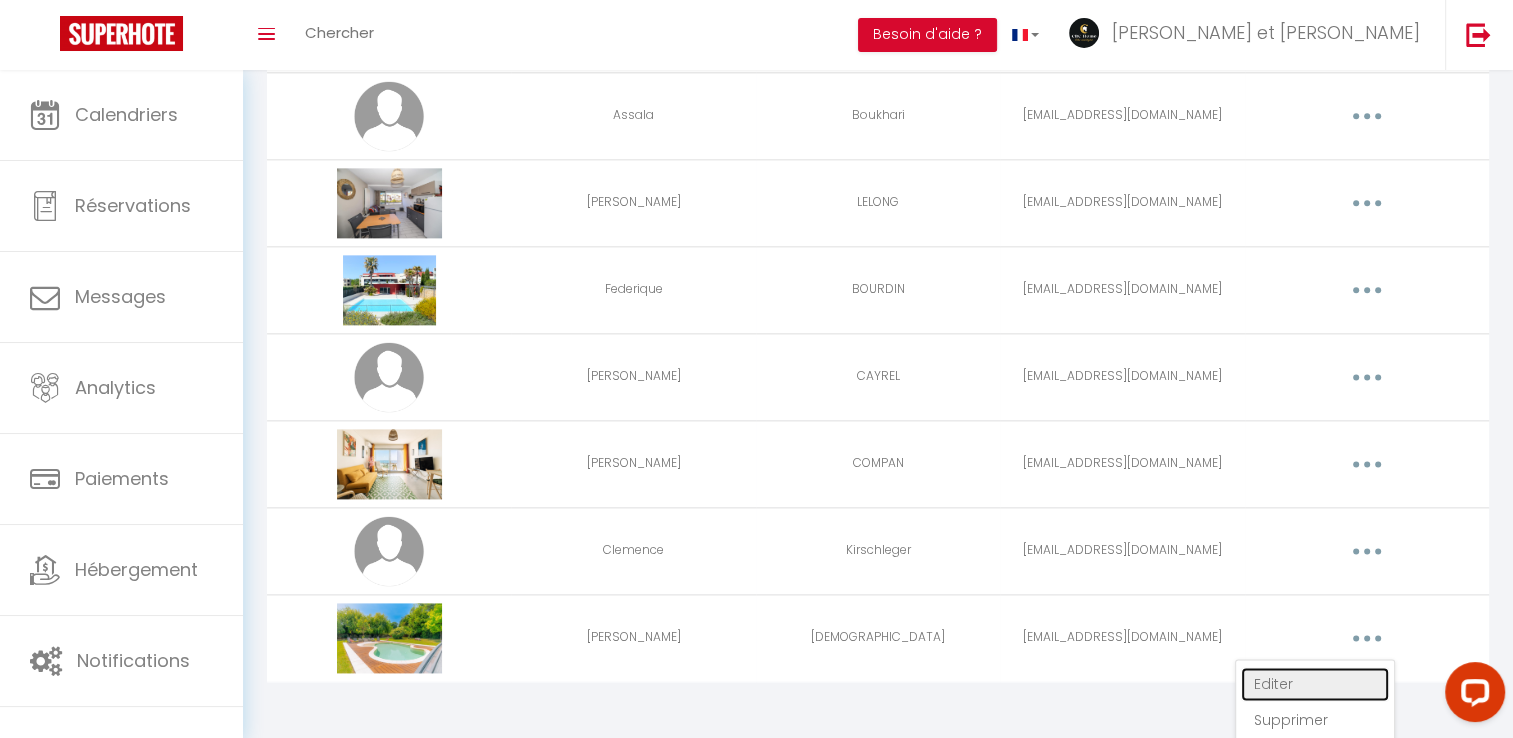 click on "Editer" at bounding box center (1315, 684) 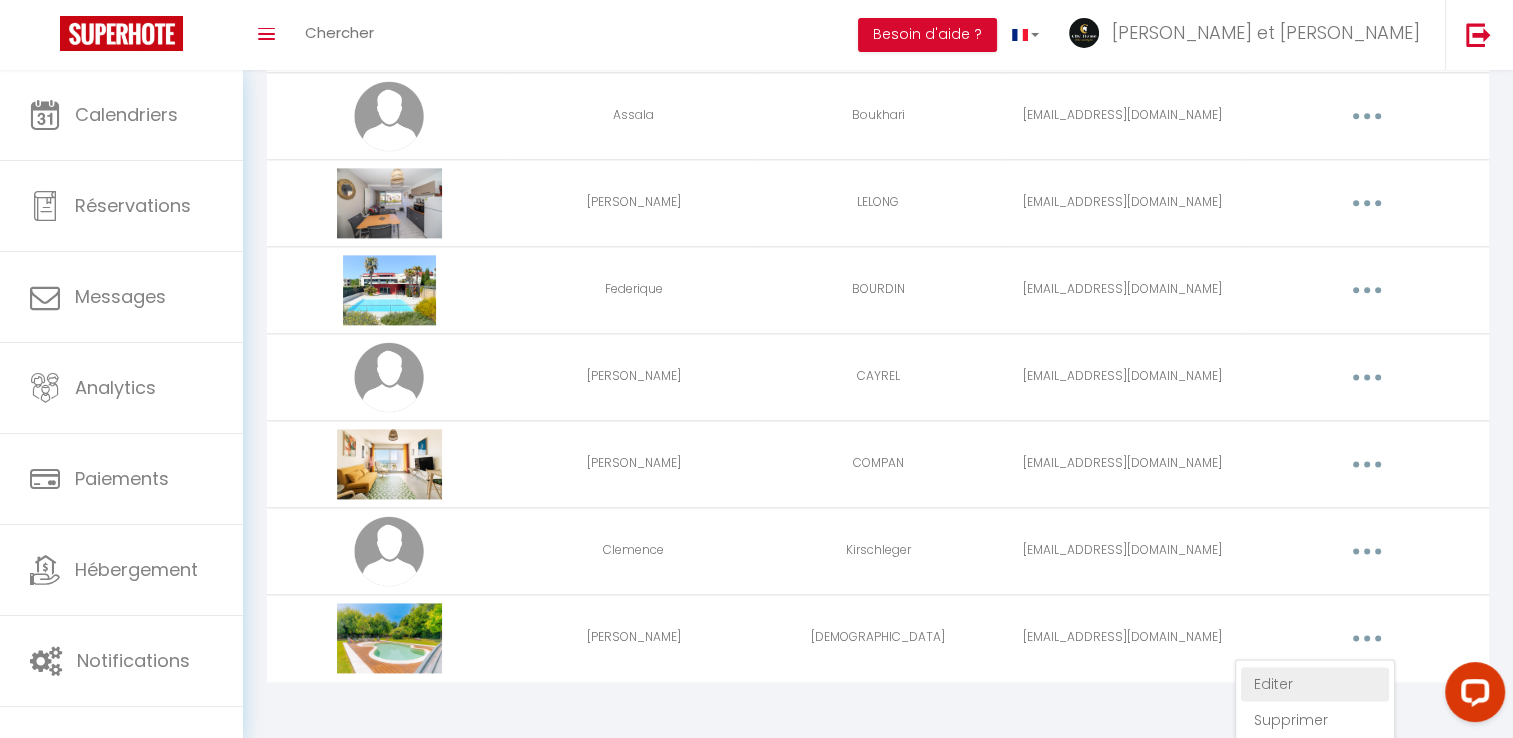 scroll, scrollTop: 70, scrollLeft: 0, axis: vertical 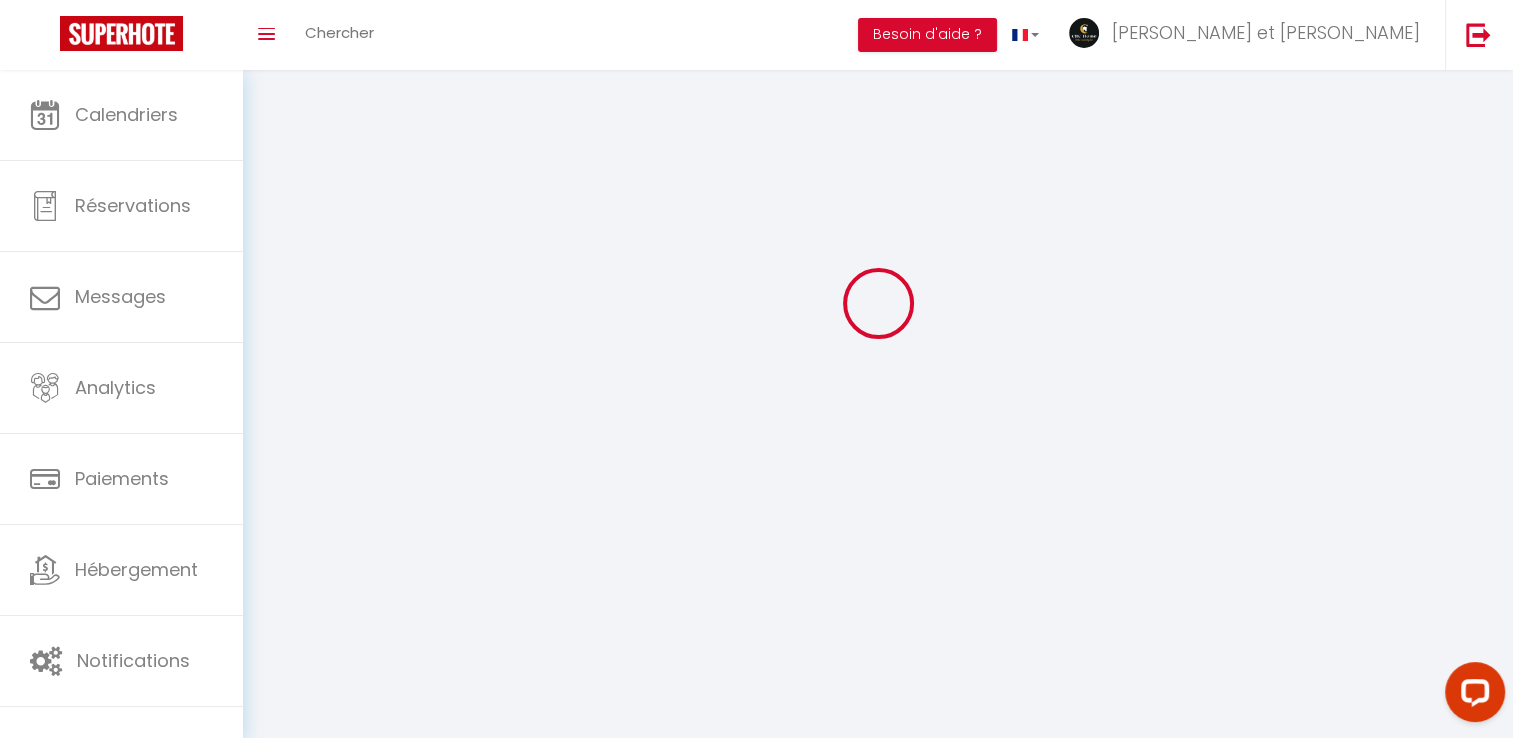 type on "[PERSON_NAME]" 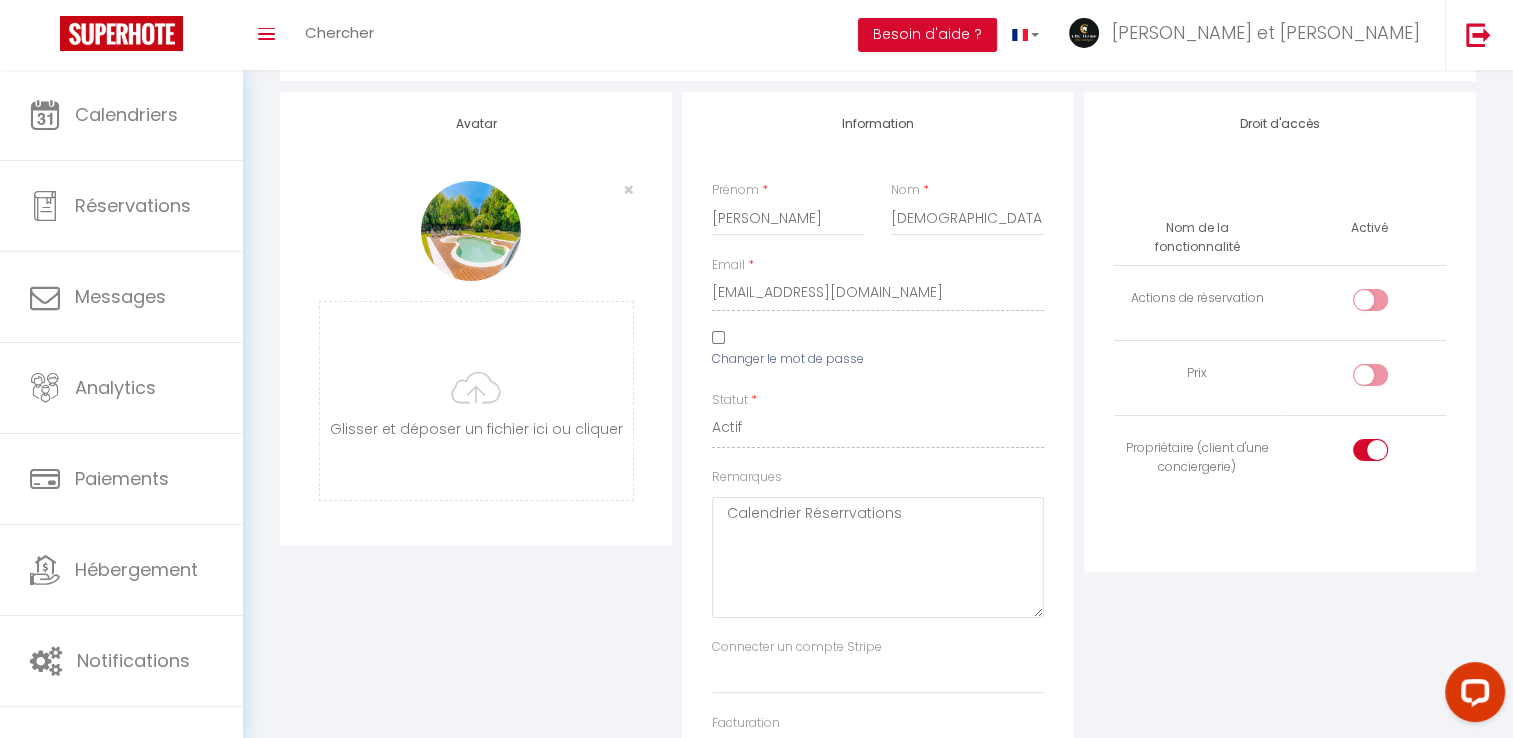 scroll, scrollTop: 145, scrollLeft: 0, axis: vertical 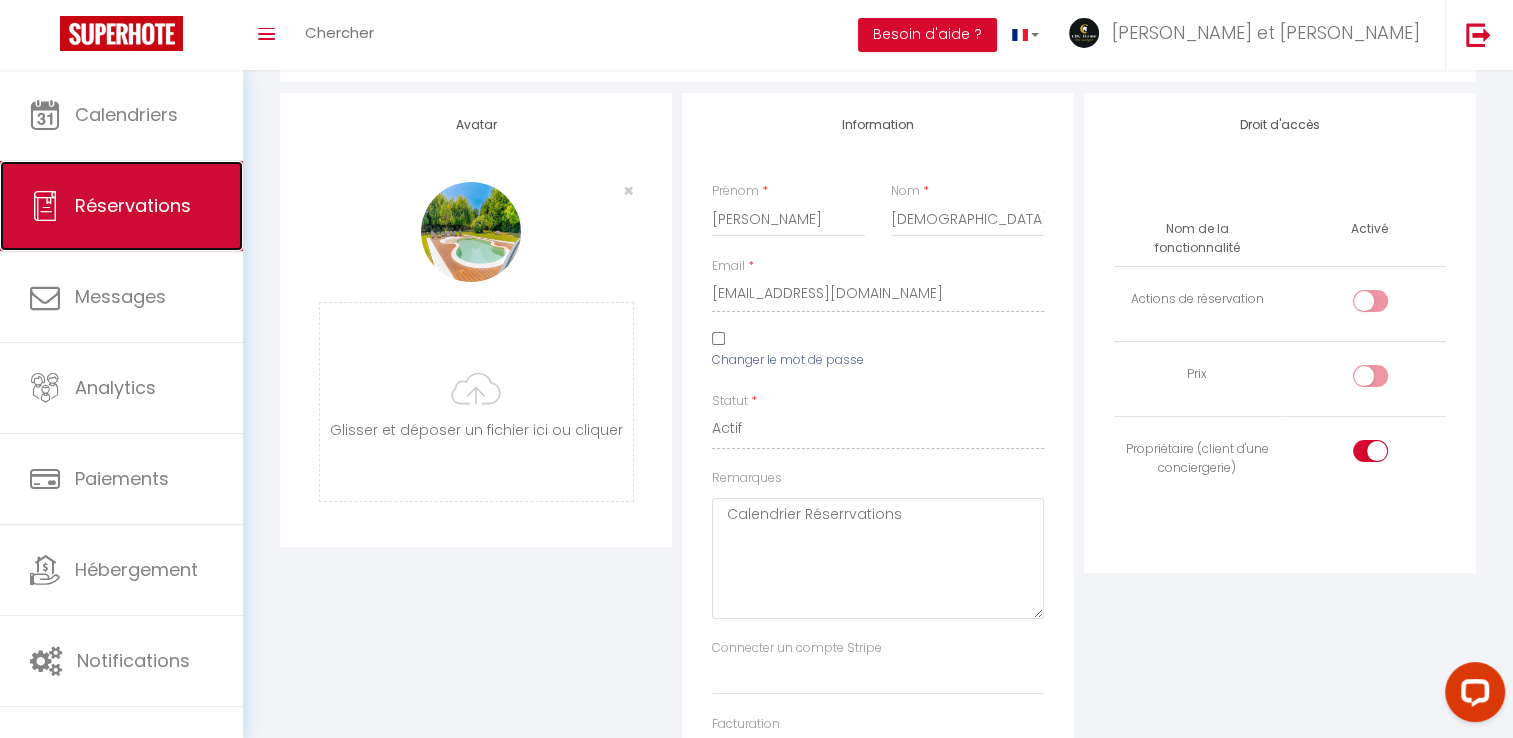 click on "Réservations" at bounding box center (133, 205) 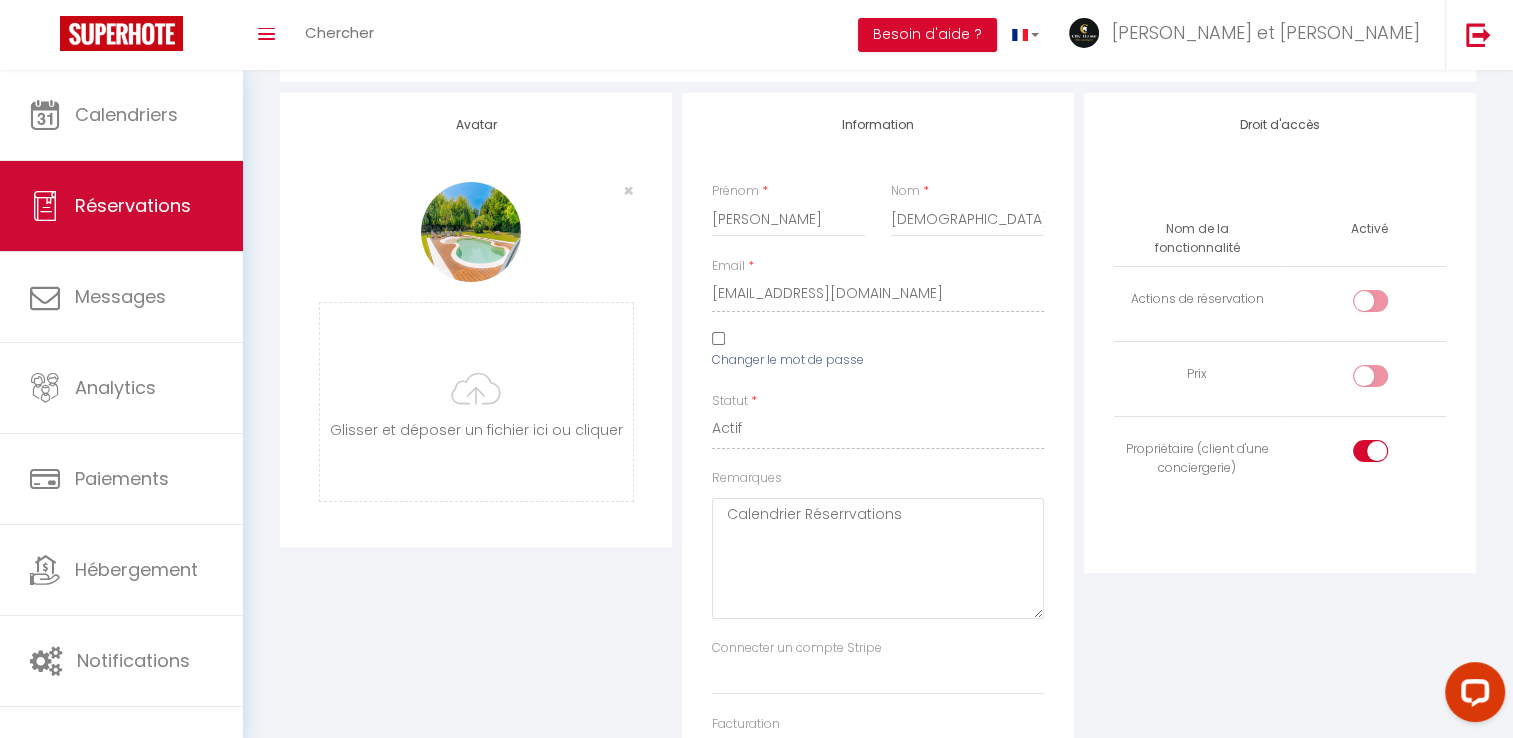 scroll, scrollTop: 388, scrollLeft: 0, axis: vertical 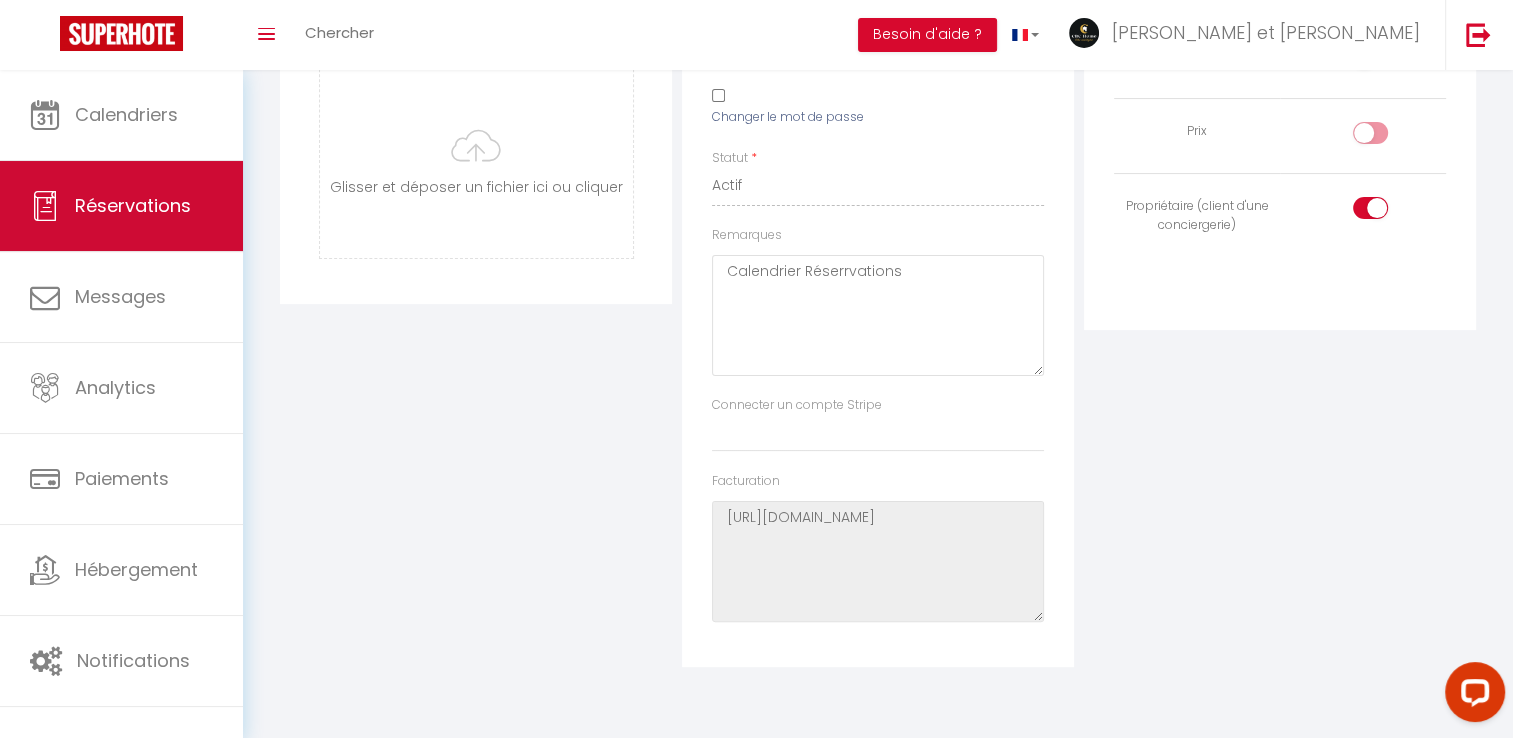 select on "not_cancelled" 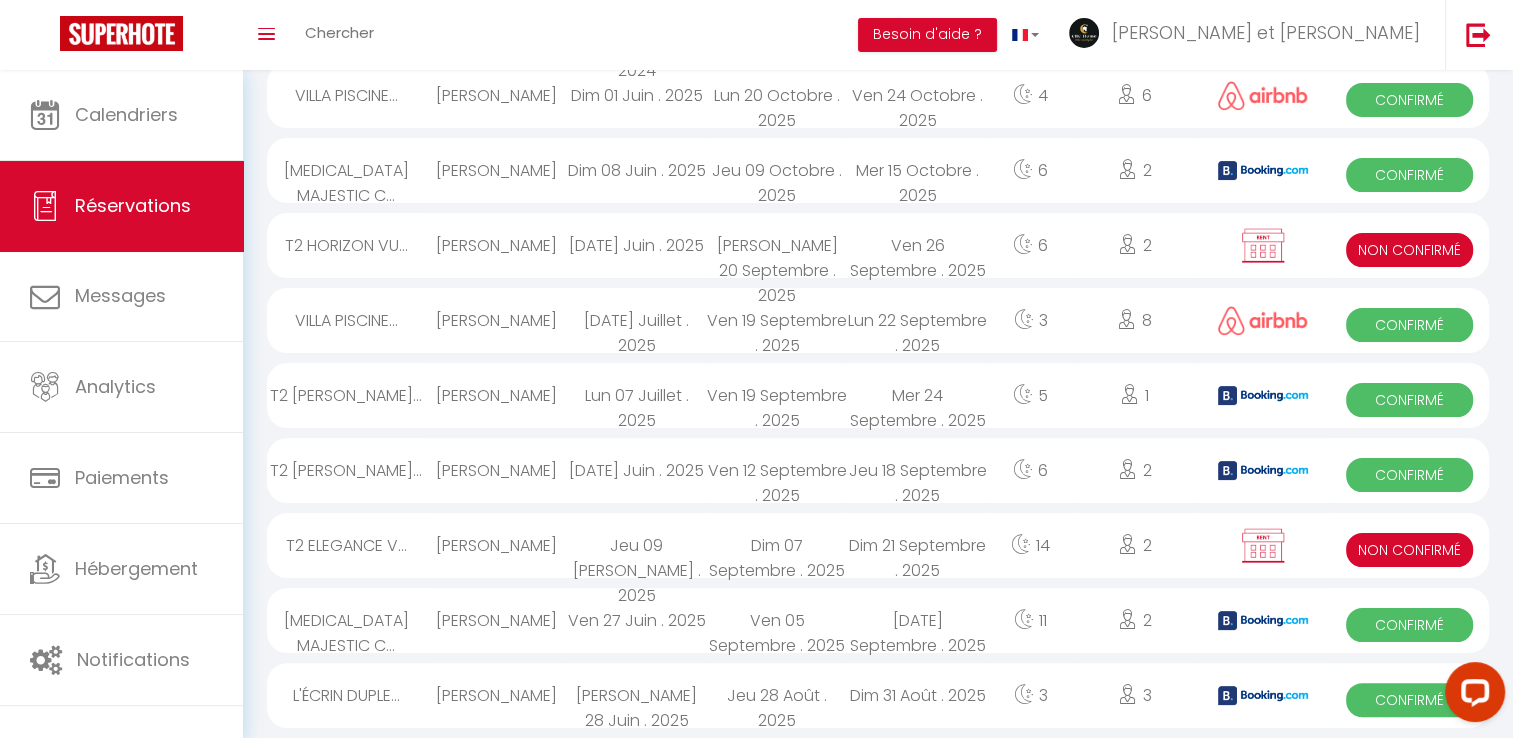 scroll, scrollTop: 296, scrollLeft: 0, axis: vertical 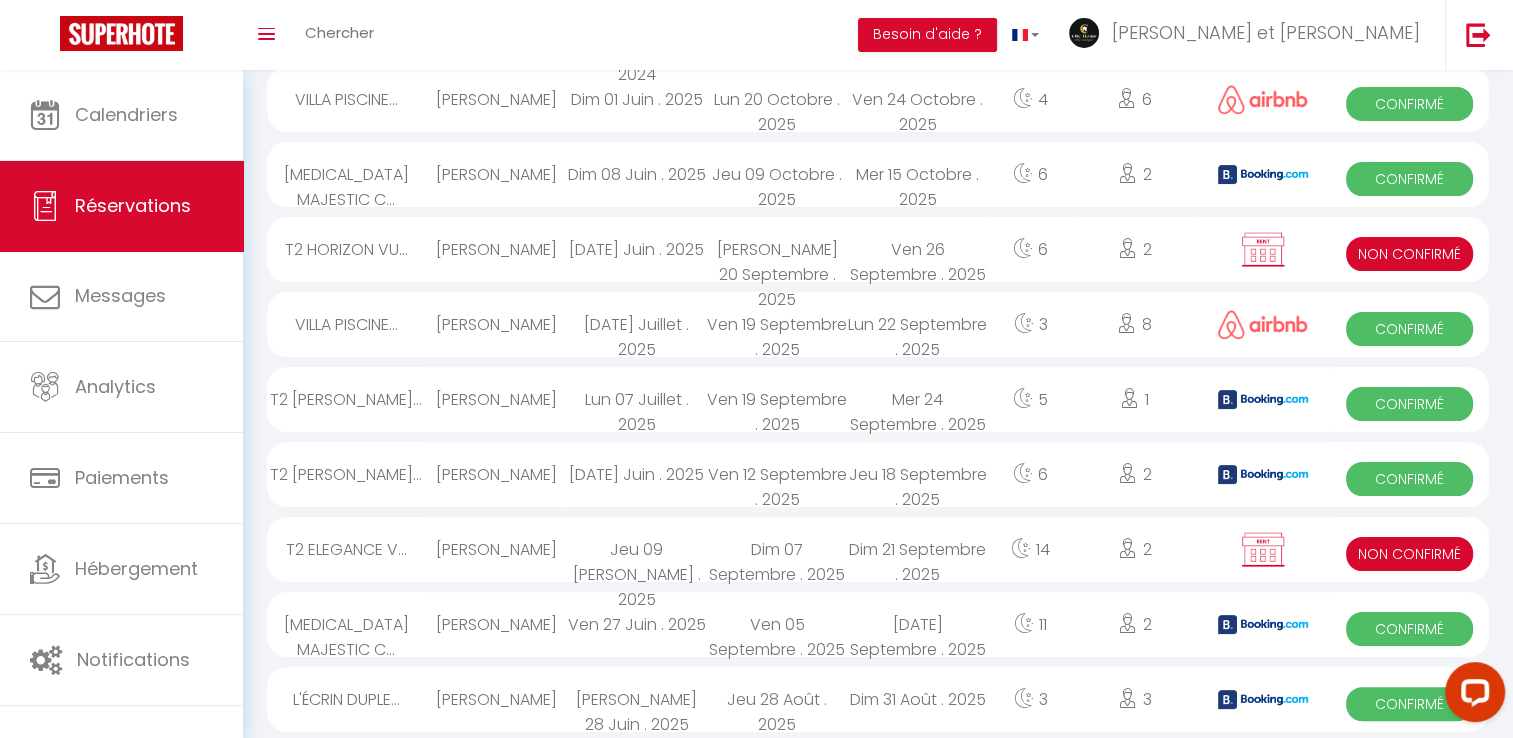 click on "[PERSON_NAME]" at bounding box center (496, 174) 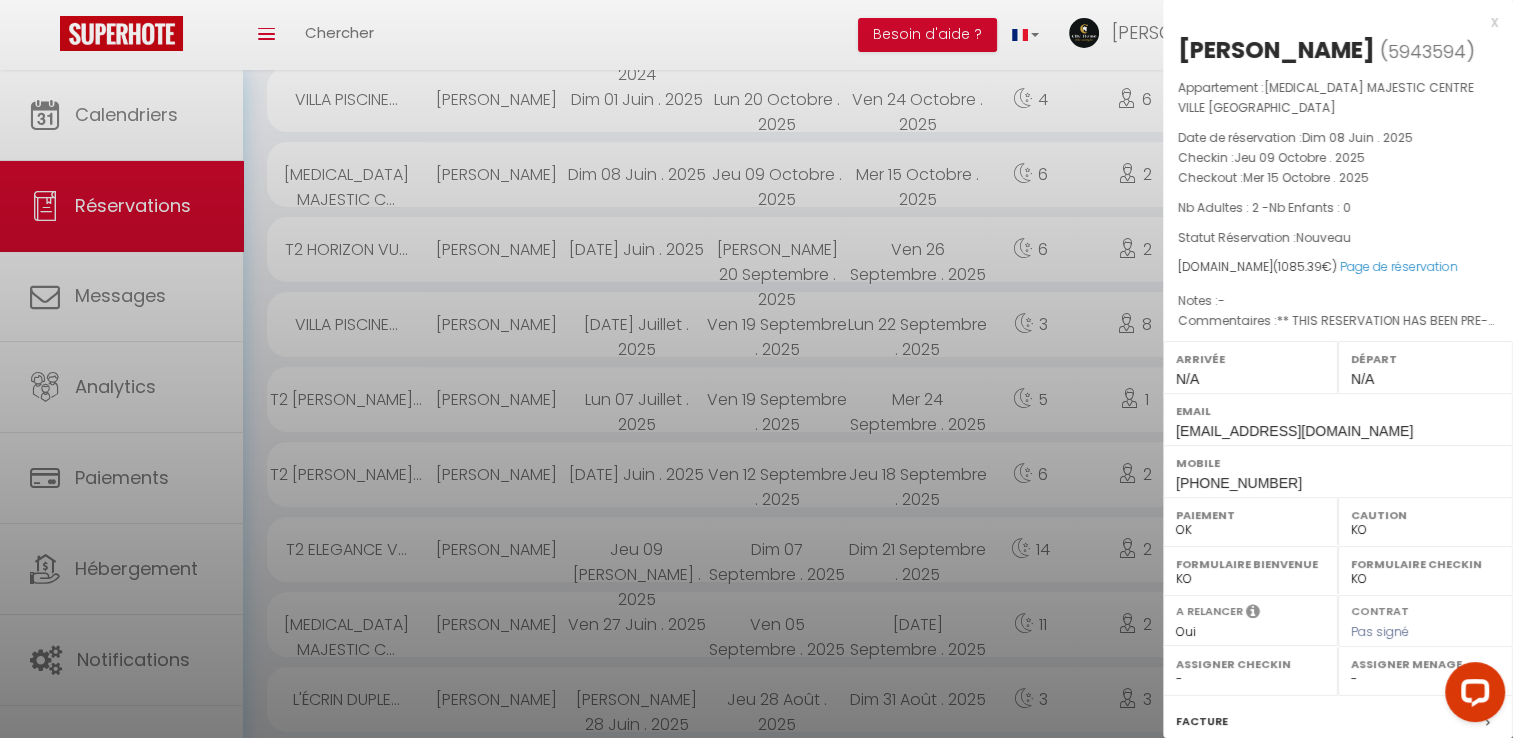 select on "45953" 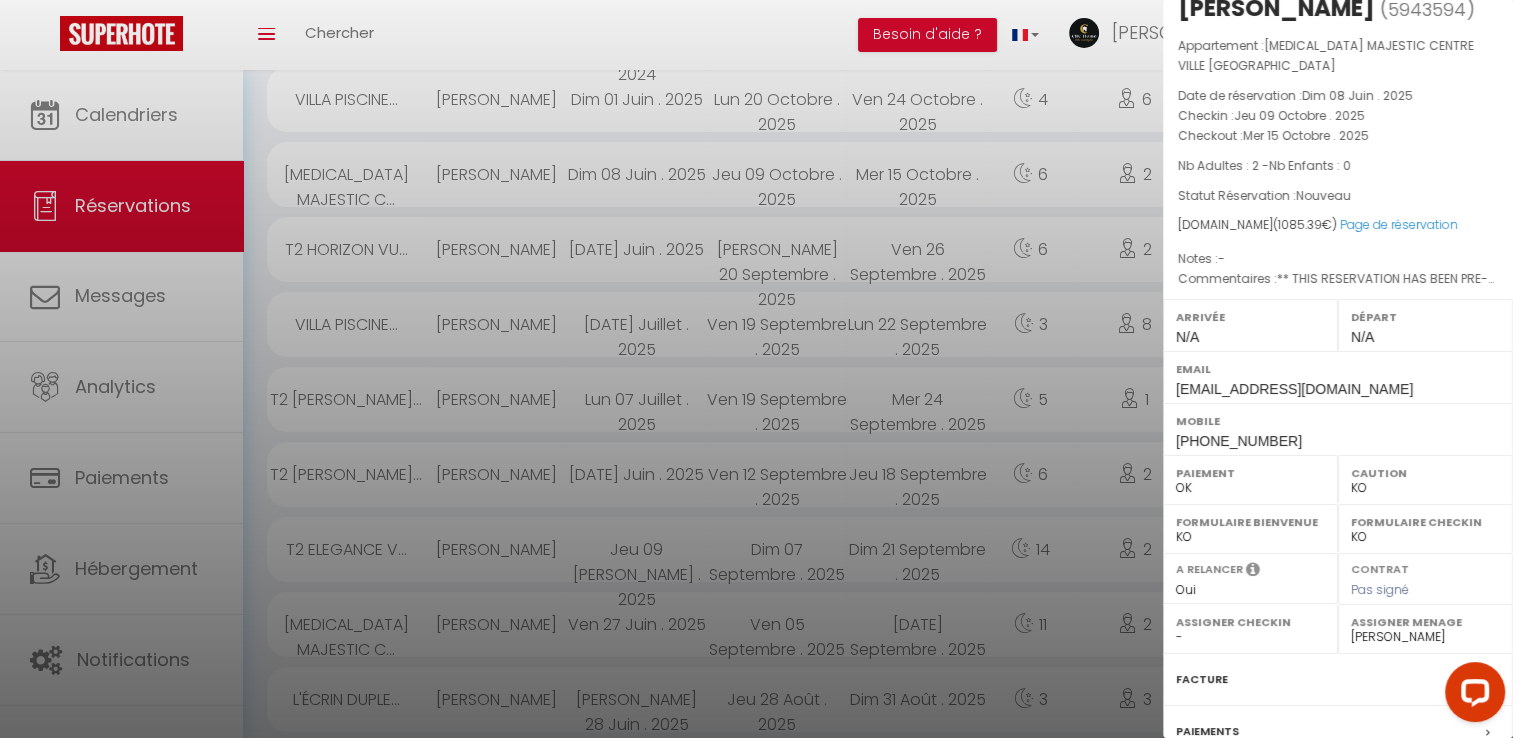 scroll, scrollTop: 0, scrollLeft: 0, axis: both 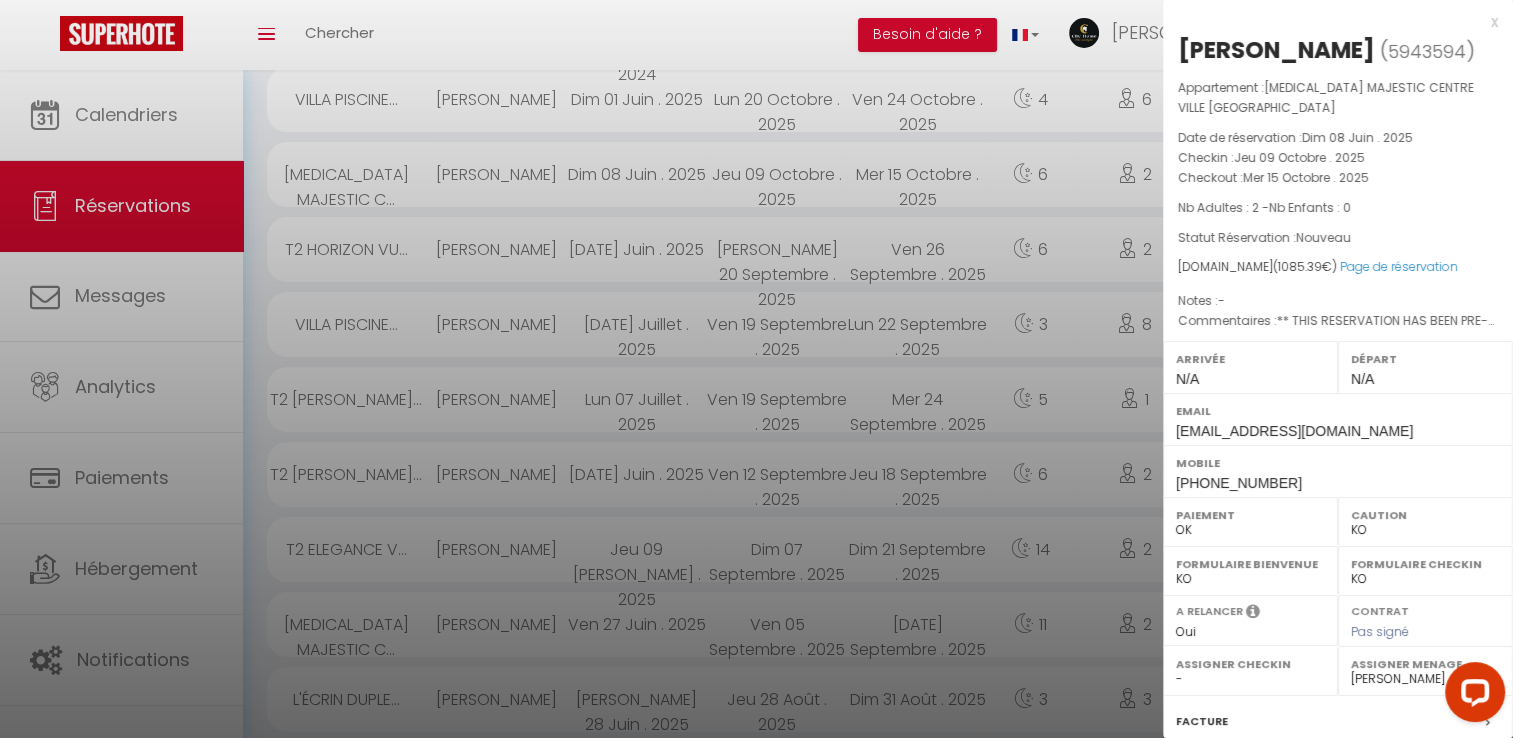 click on "x" at bounding box center (1330, 22) 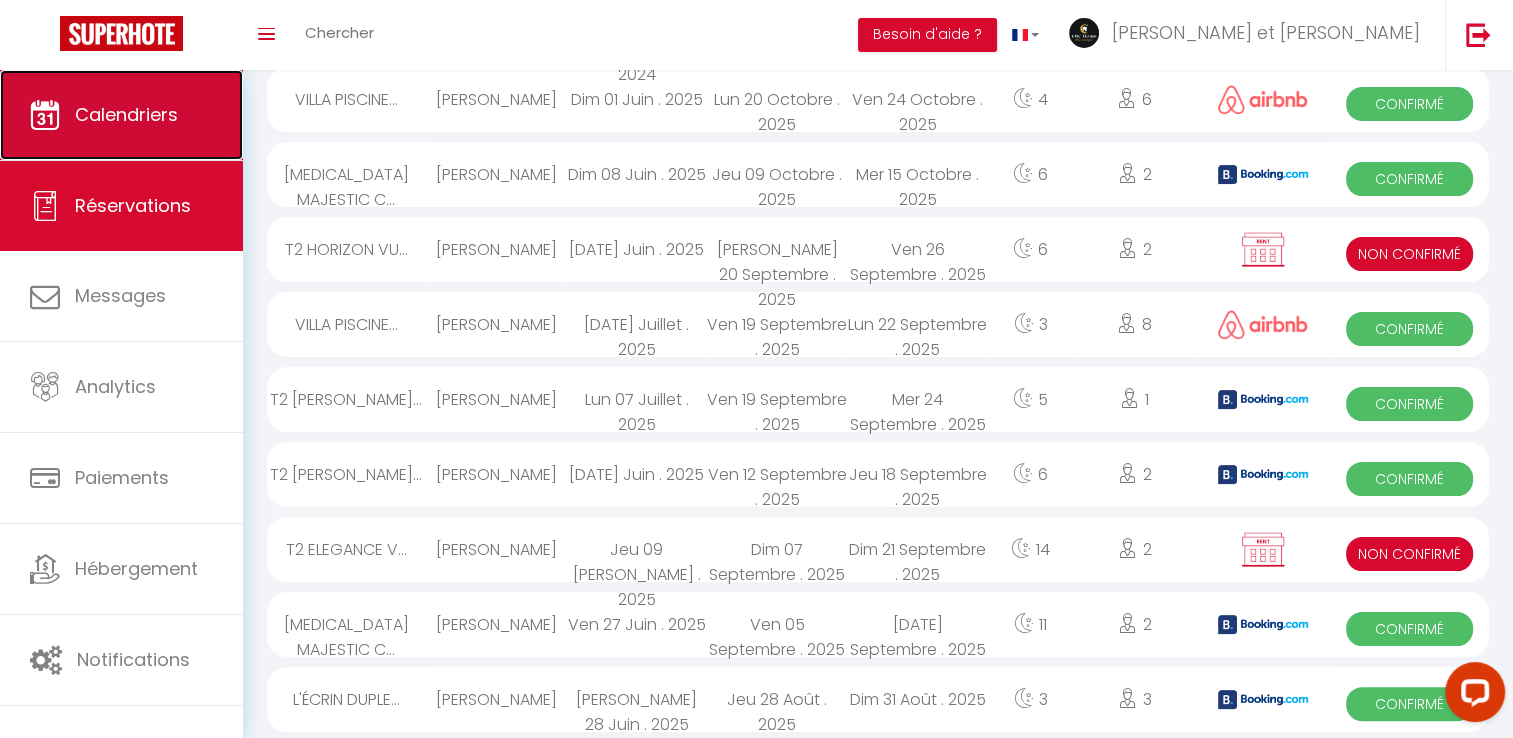 click on "Calendriers" at bounding box center [126, 114] 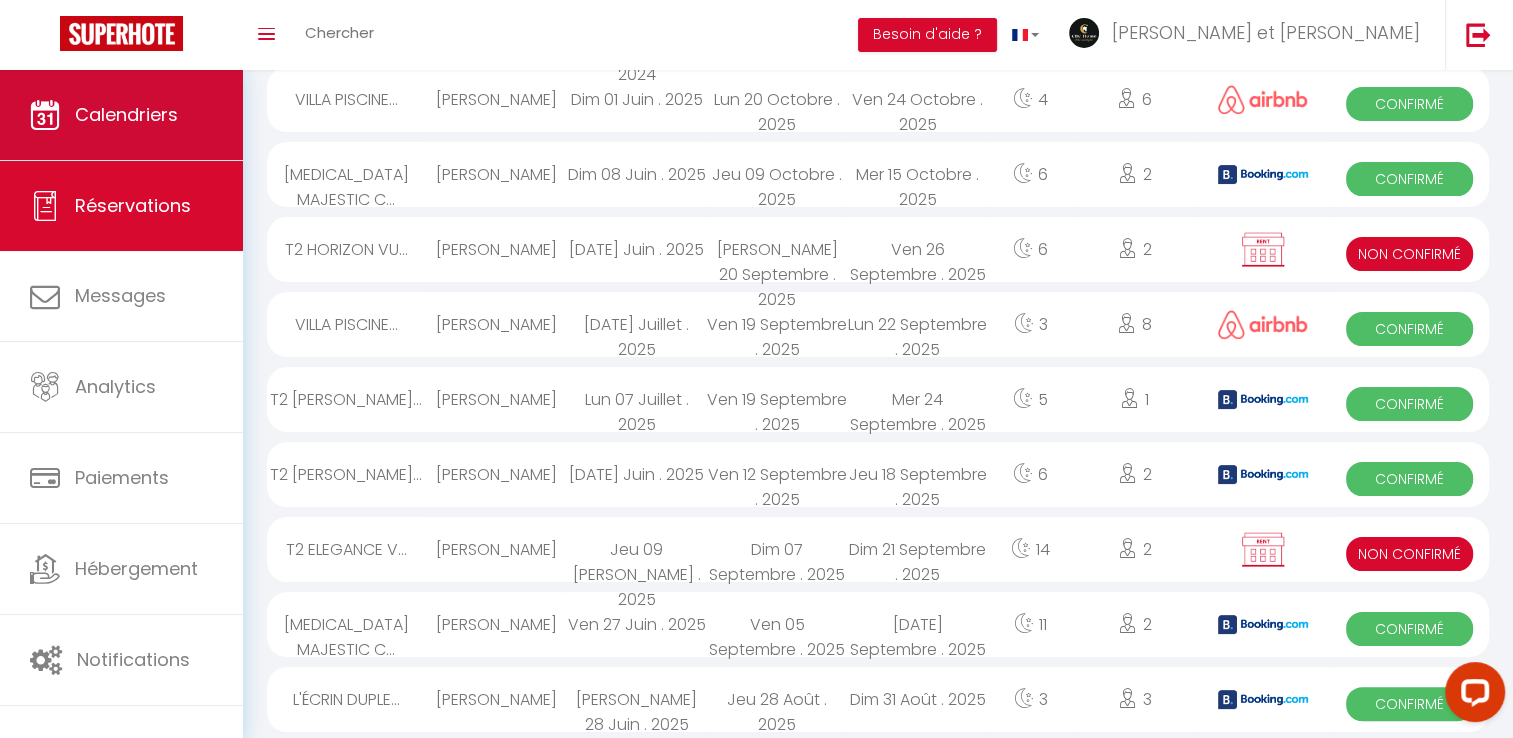 scroll, scrollTop: 0, scrollLeft: 0, axis: both 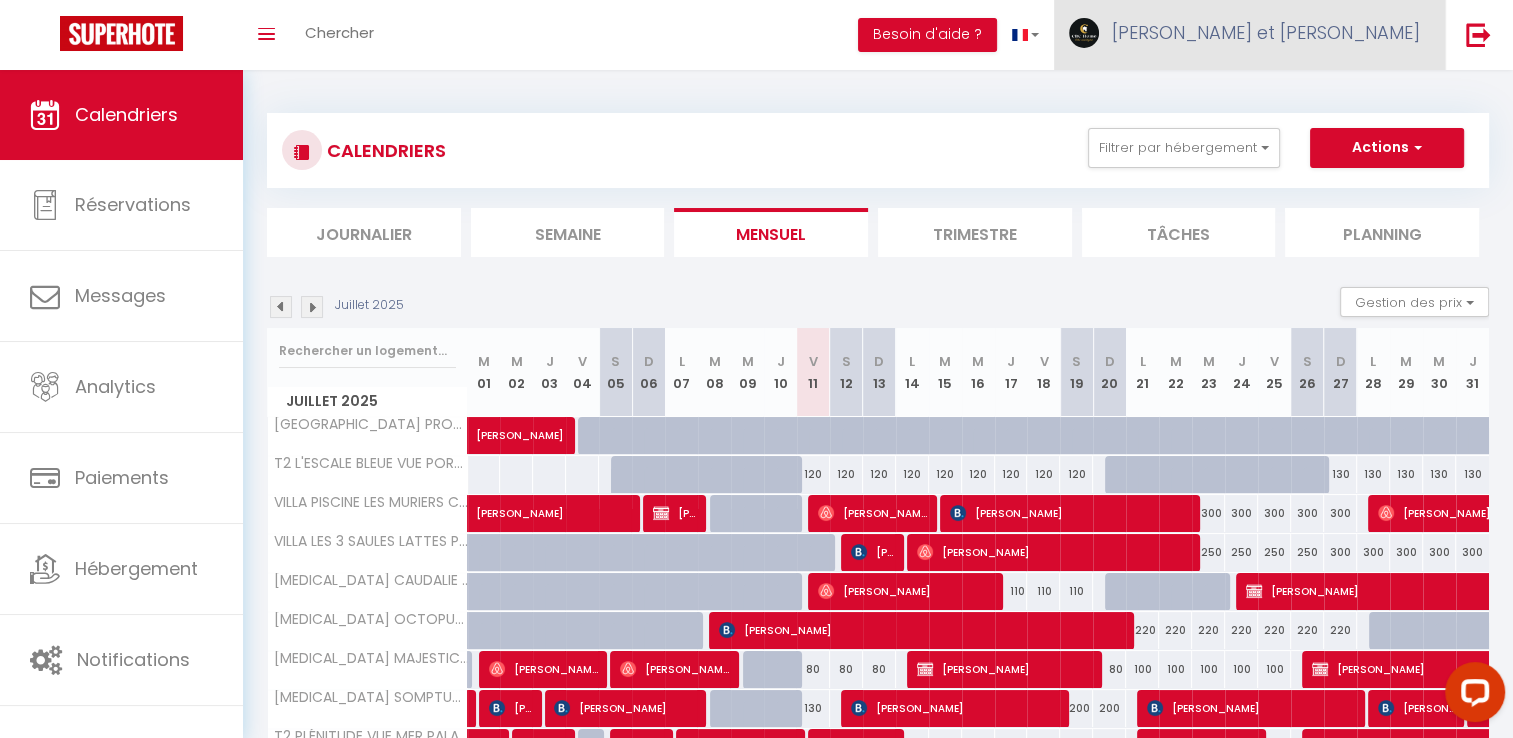 click on "[PERSON_NAME] et [PERSON_NAME]" at bounding box center (1249, 35) 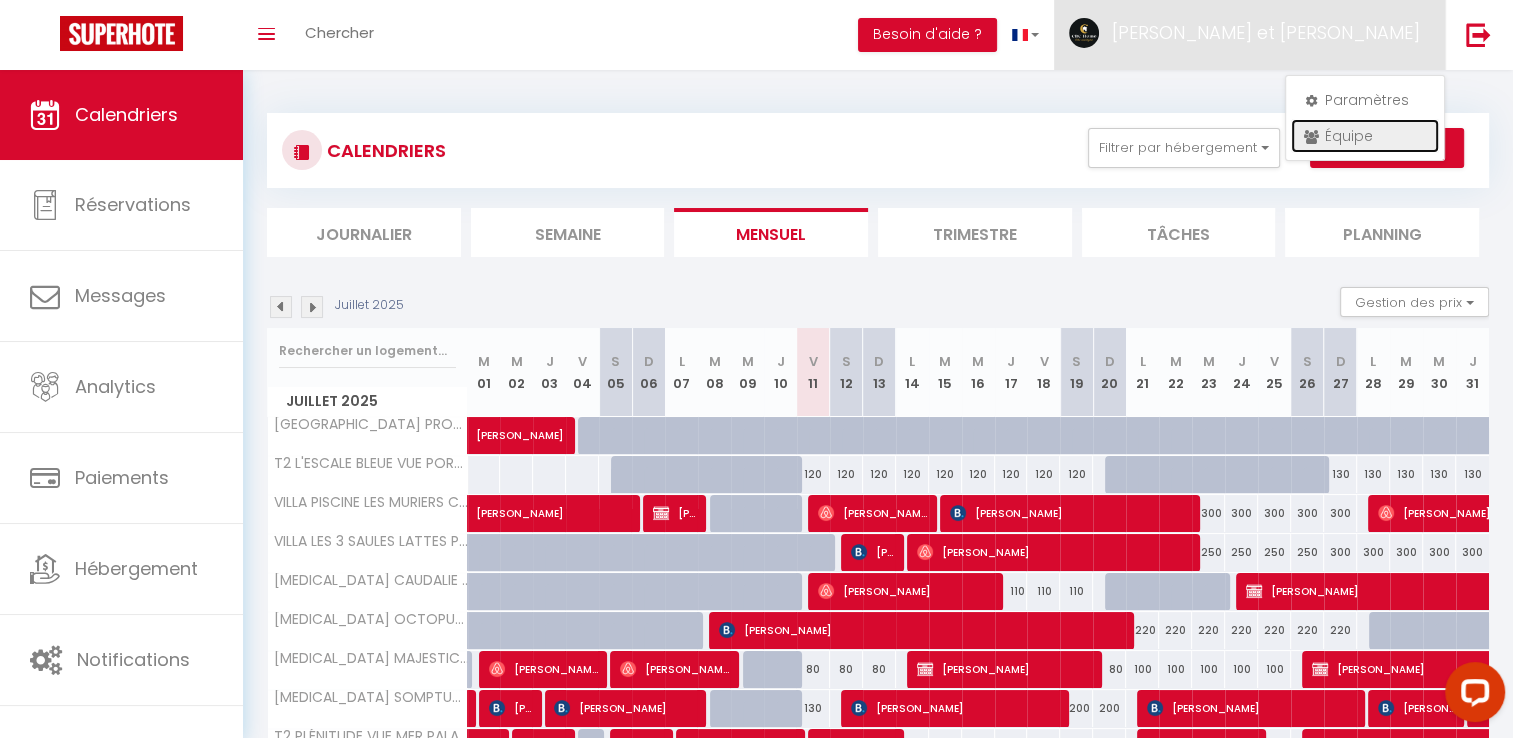 click on "Équipe" at bounding box center (1365, 136) 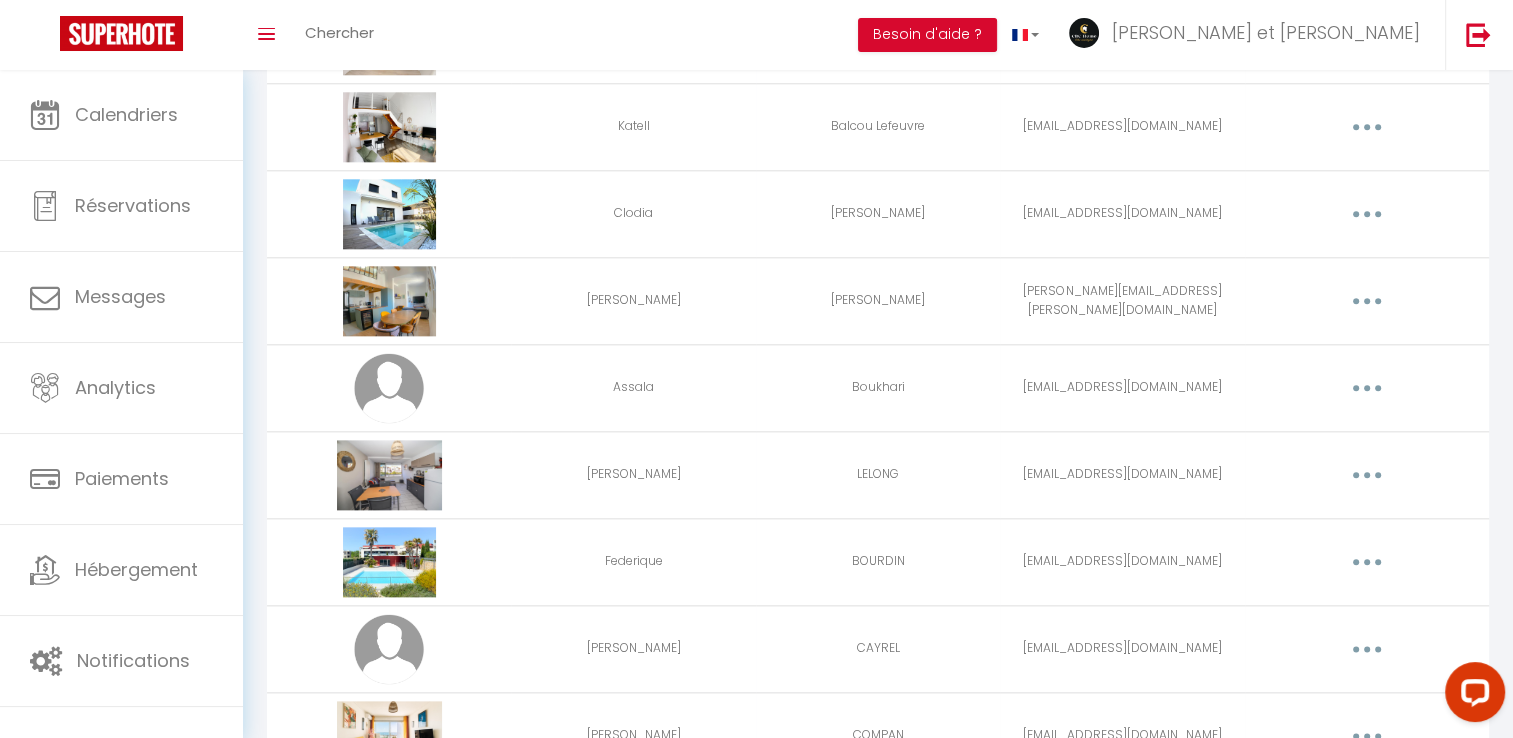 scroll, scrollTop: 2514, scrollLeft: 0, axis: vertical 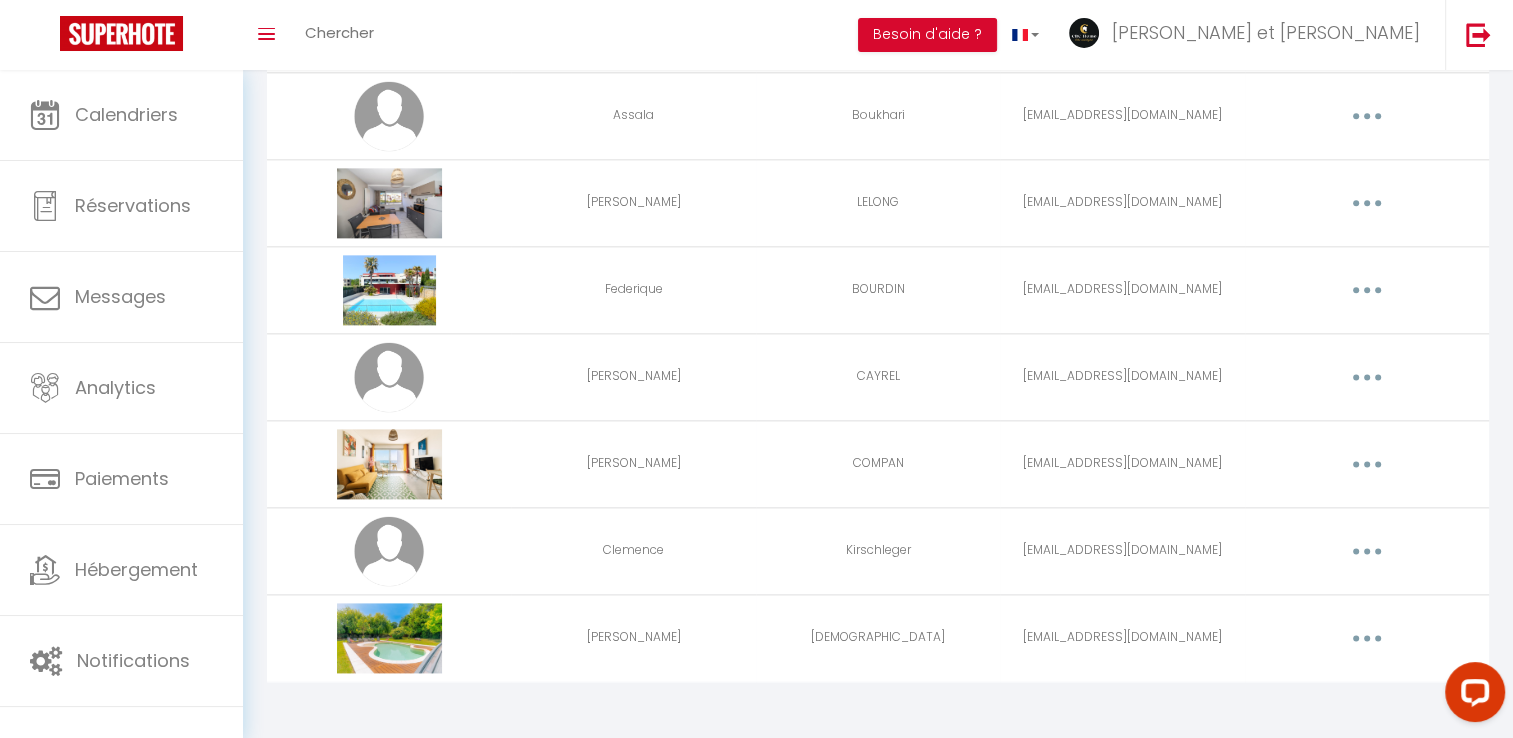 click at bounding box center [1367, 638] 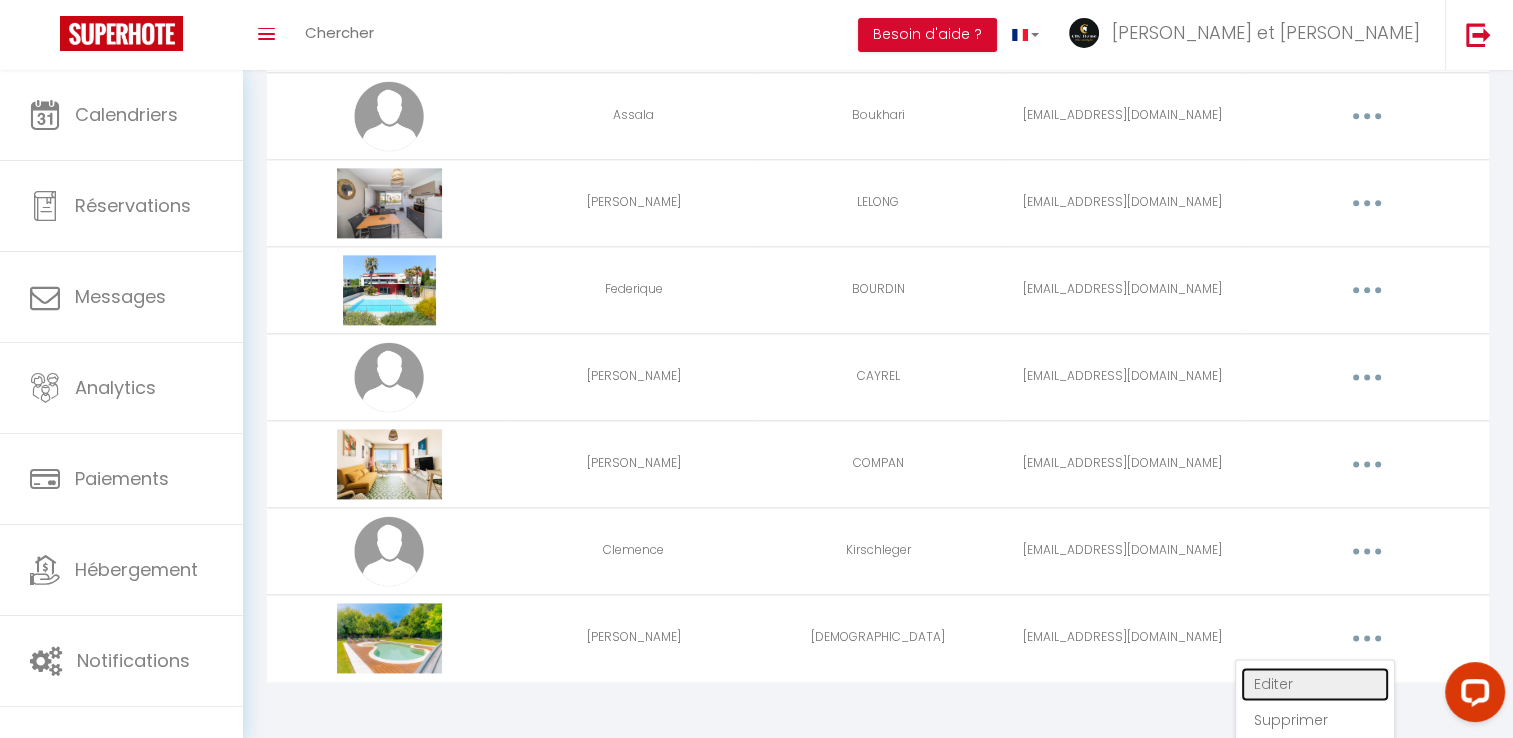 click on "Editer" at bounding box center [1315, 684] 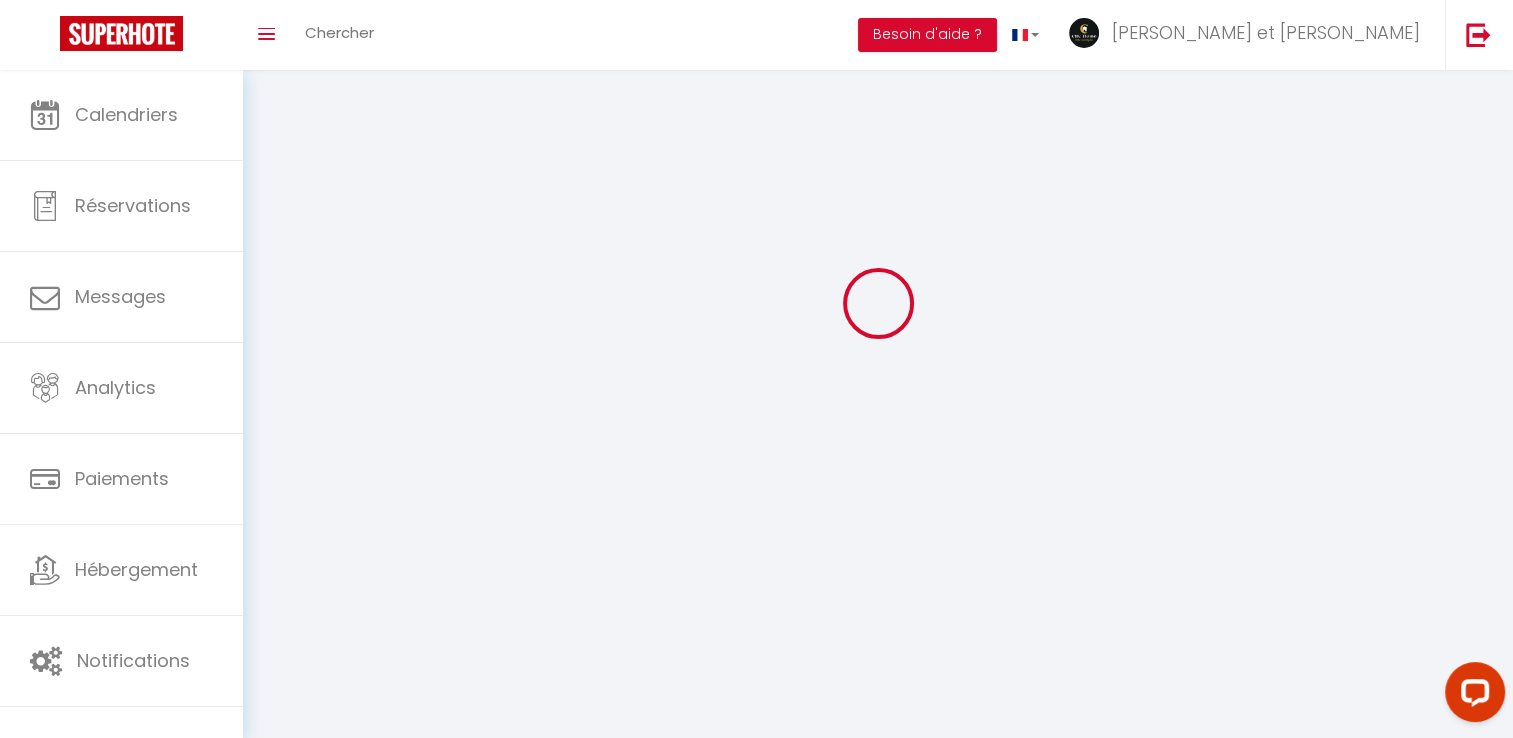 type on "[PERSON_NAME]" 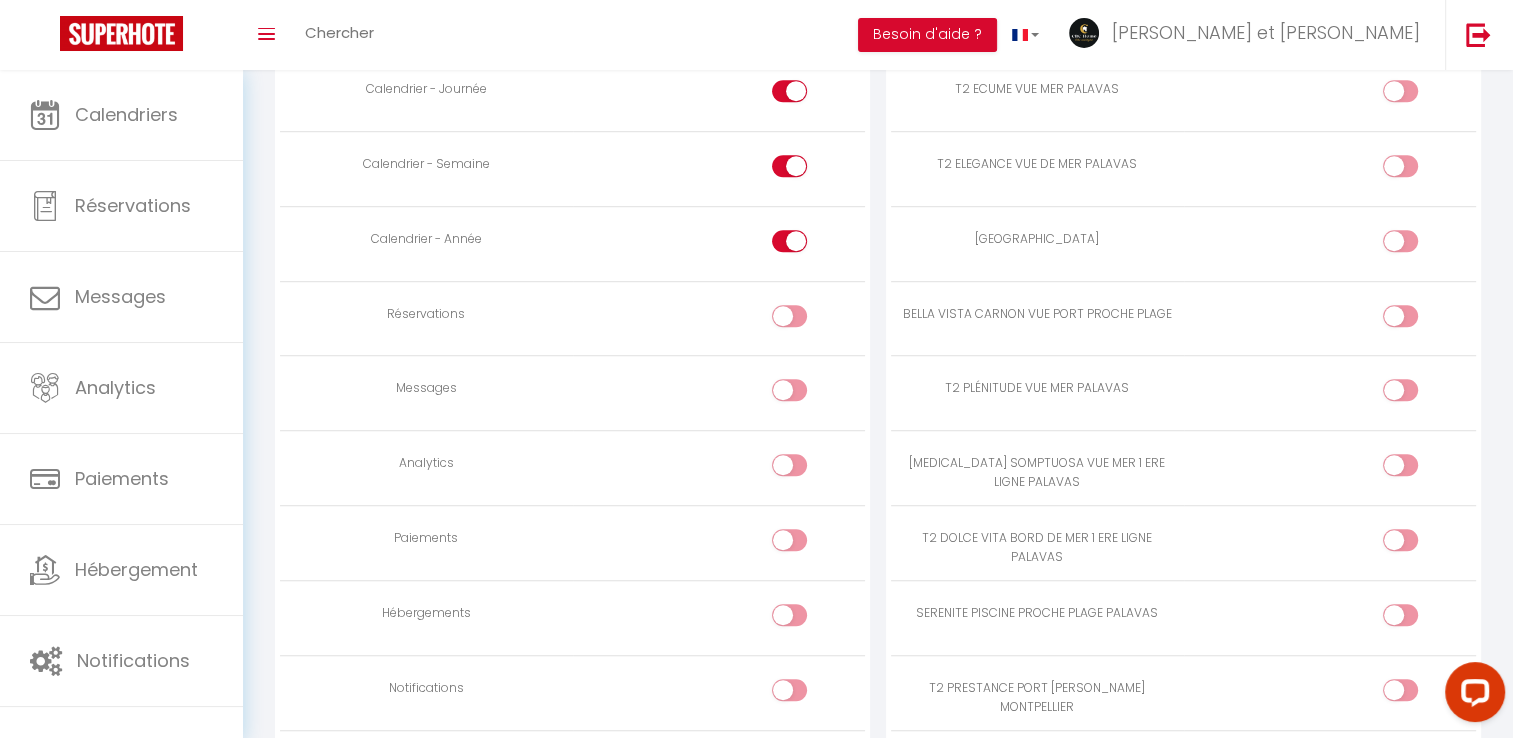 scroll, scrollTop: 1345, scrollLeft: 0, axis: vertical 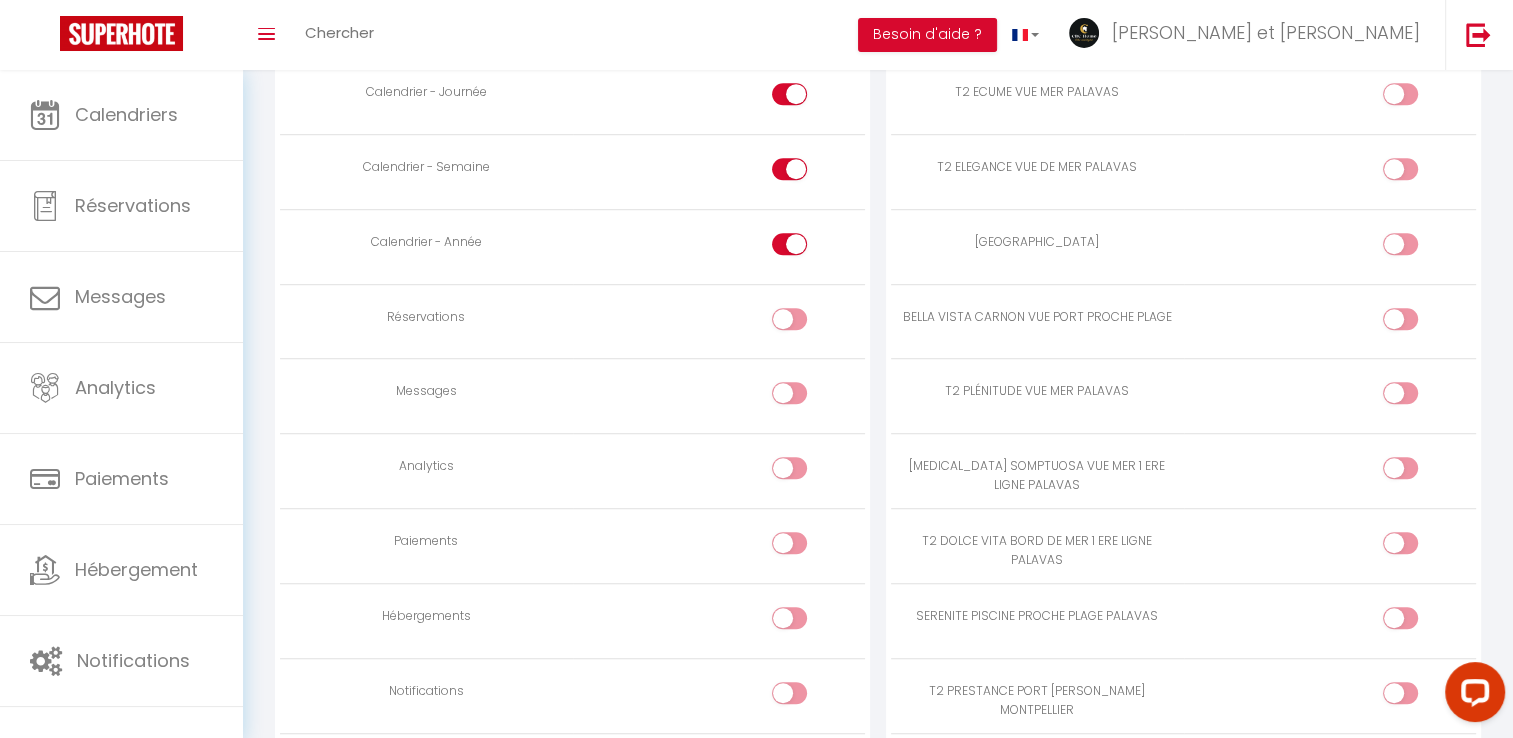 click at bounding box center [789, 319] 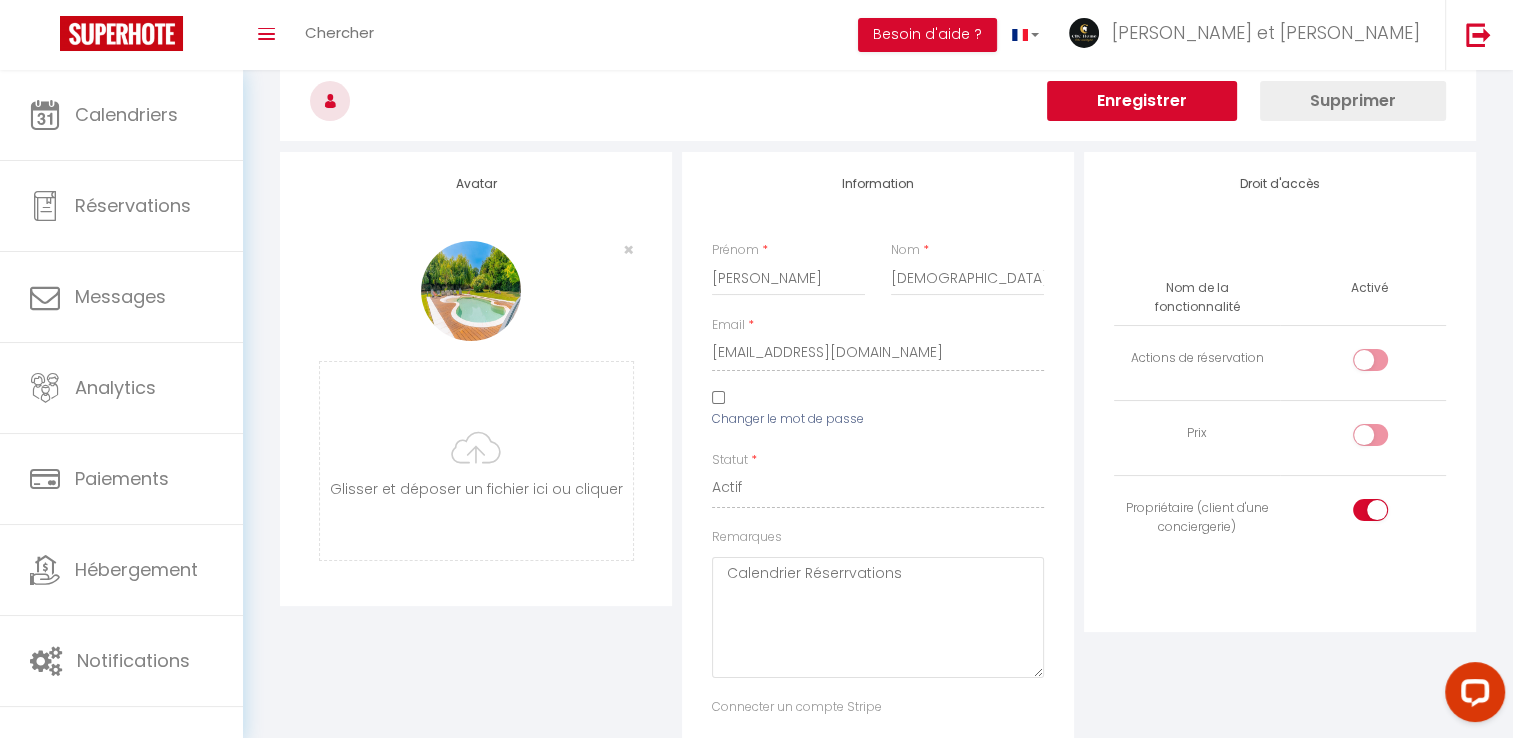 scroll, scrollTop: 0, scrollLeft: 0, axis: both 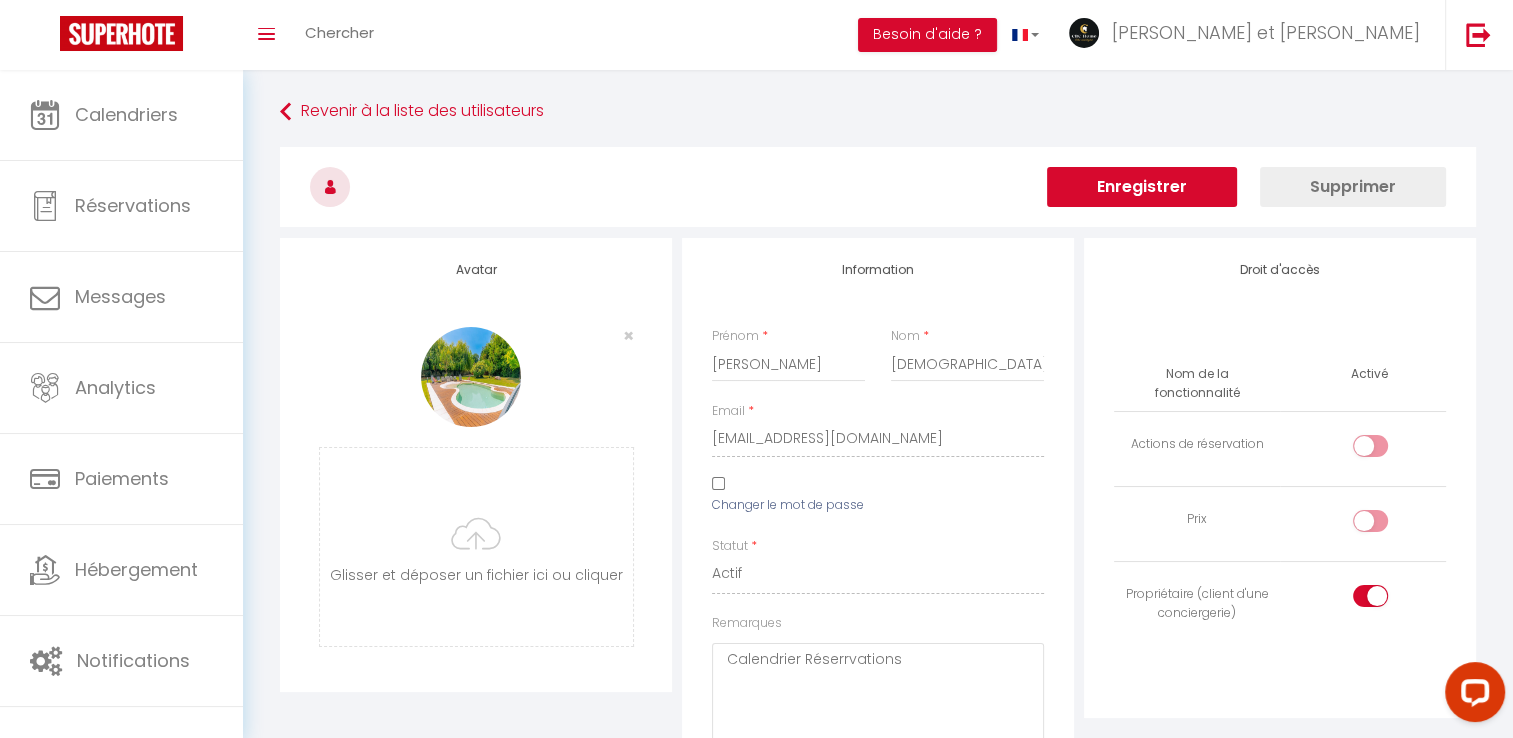 click on "Enregistrer" at bounding box center [1142, 187] 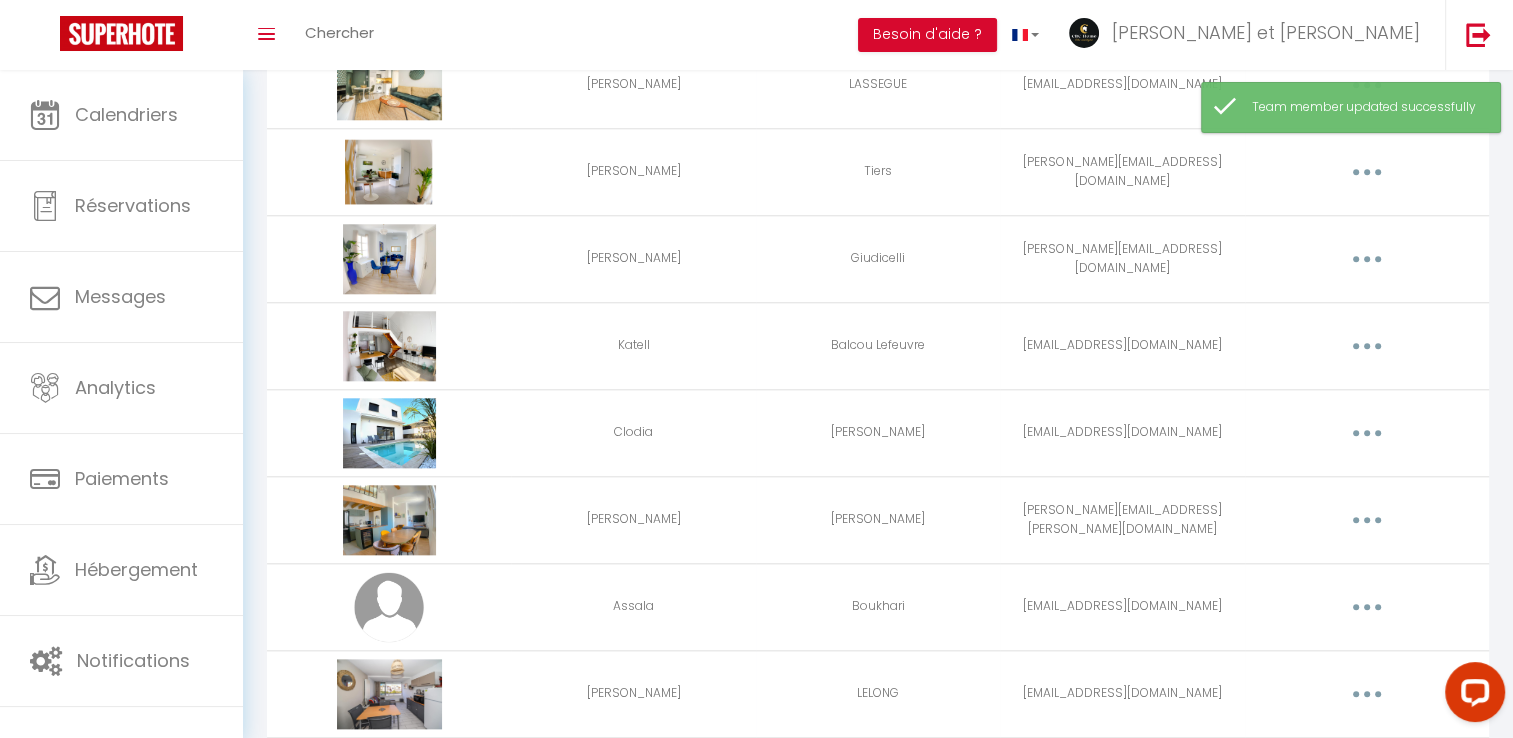 scroll, scrollTop: 2514, scrollLeft: 0, axis: vertical 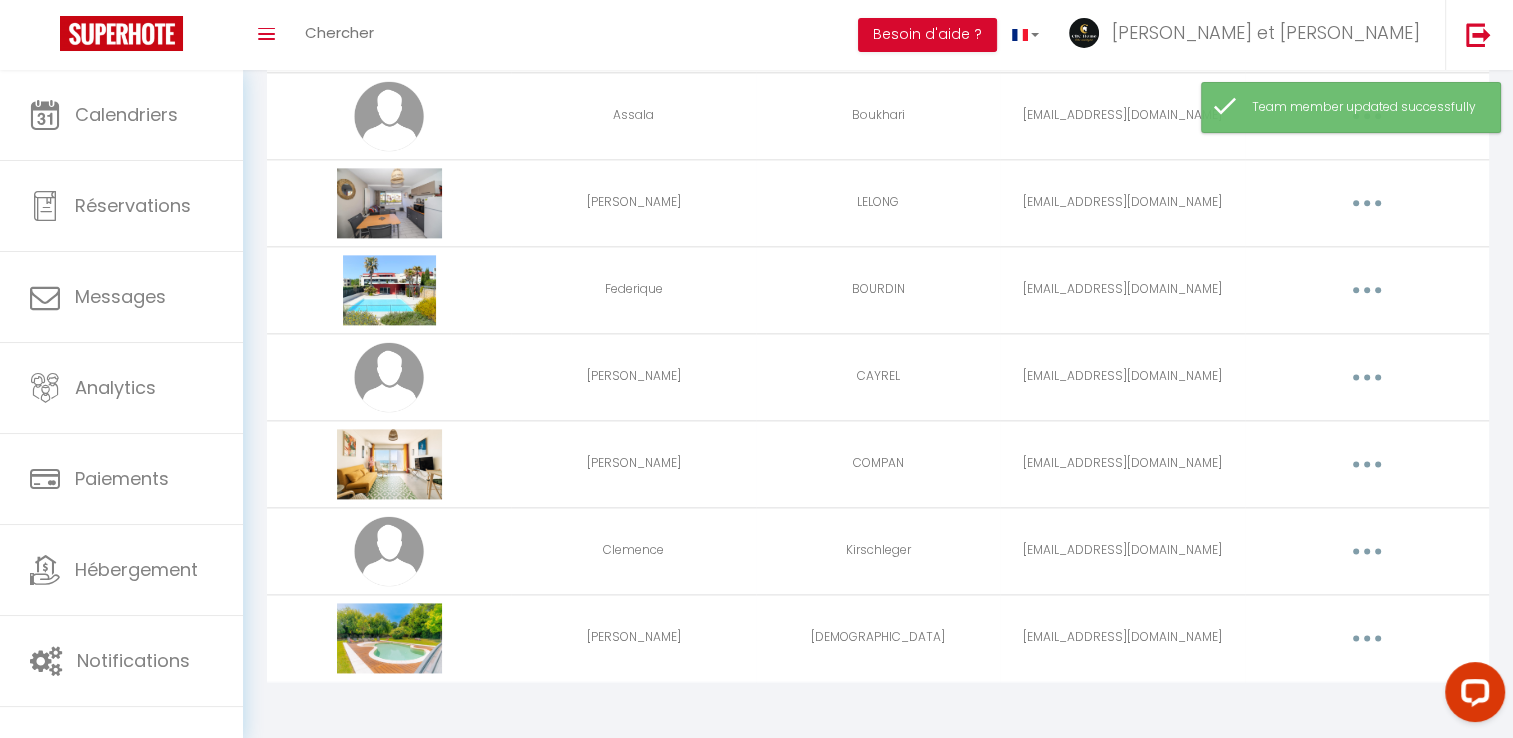 click at bounding box center (1367, 551) 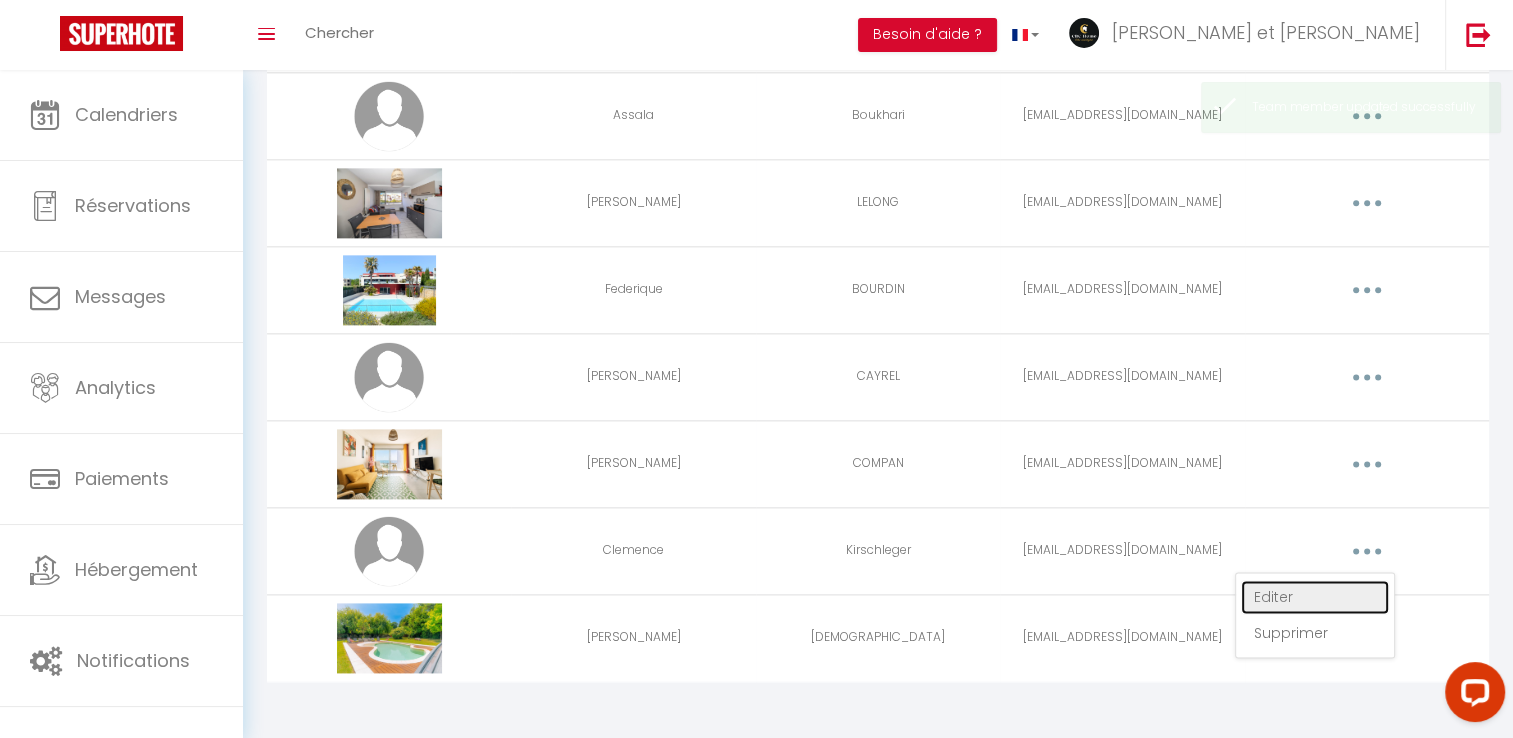 click on "Editer" at bounding box center (1315, 597) 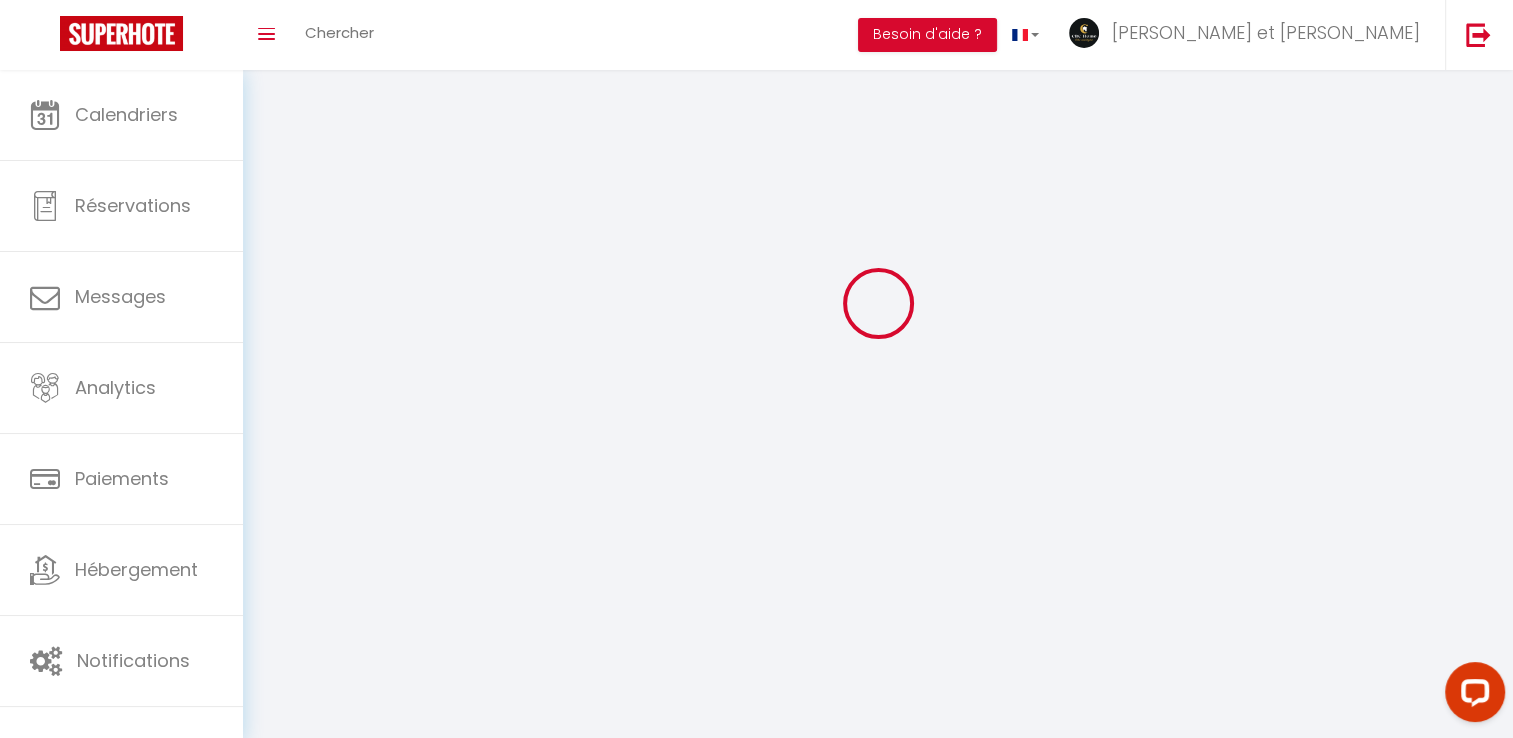 type on "Clemence" 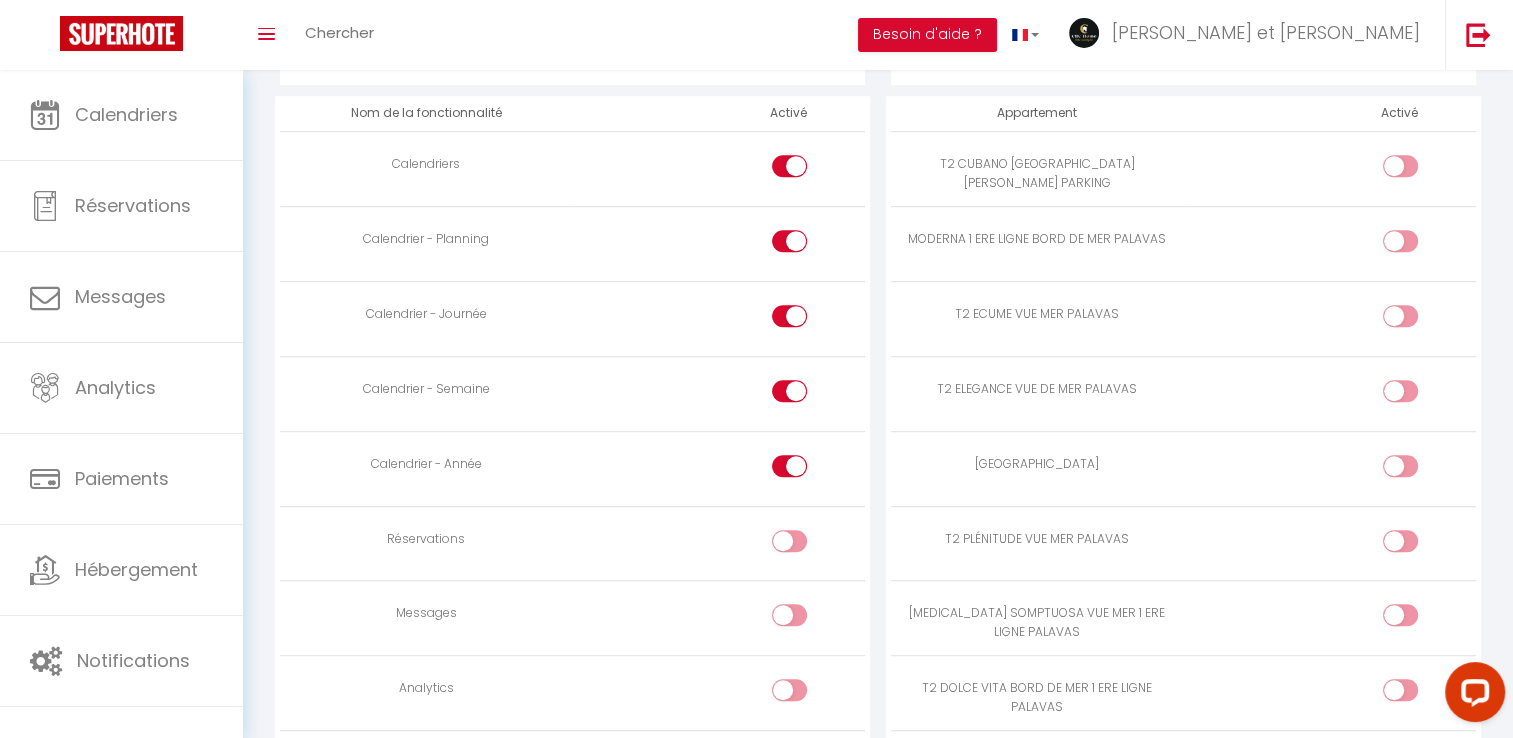 scroll, scrollTop: 1143, scrollLeft: 0, axis: vertical 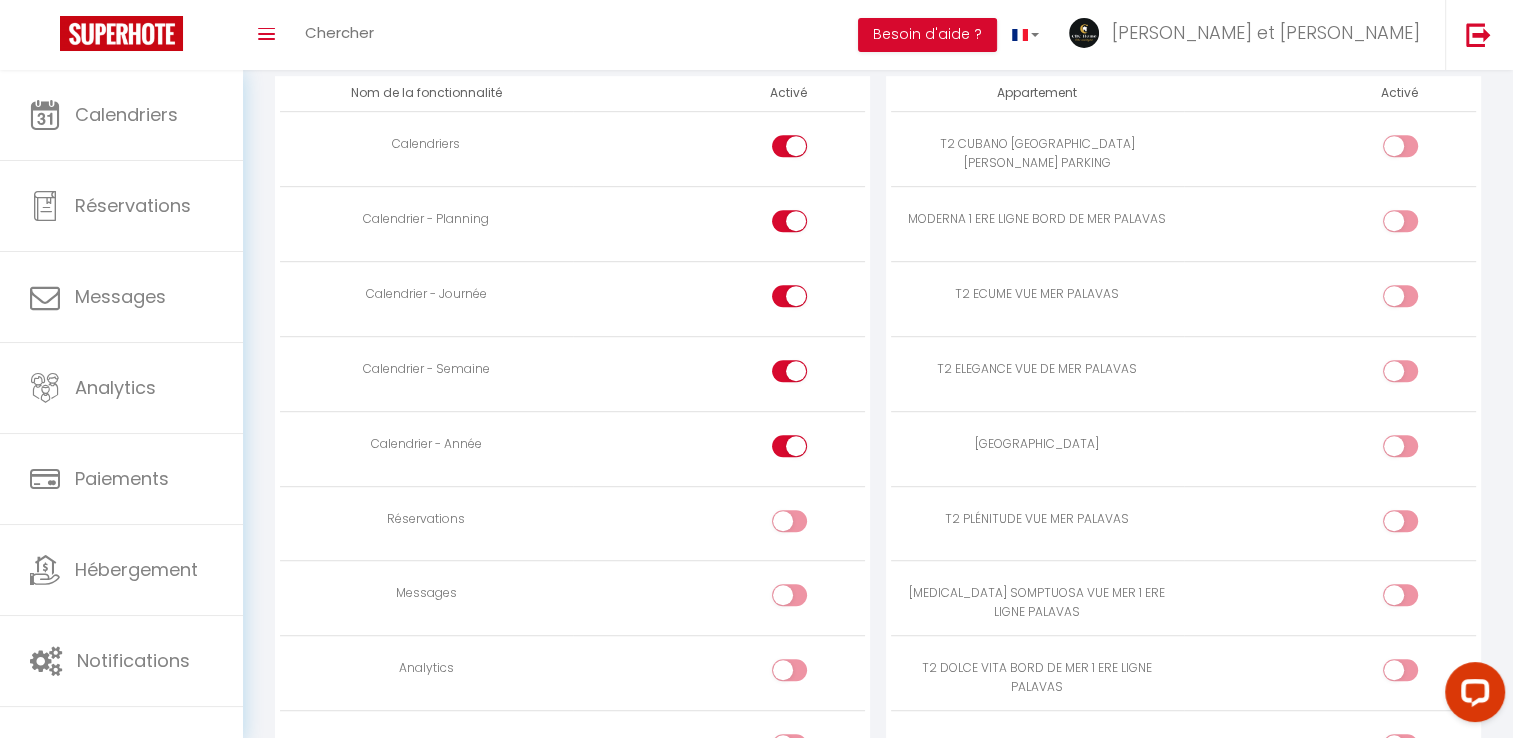 click at bounding box center (789, 521) 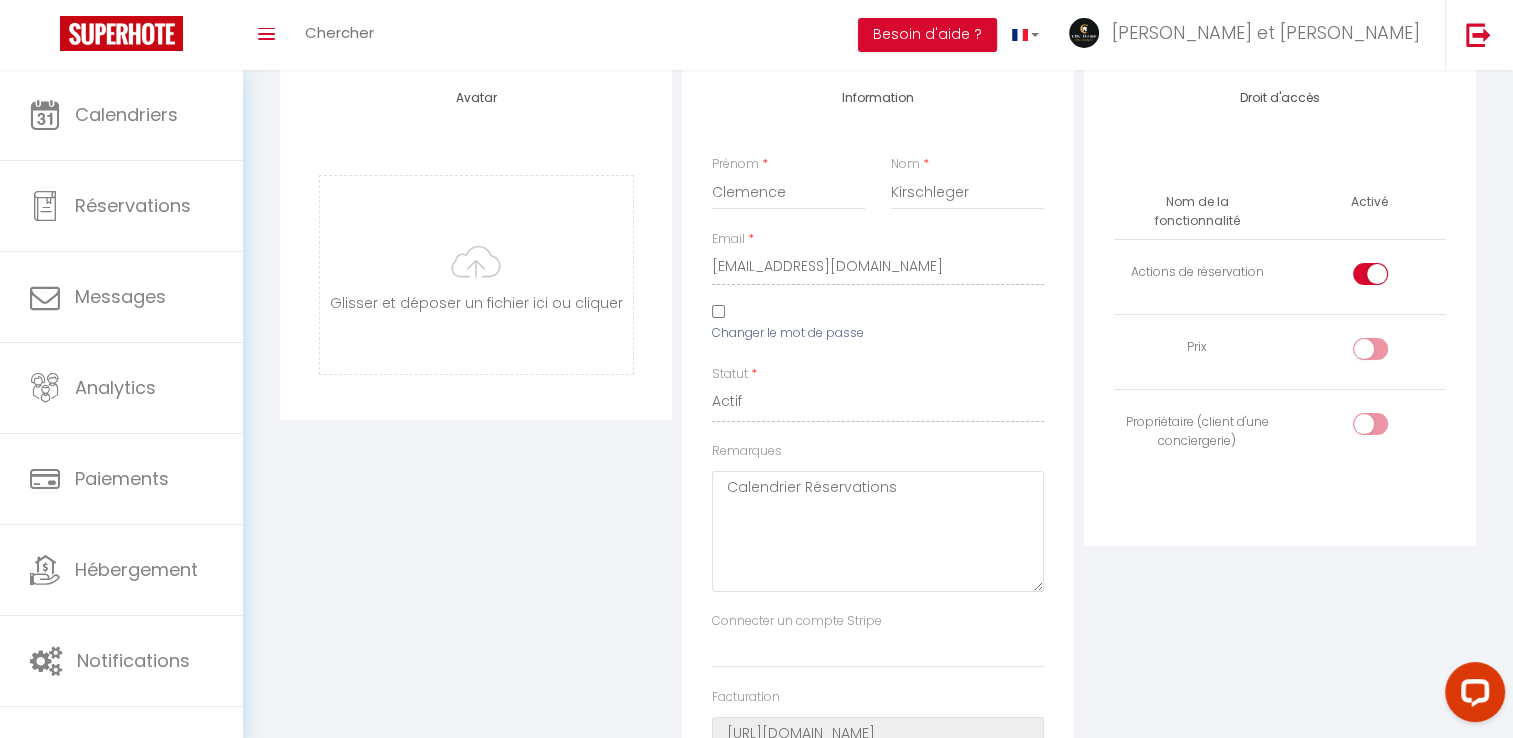 scroll, scrollTop: 0, scrollLeft: 0, axis: both 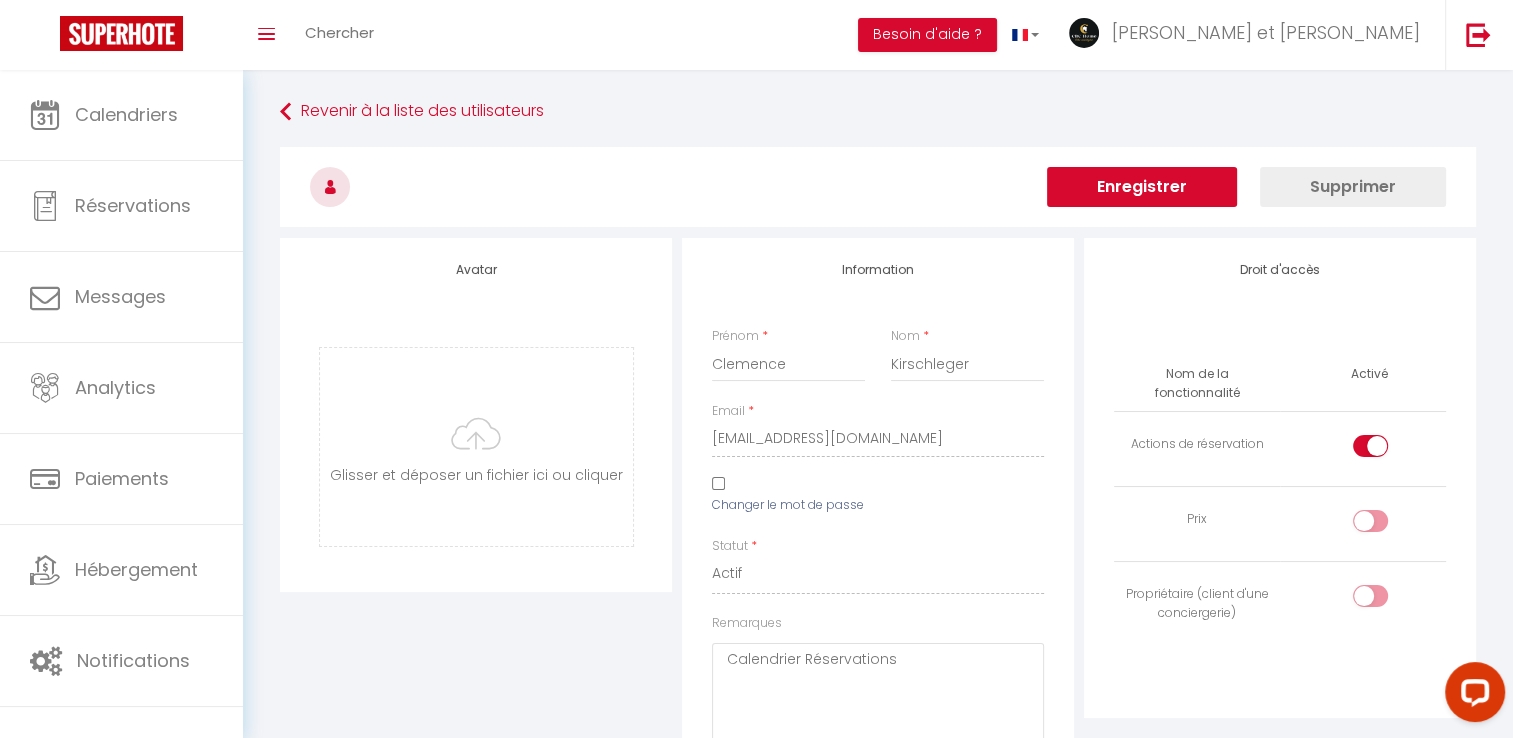 click on "Enregistrer" at bounding box center (1142, 187) 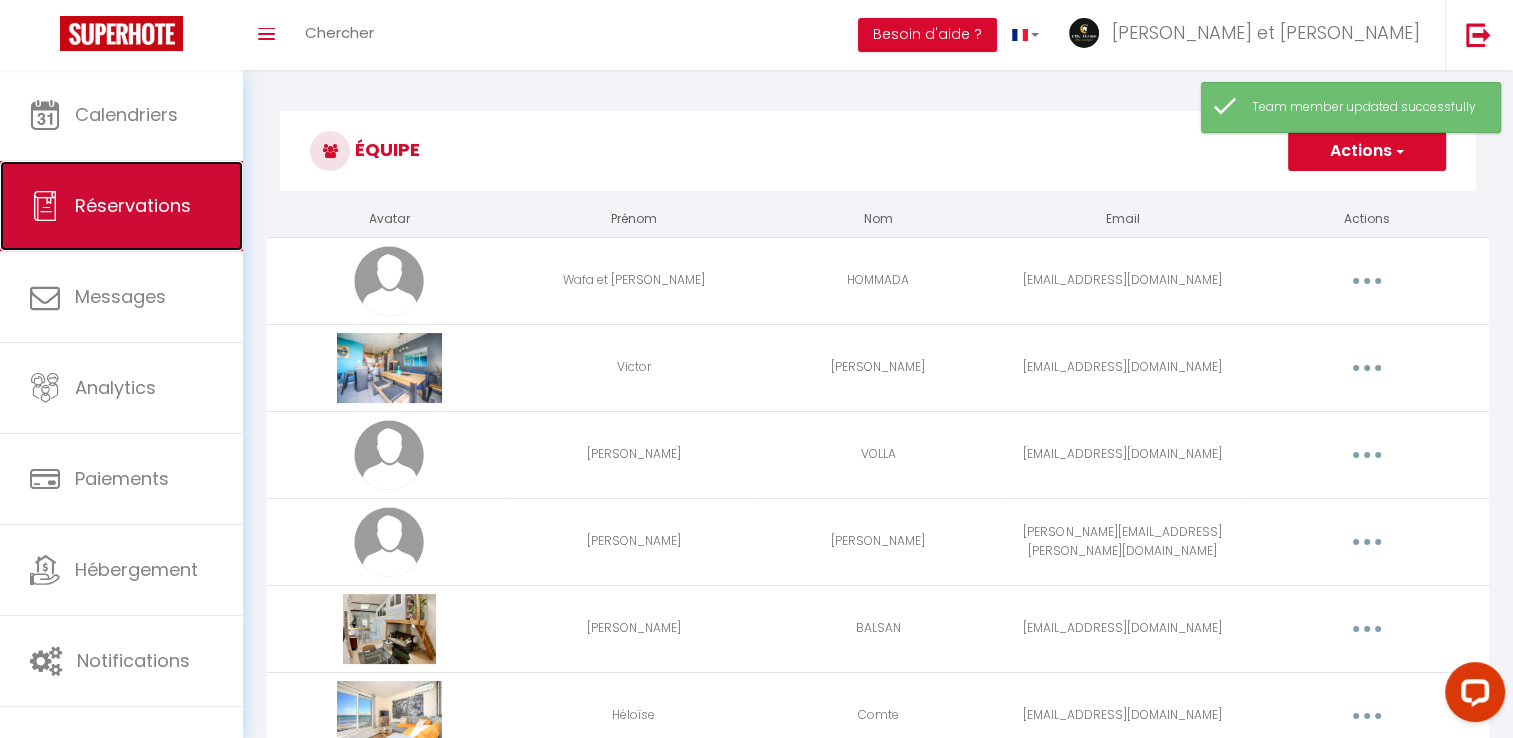click on "Réservations" at bounding box center (133, 205) 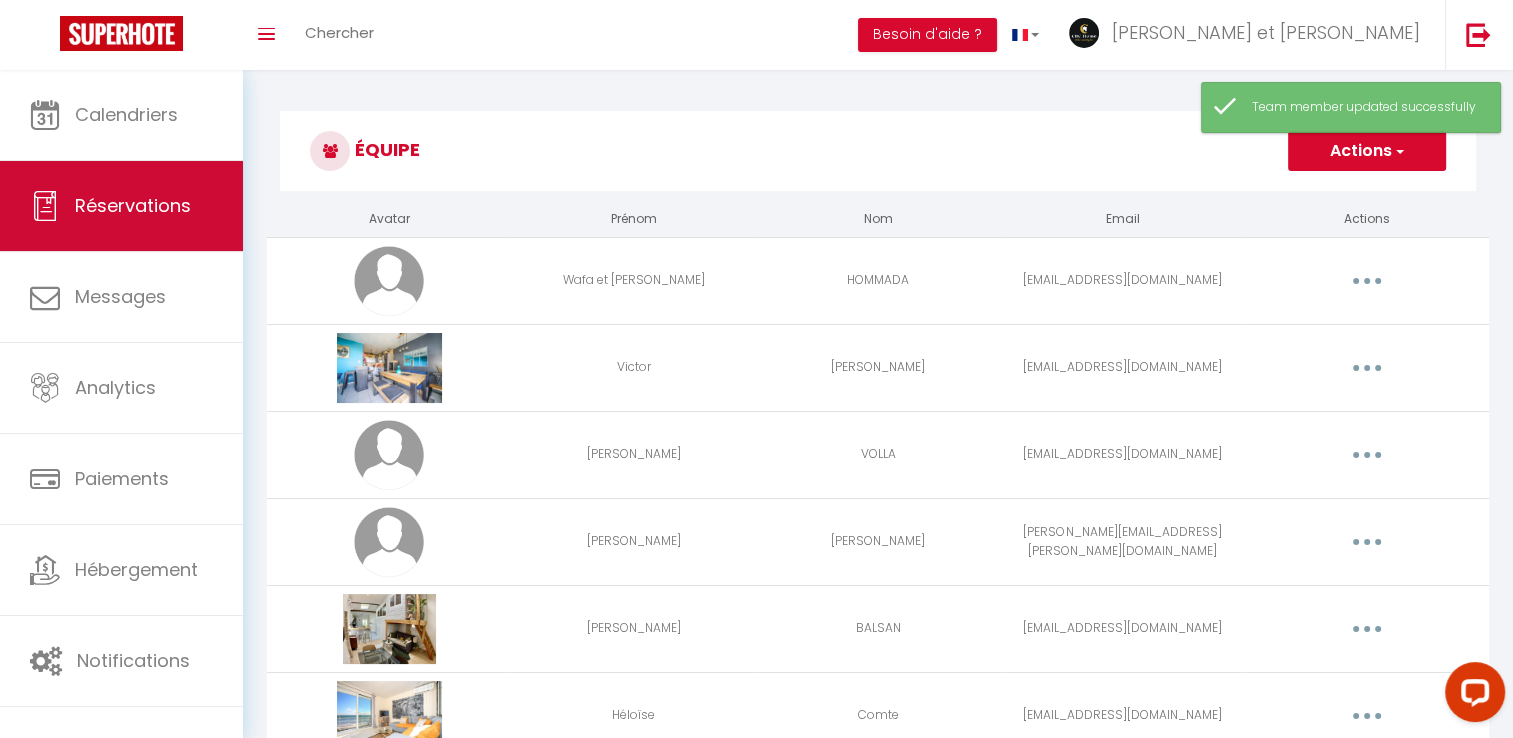 select on "not_cancelled" 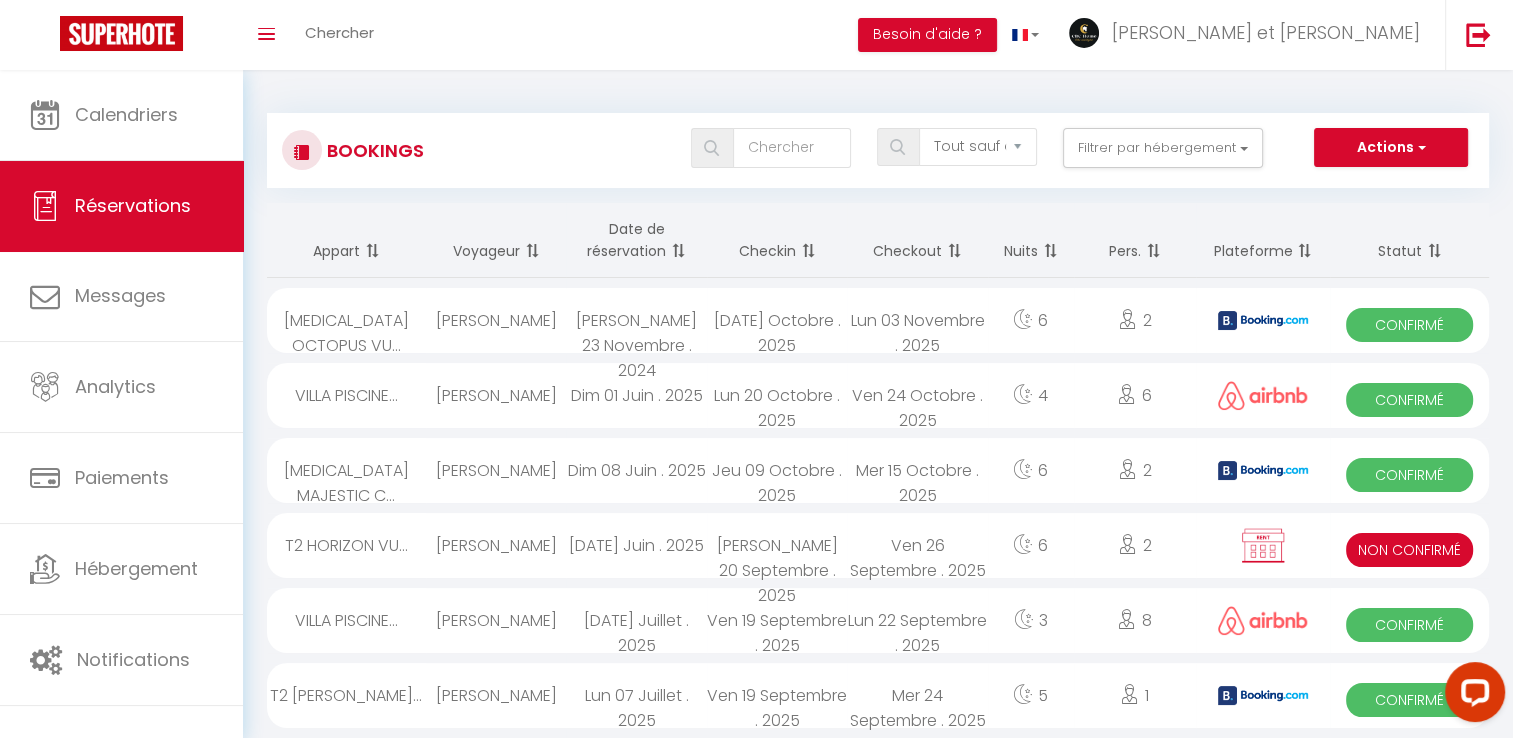 click on "Lun 03 Novembre . 2025" at bounding box center [917, 320] 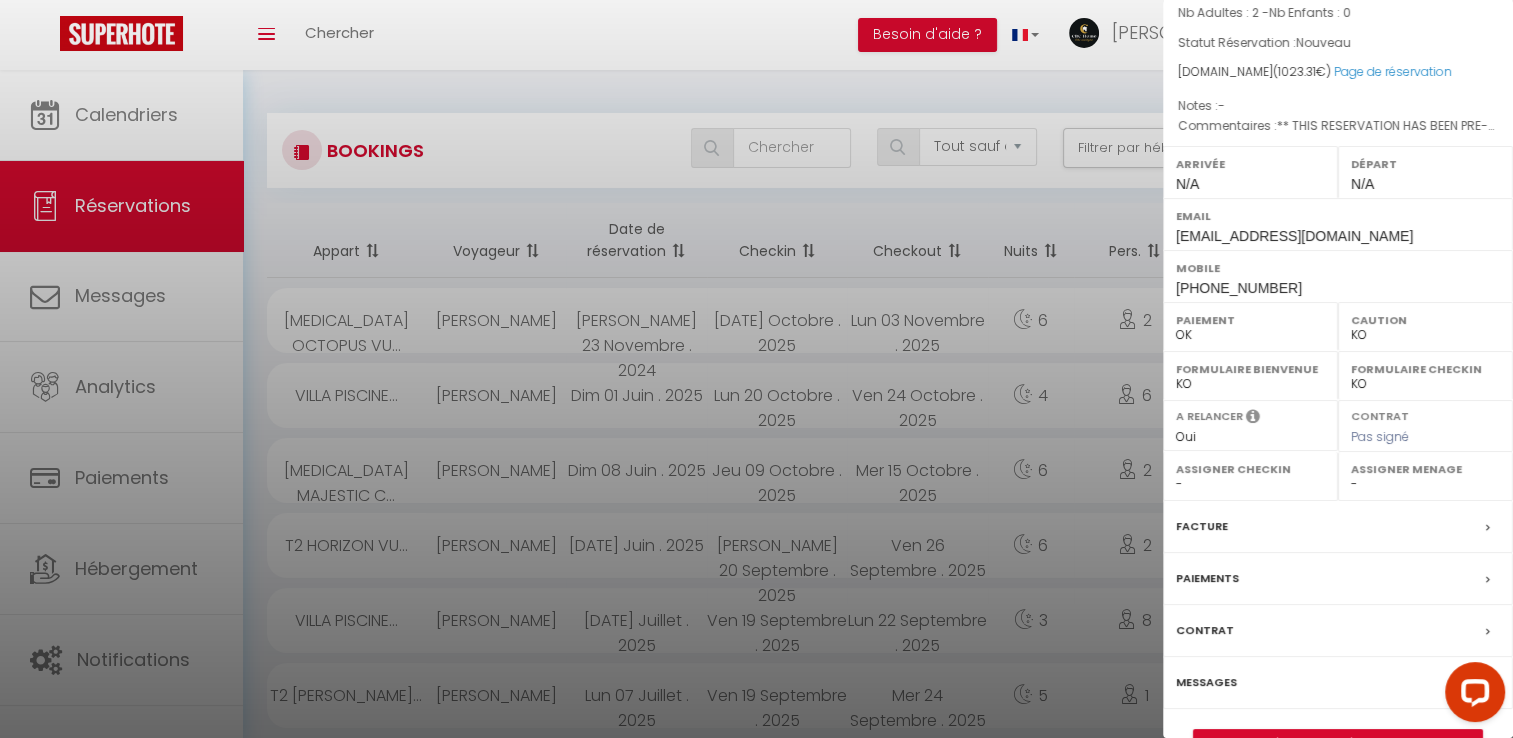 scroll, scrollTop: 252, scrollLeft: 0, axis: vertical 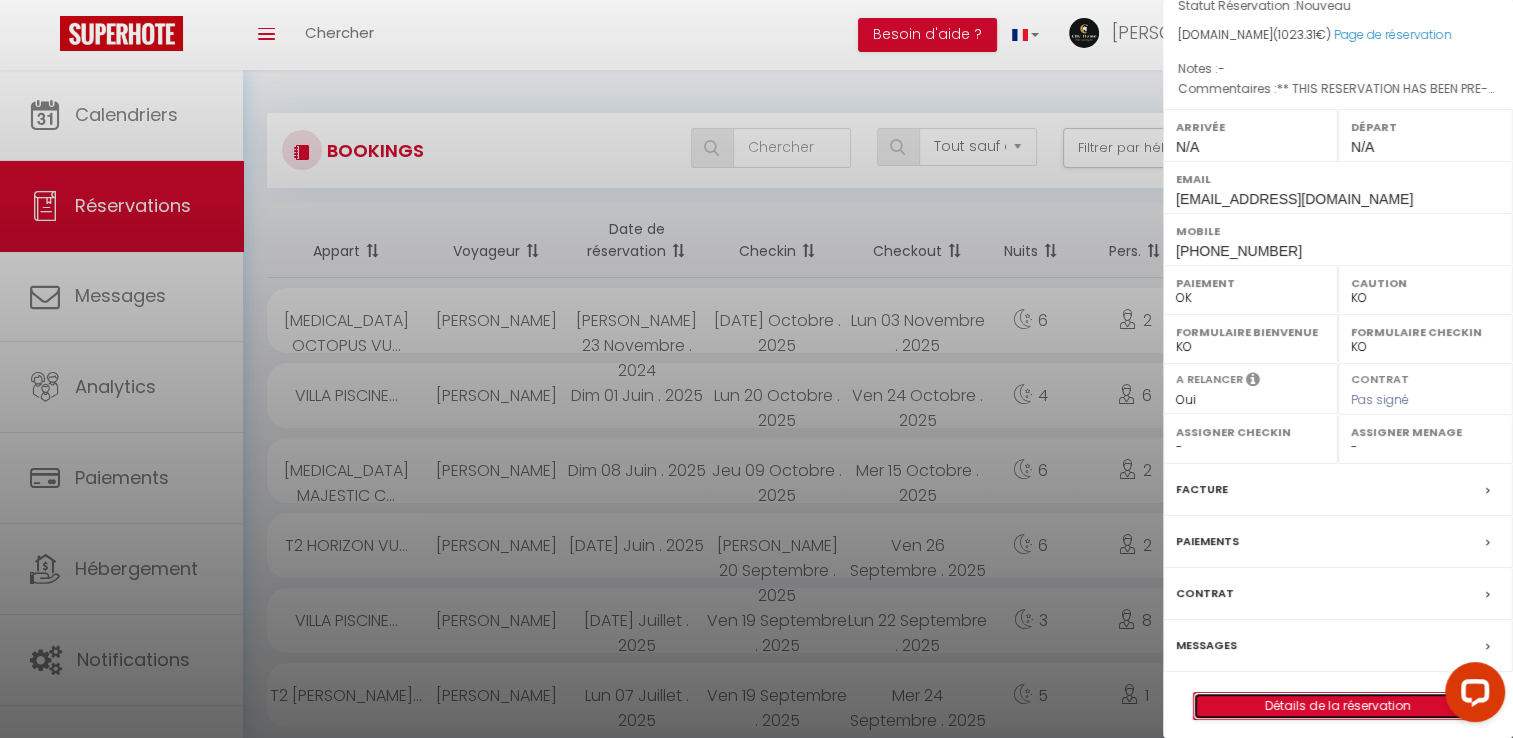 click on "Détails de la réservation" at bounding box center [1338, 706] 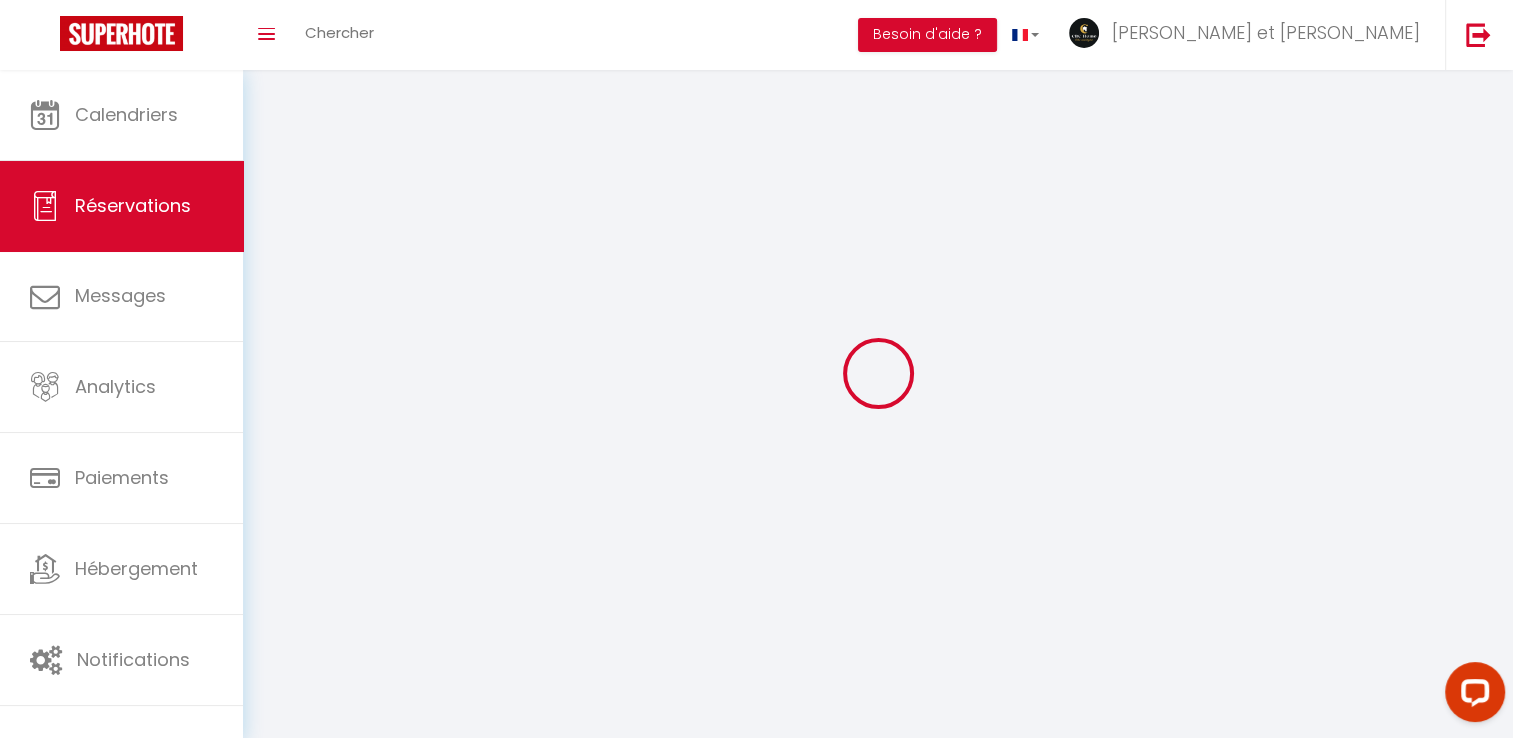 select 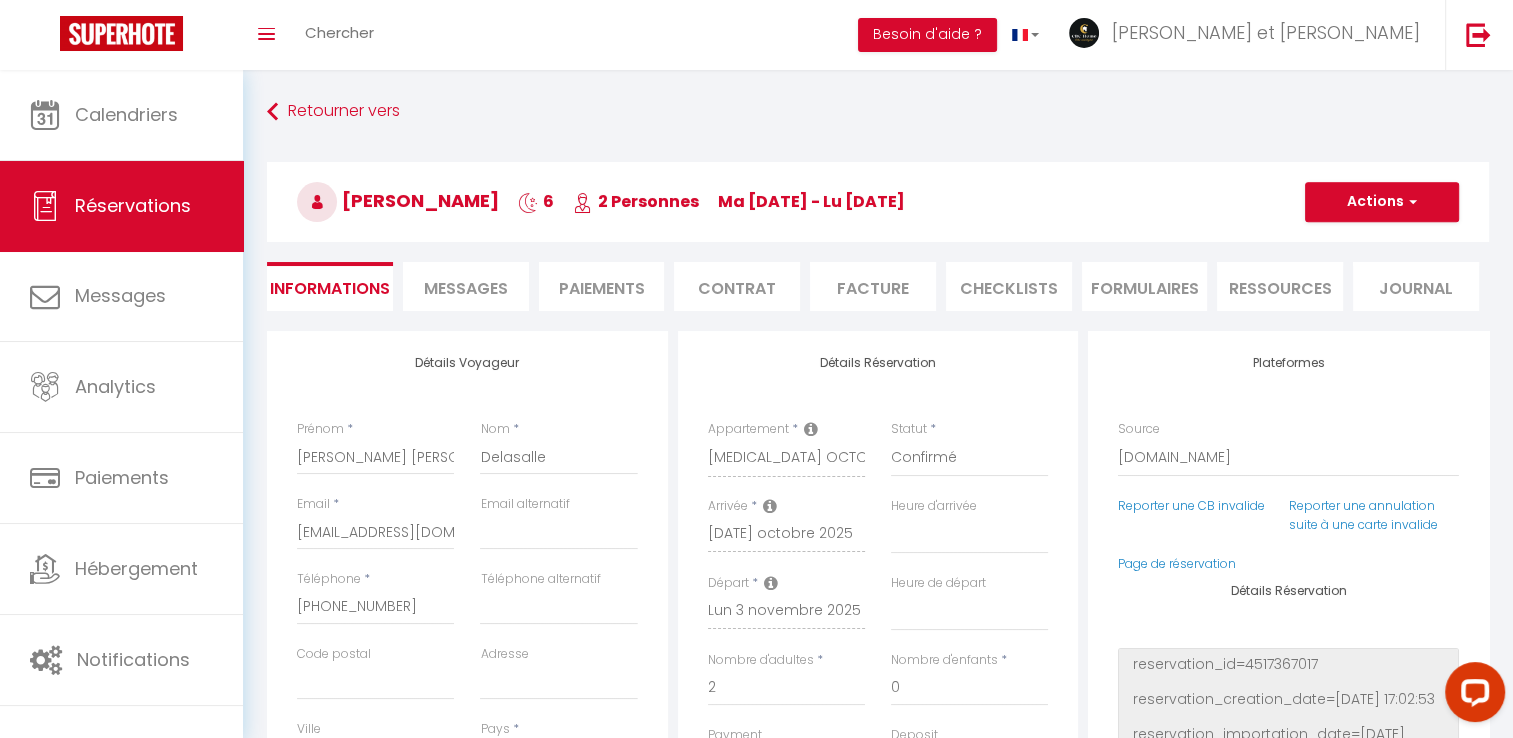 select 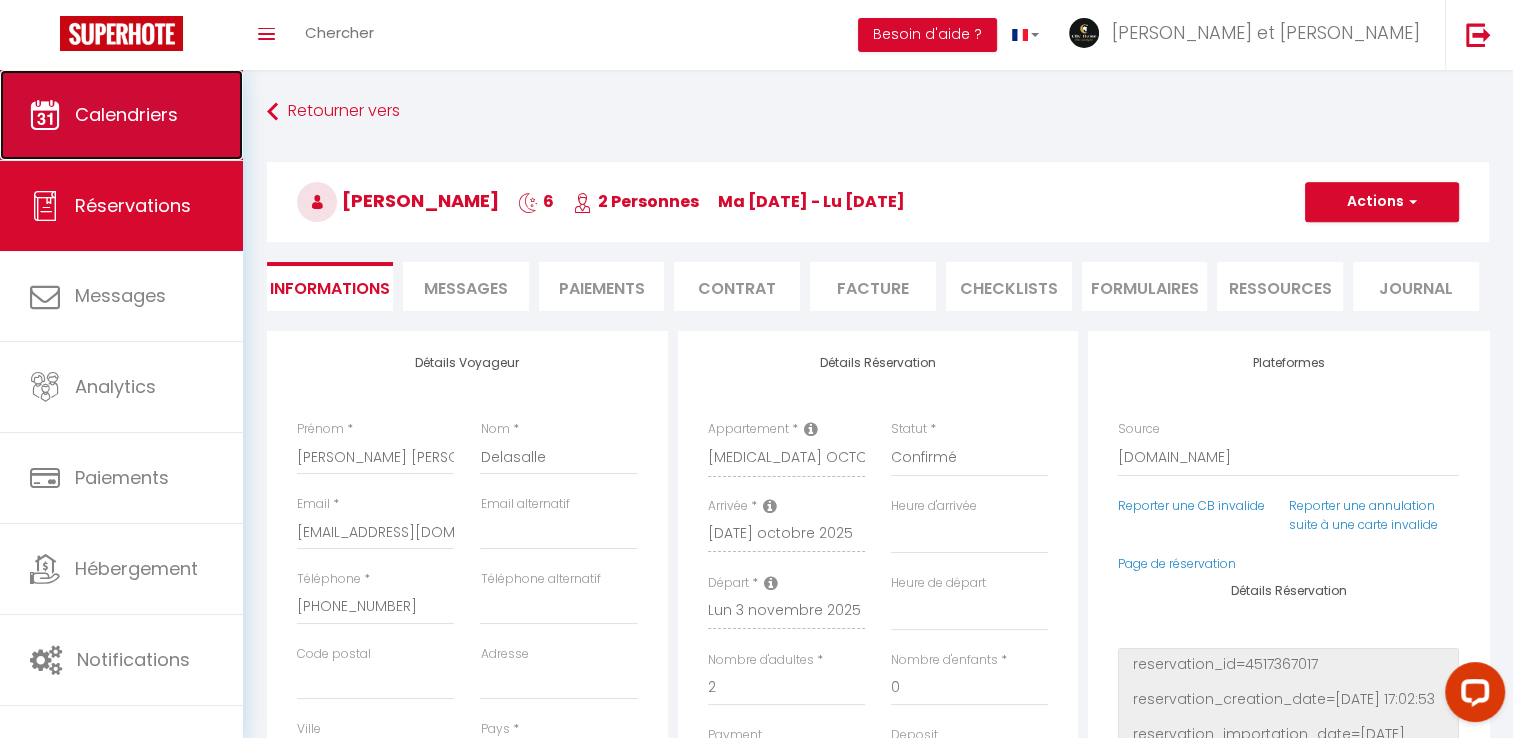 click on "Calendriers" at bounding box center [121, 115] 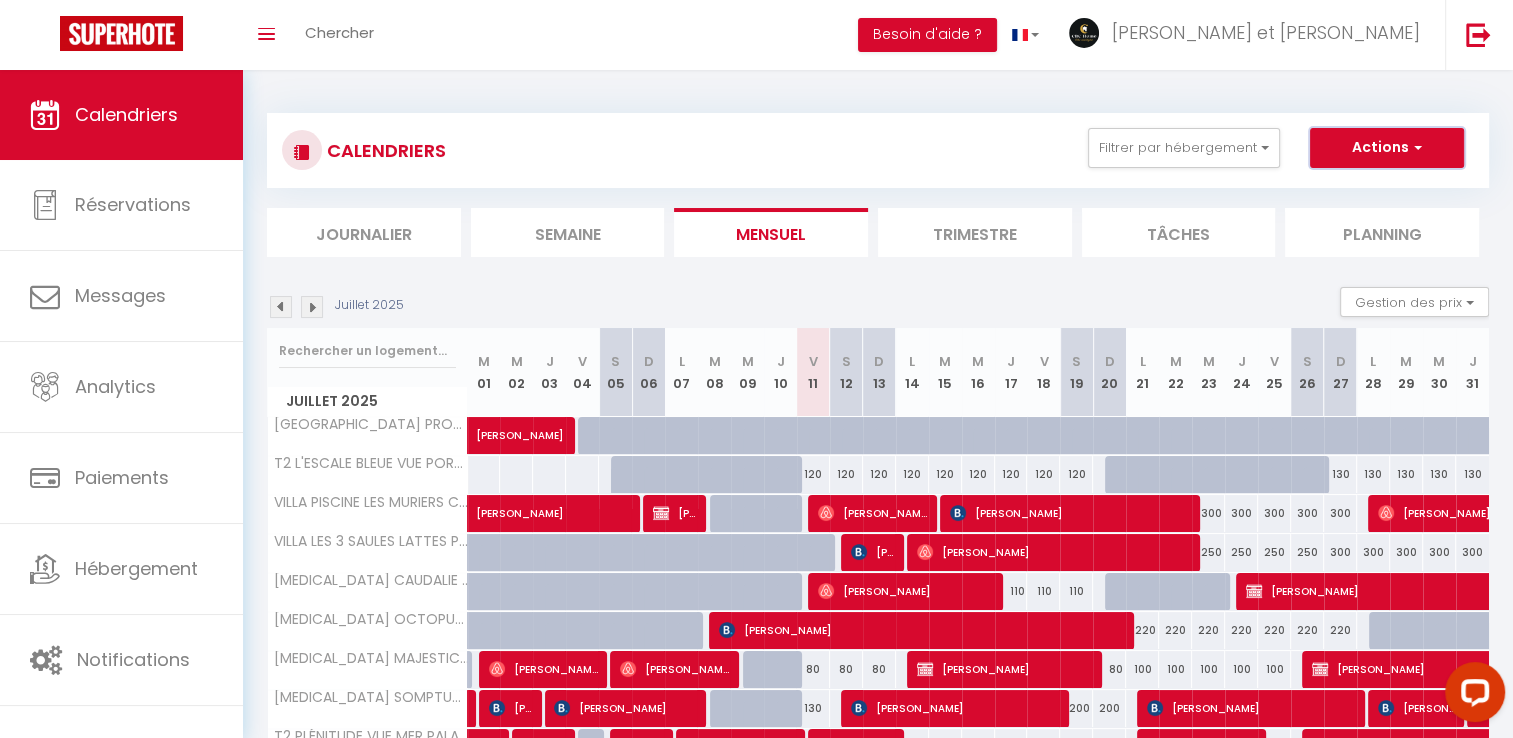 click on "Actions" at bounding box center [1387, 148] 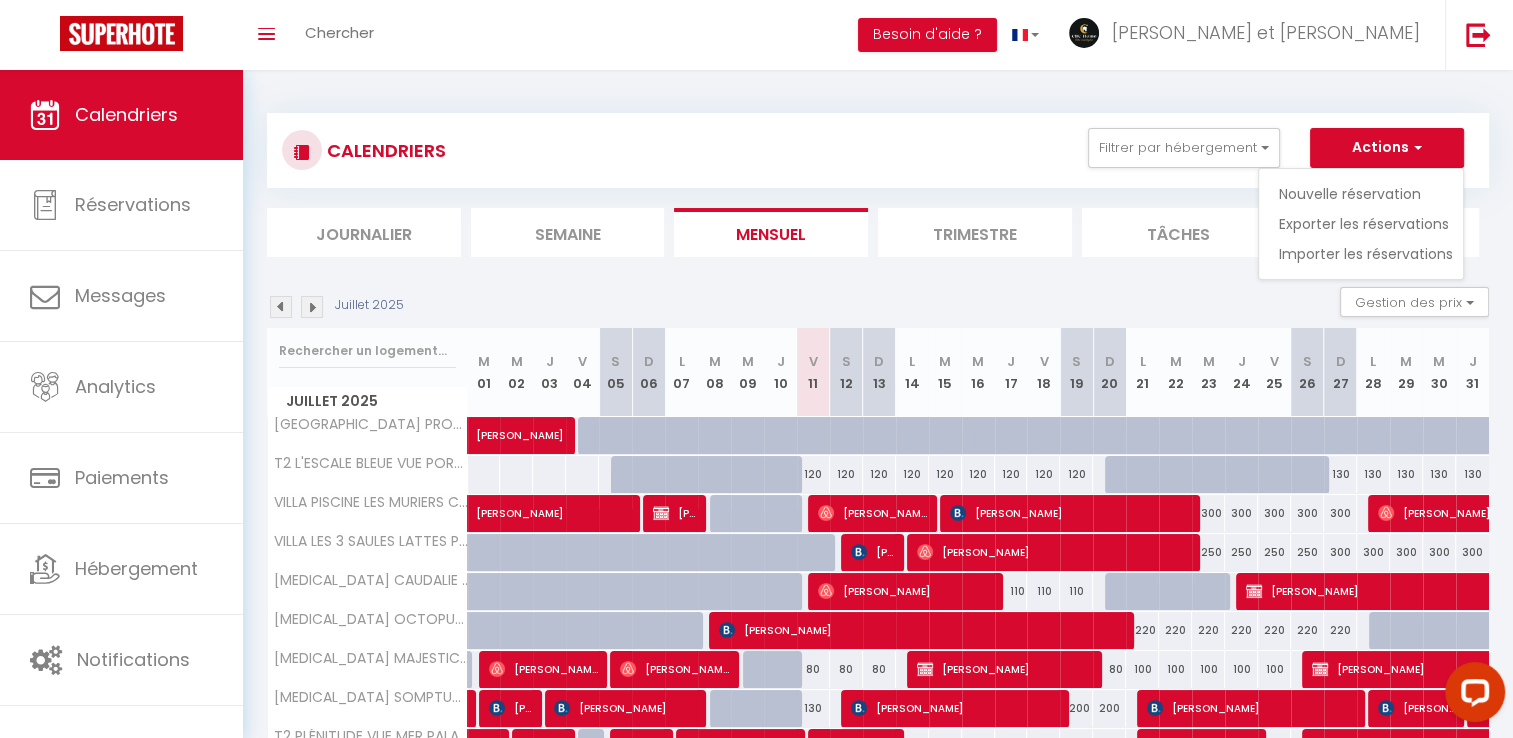 click on "Juillet 2025
Gestion des prix
Nb Nuits minimum   Règles   Disponibilité" at bounding box center (878, 307) 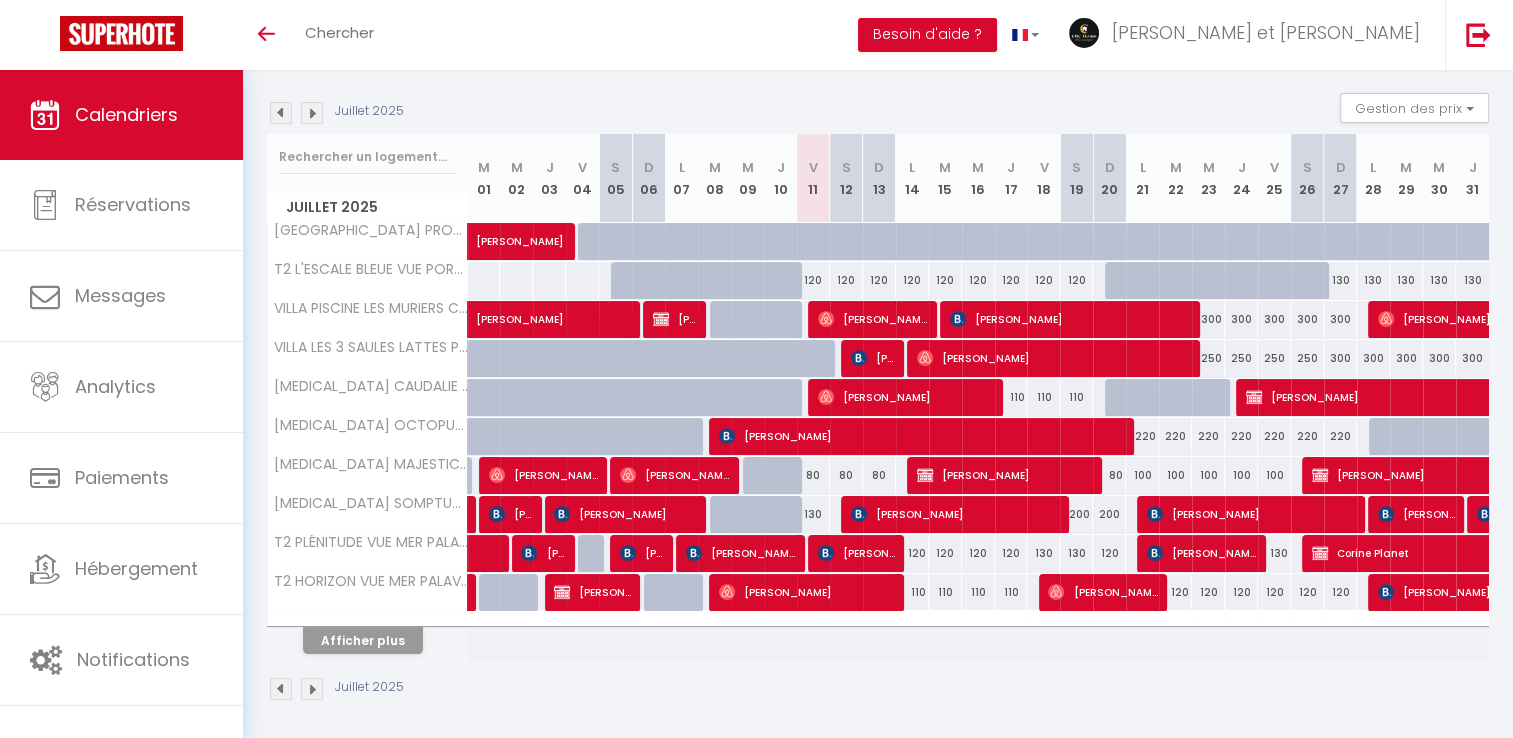 scroll, scrollTop: 195, scrollLeft: 0, axis: vertical 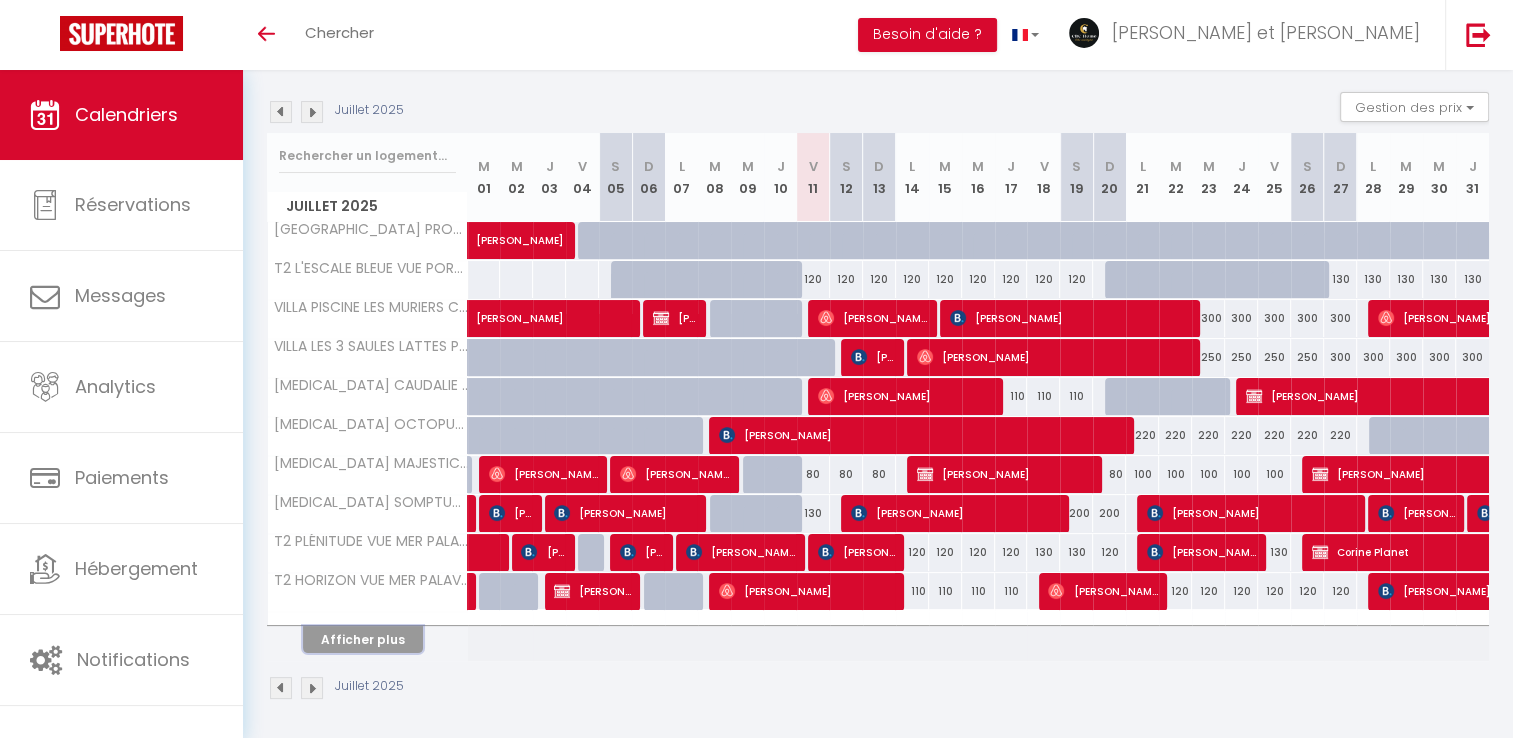 click on "Afficher plus" at bounding box center [363, 639] 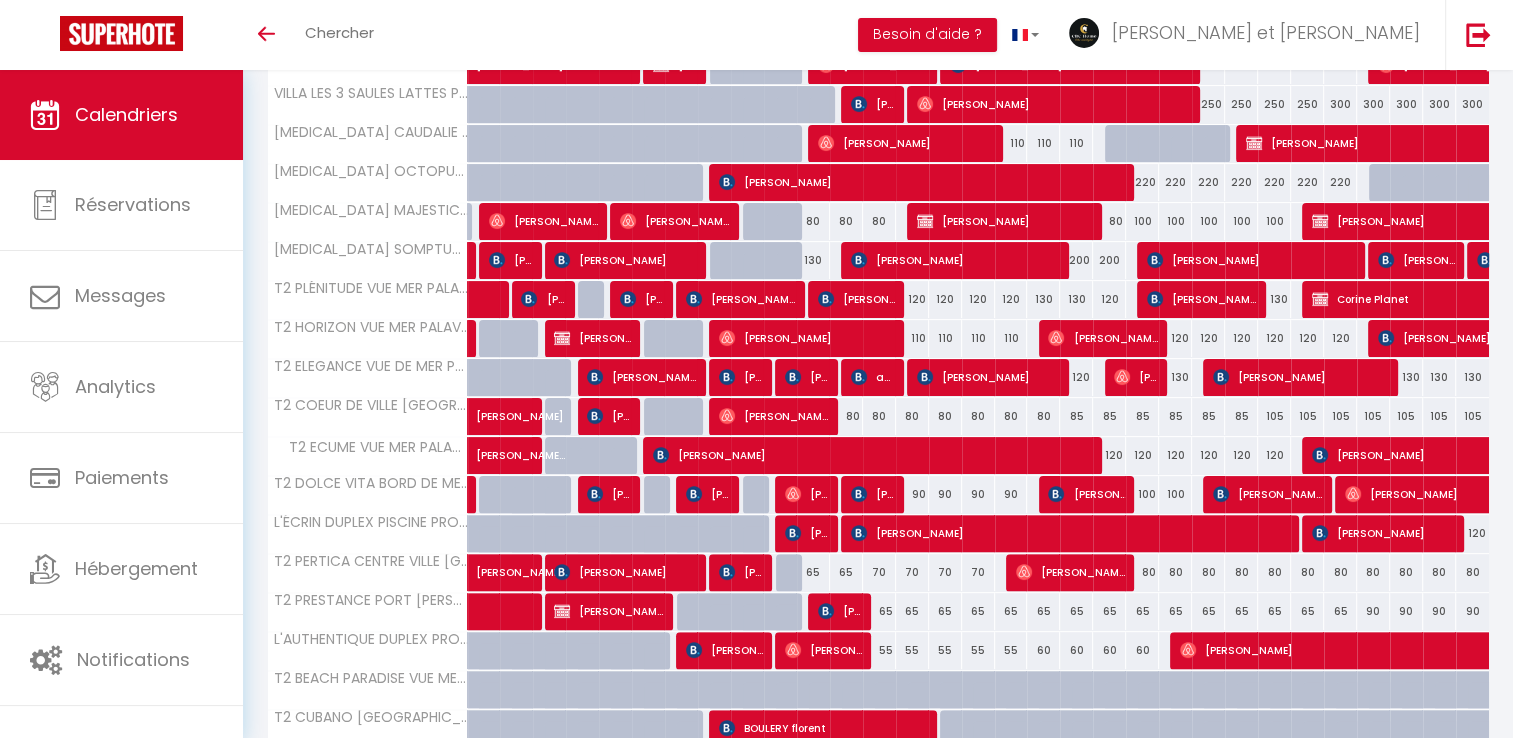 scroll, scrollTop: 535, scrollLeft: 0, axis: vertical 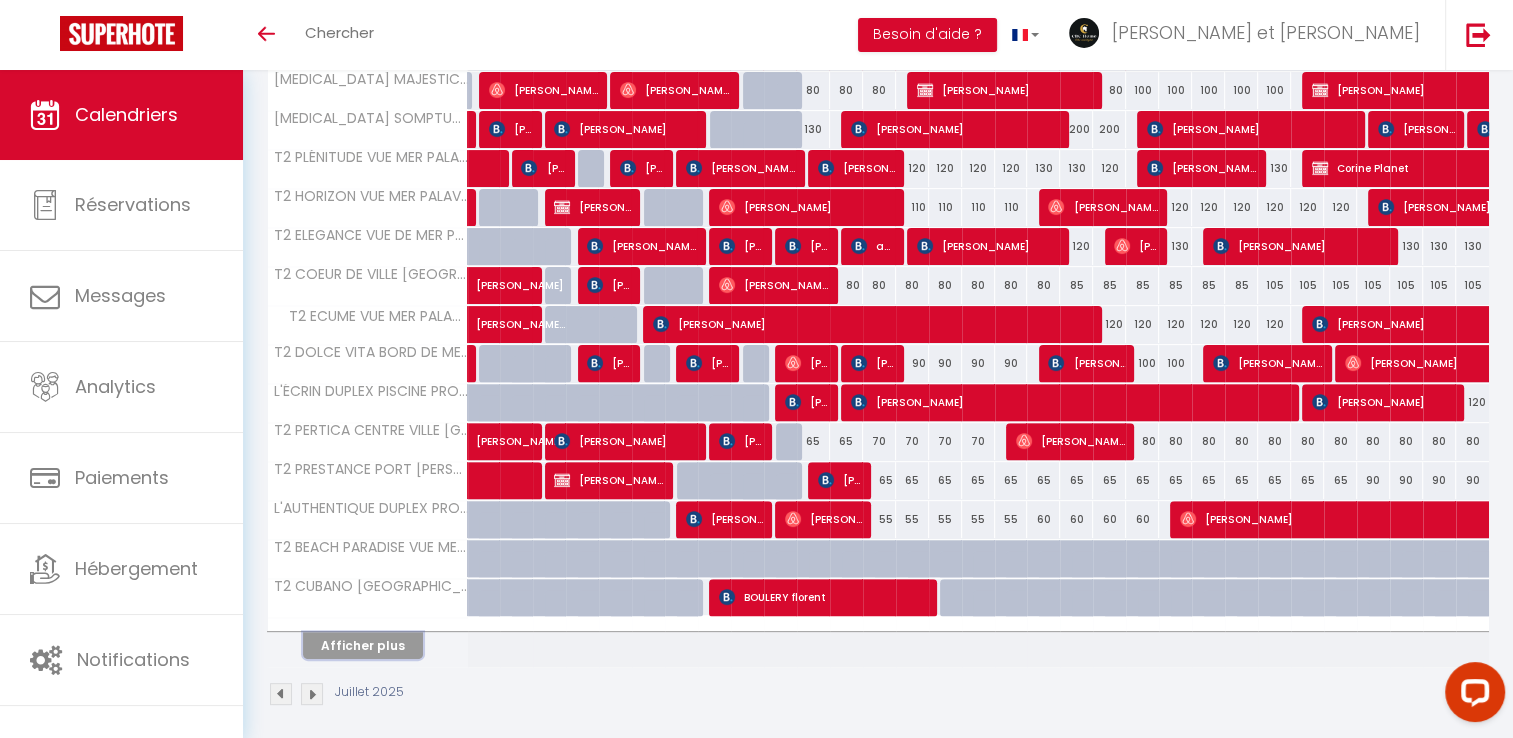 click on "Afficher plus" at bounding box center [363, 645] 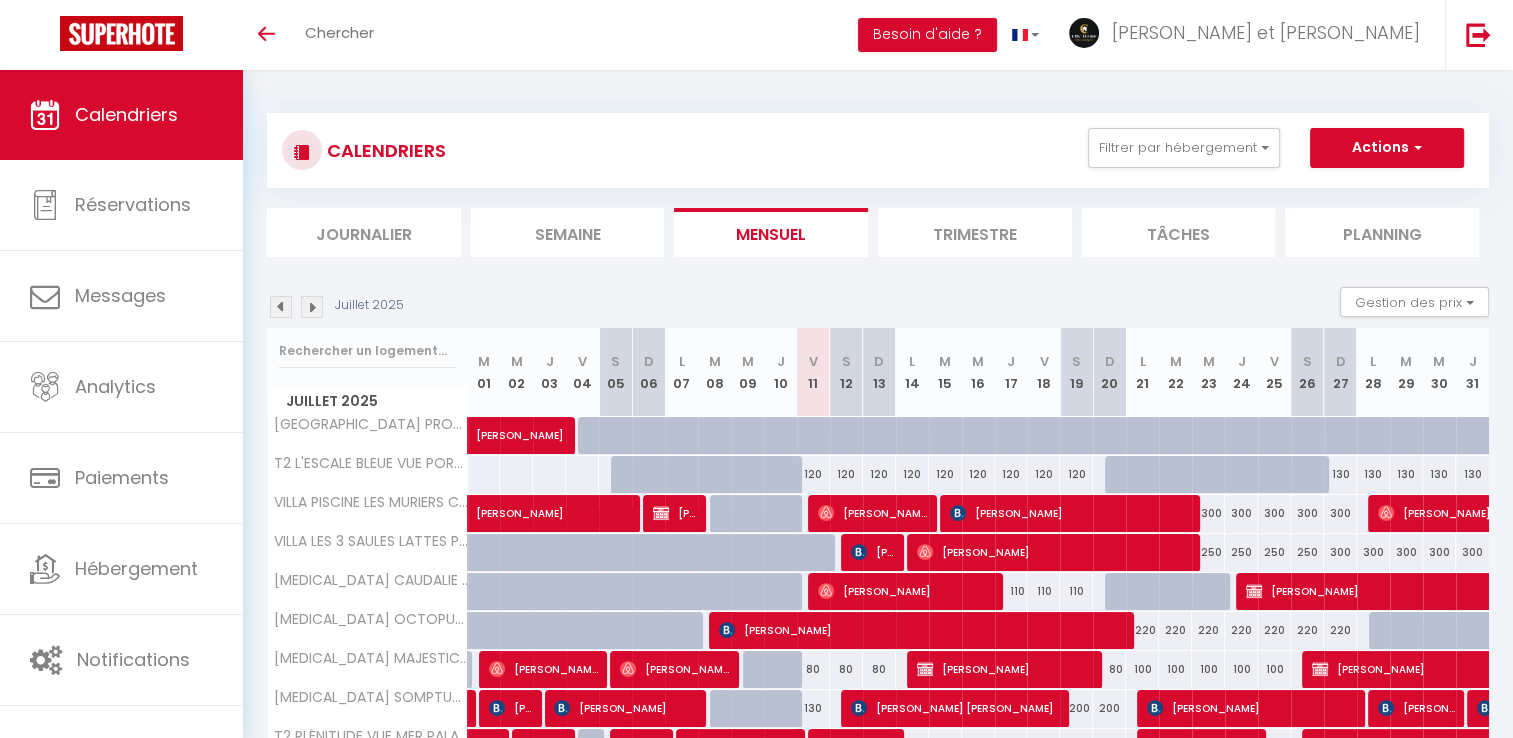 scroll, scrollTop: 196, scrollLeft: 0, axis: vertical 